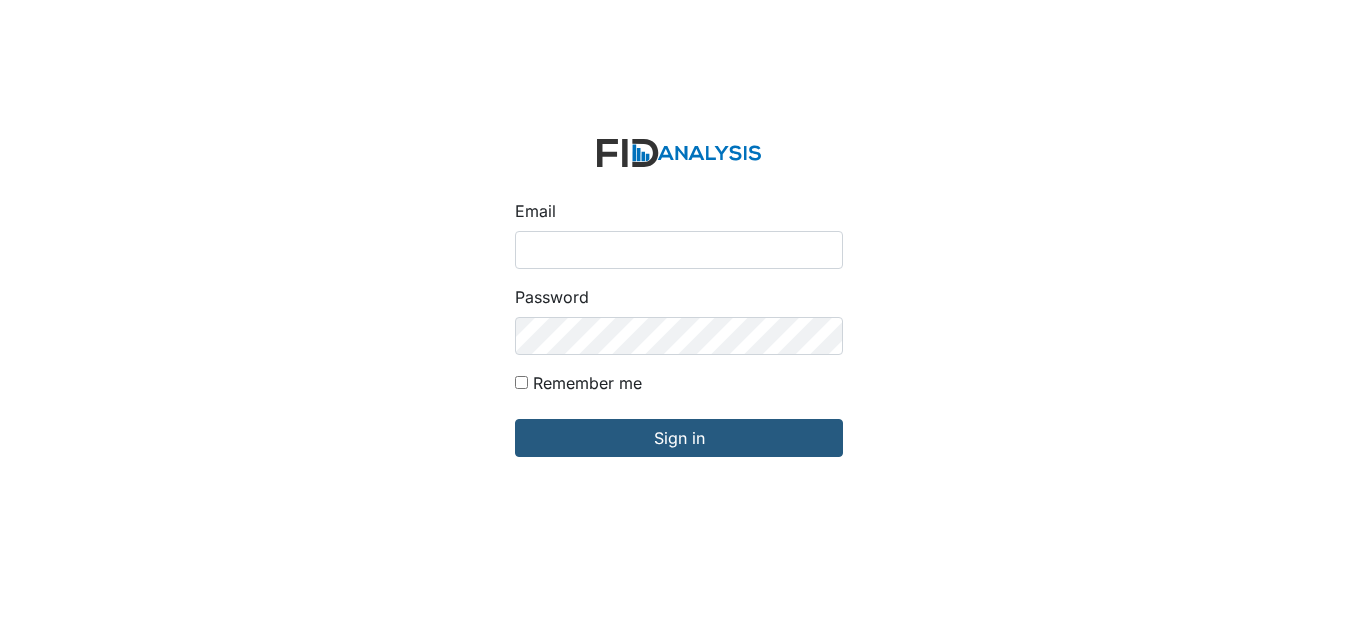 scroll, scrollTop: 0, scrollLeft: 0, axis: both 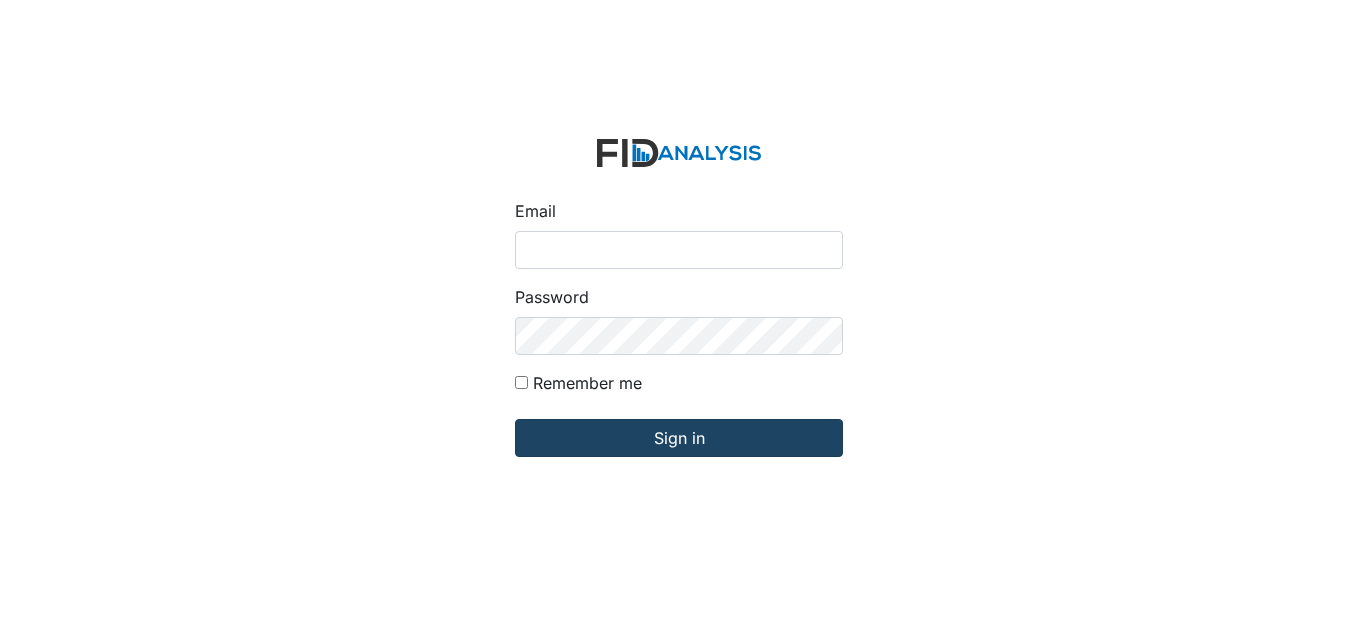 type on "[EMAIL_ADDRESS][DOMAIN_NAME]" 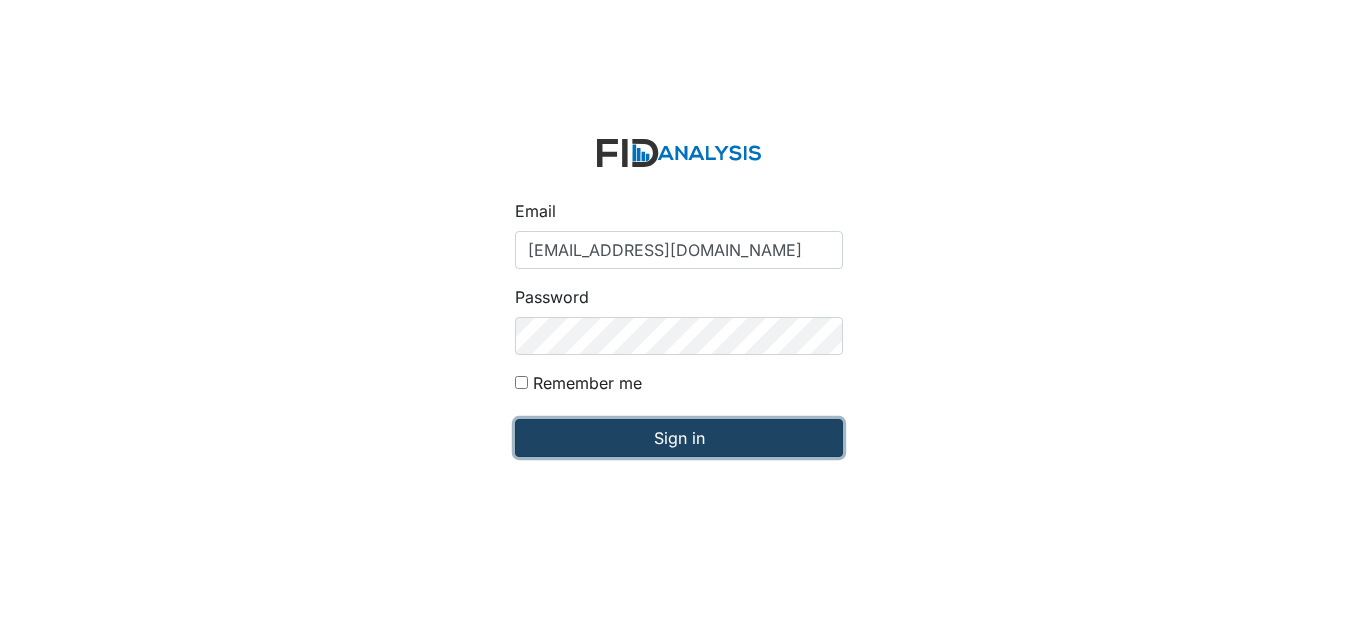 click on "Sign in" at bounding box center [679, 438] 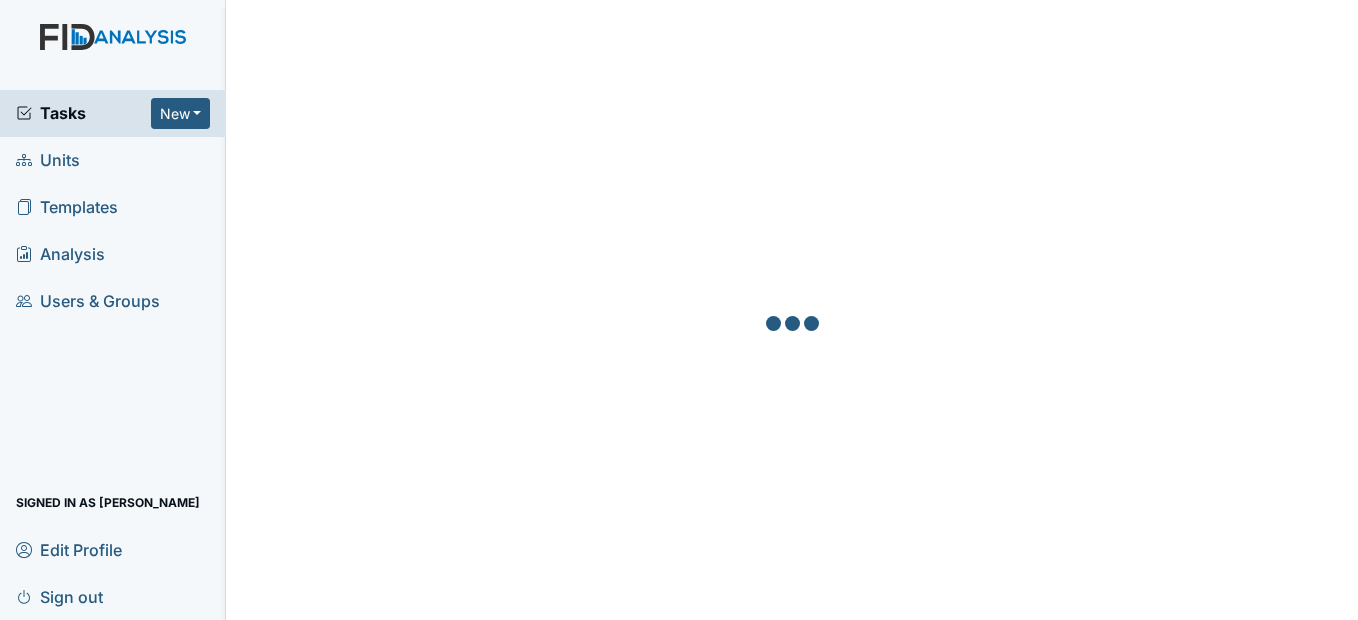 scroll, scrollTop: 0, scrollLeft: 0, axis: both 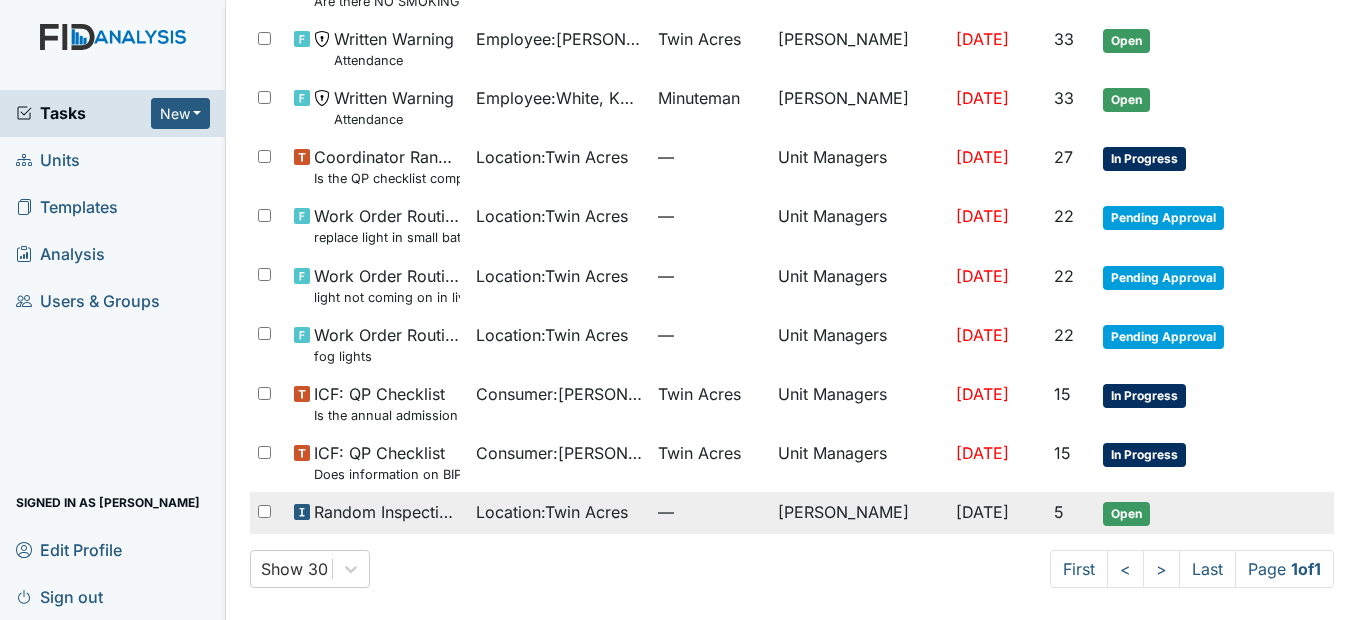 click on "Location :  [GEOGRAPHIC_DATA]" at bounding box center [552, 512] 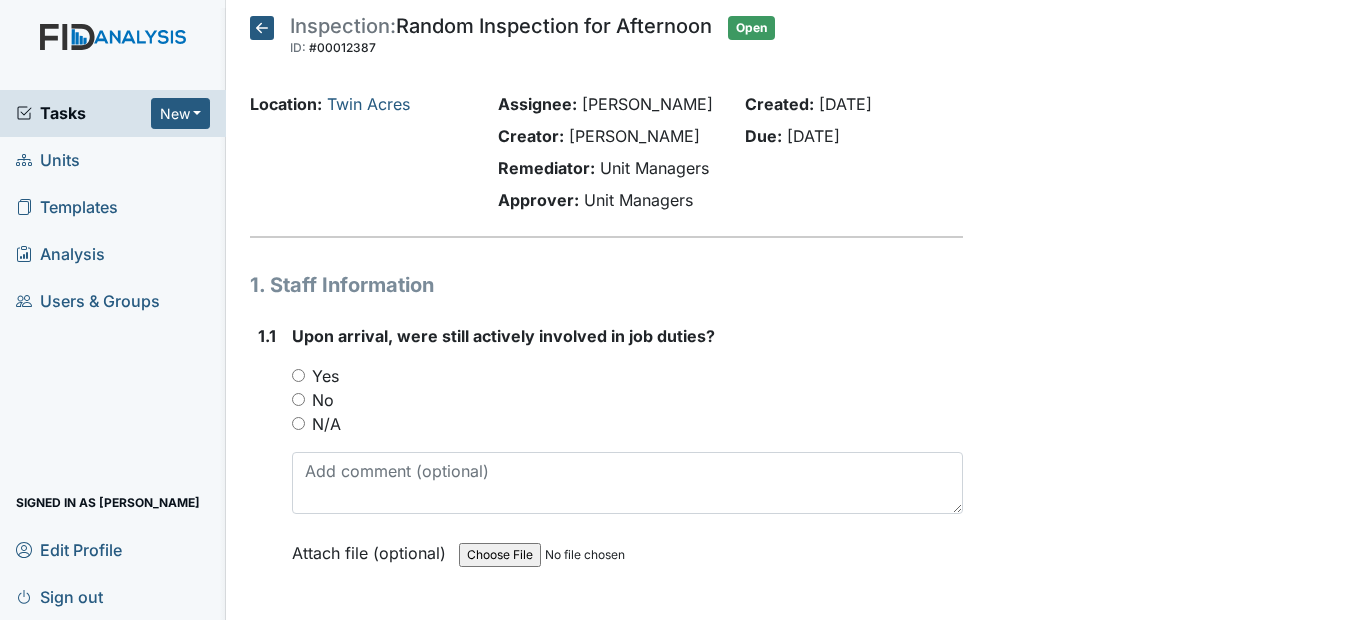 scroll, scrollTop: 0, scrollLeft: 0, axis: both 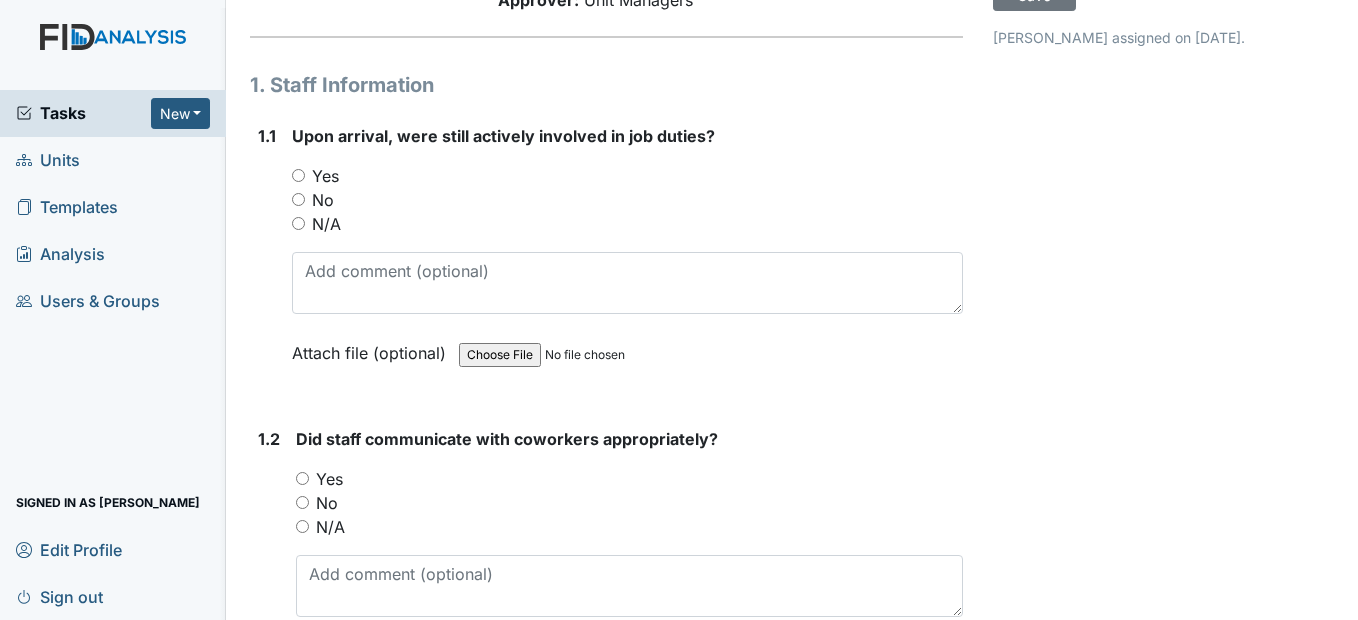 click on "Yes" at bounding box center [298, 175] 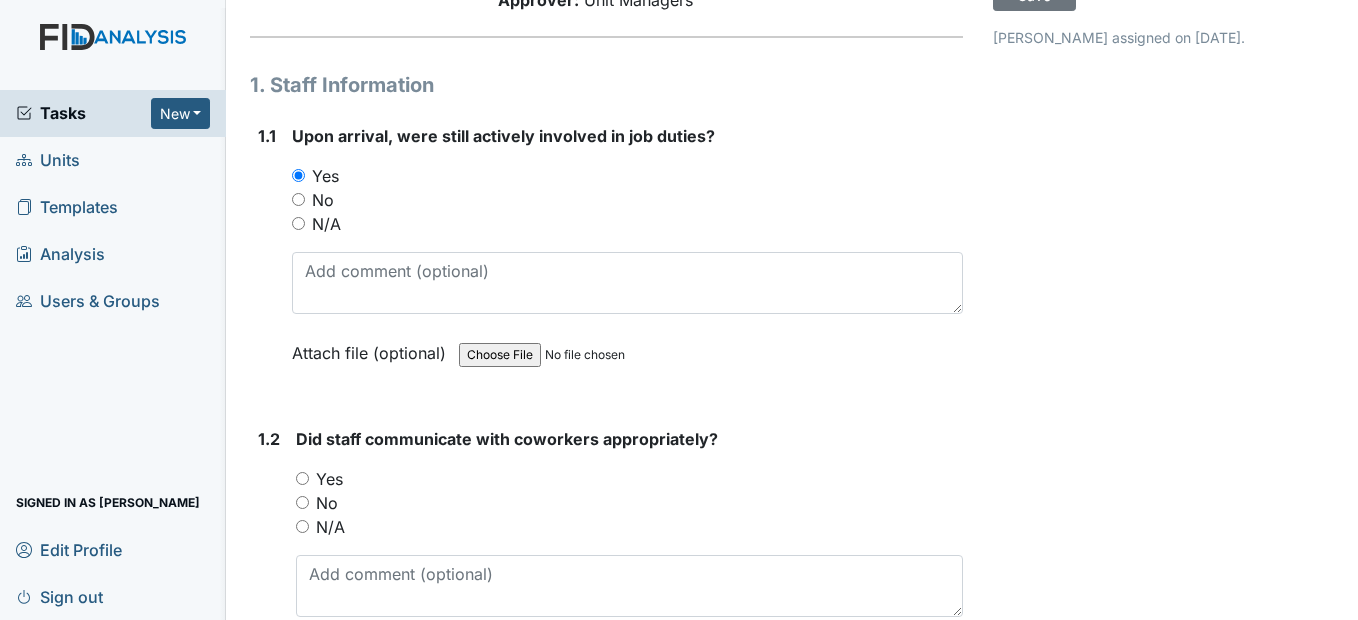 drag, startPoint x: 300, startPoint y: 514, endPoint x: 307, endPoint y: 526, distance: 13.892444 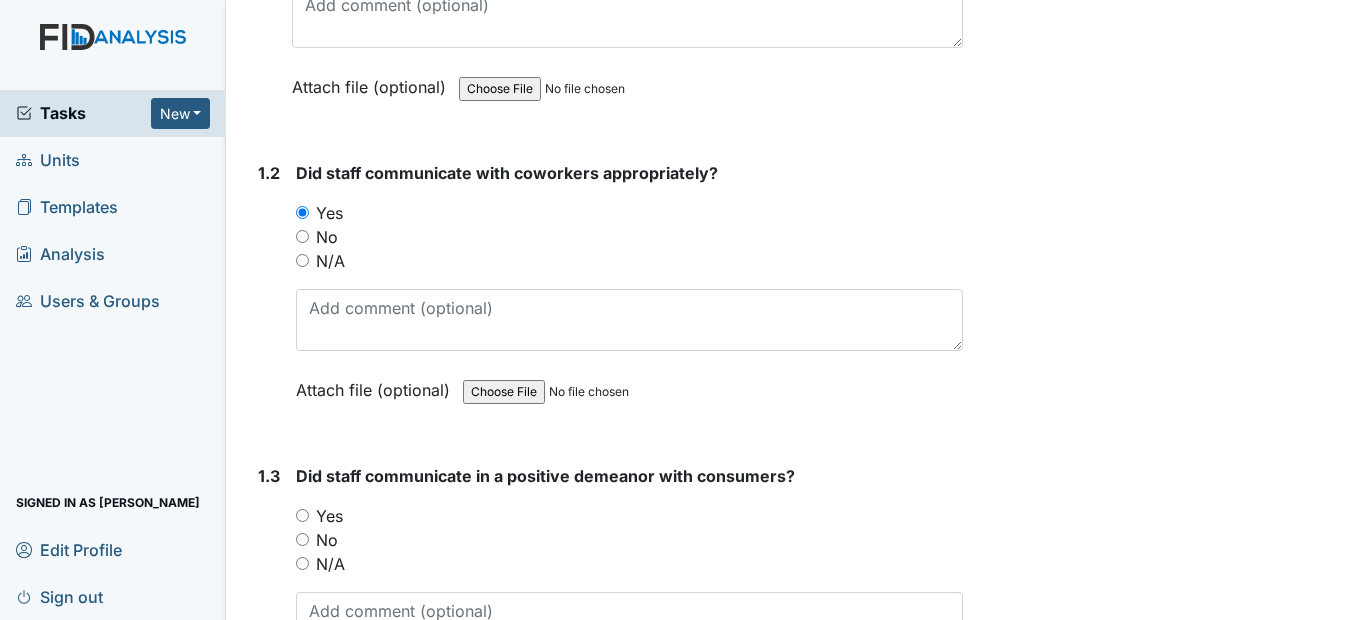 scroll, scrollTop: 600, scrollLeft: 0, axis: vertical 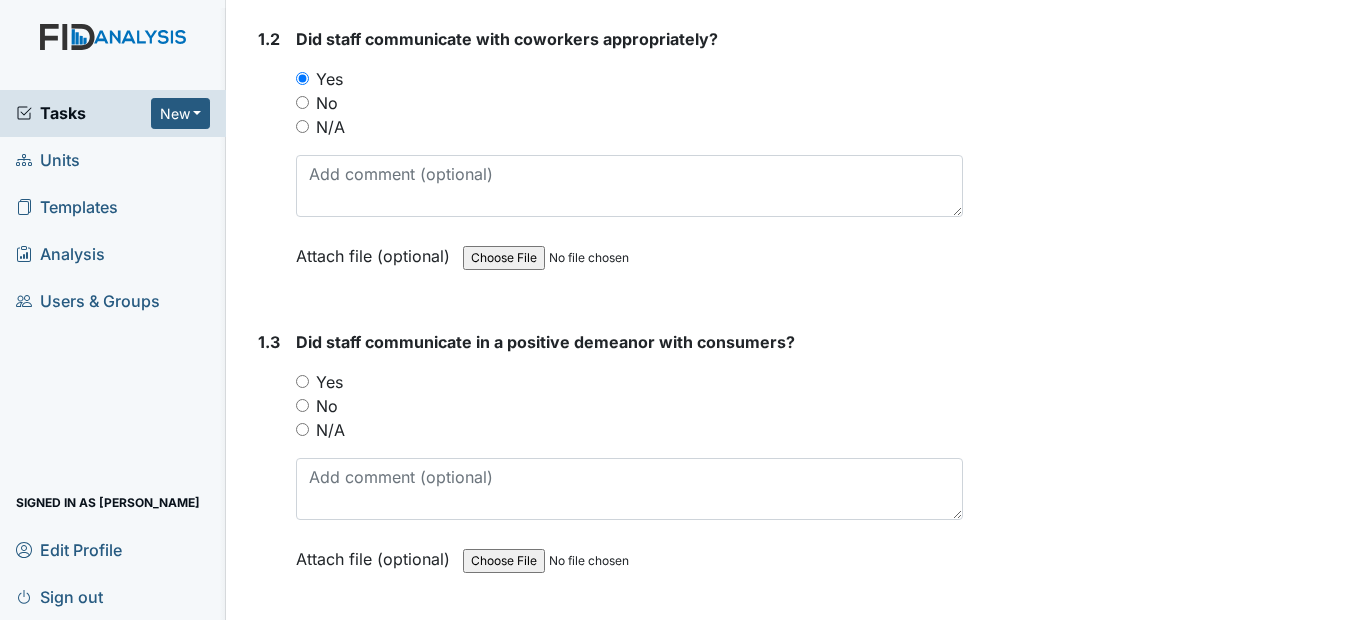 click on "Yes" at bounding box center (302, 381) 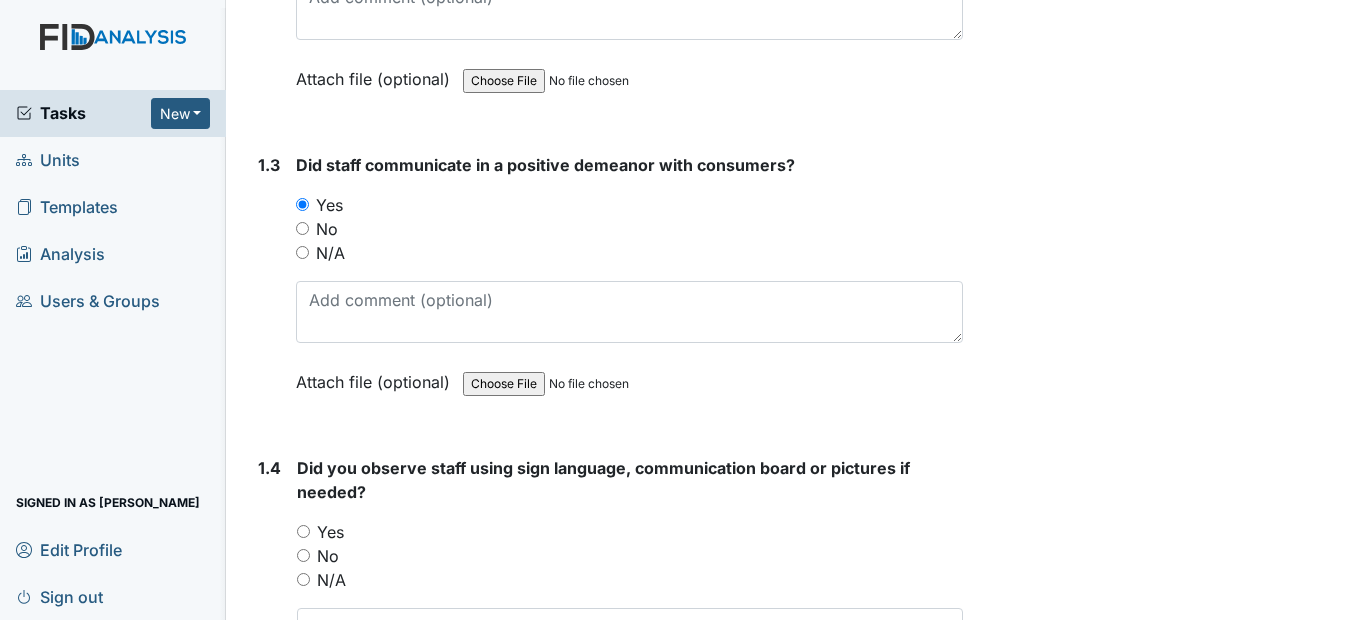 scroll, scrollTop: 1000, scrollLeft: 0, axis: vertical 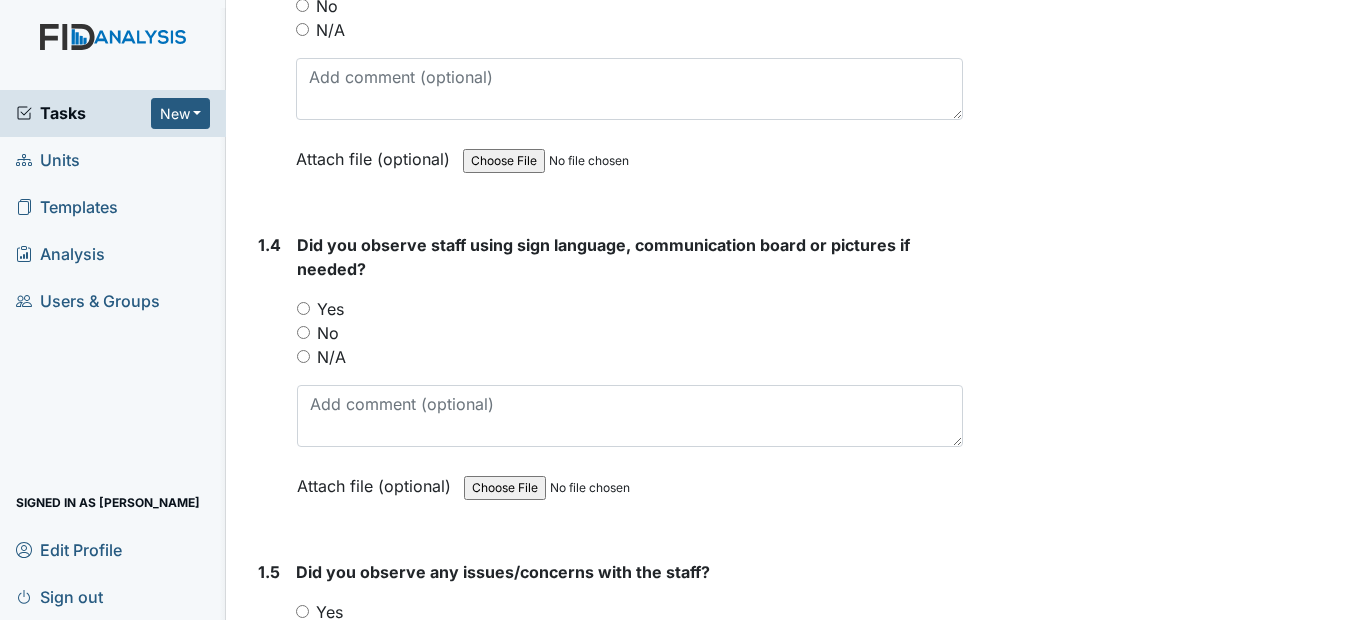 click on "Yes" at bounding box center (303, 308) 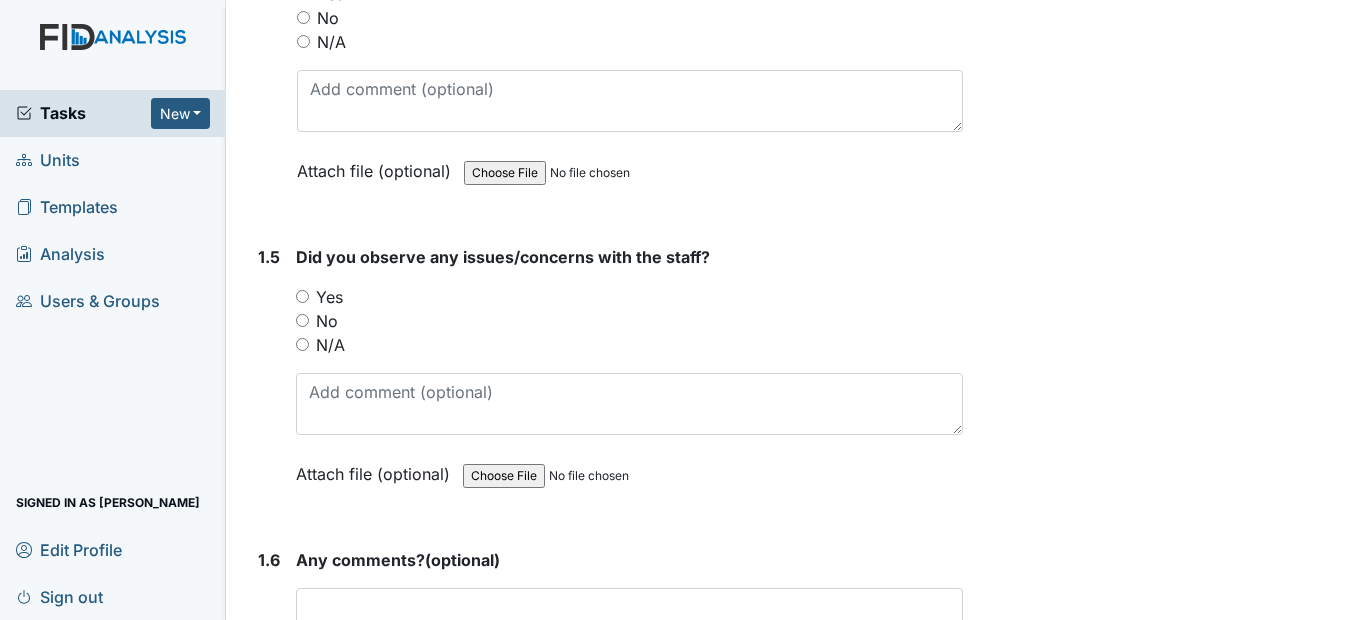 scroll, scrollTop: 1400, scrollLeft: 0, axis: vertical 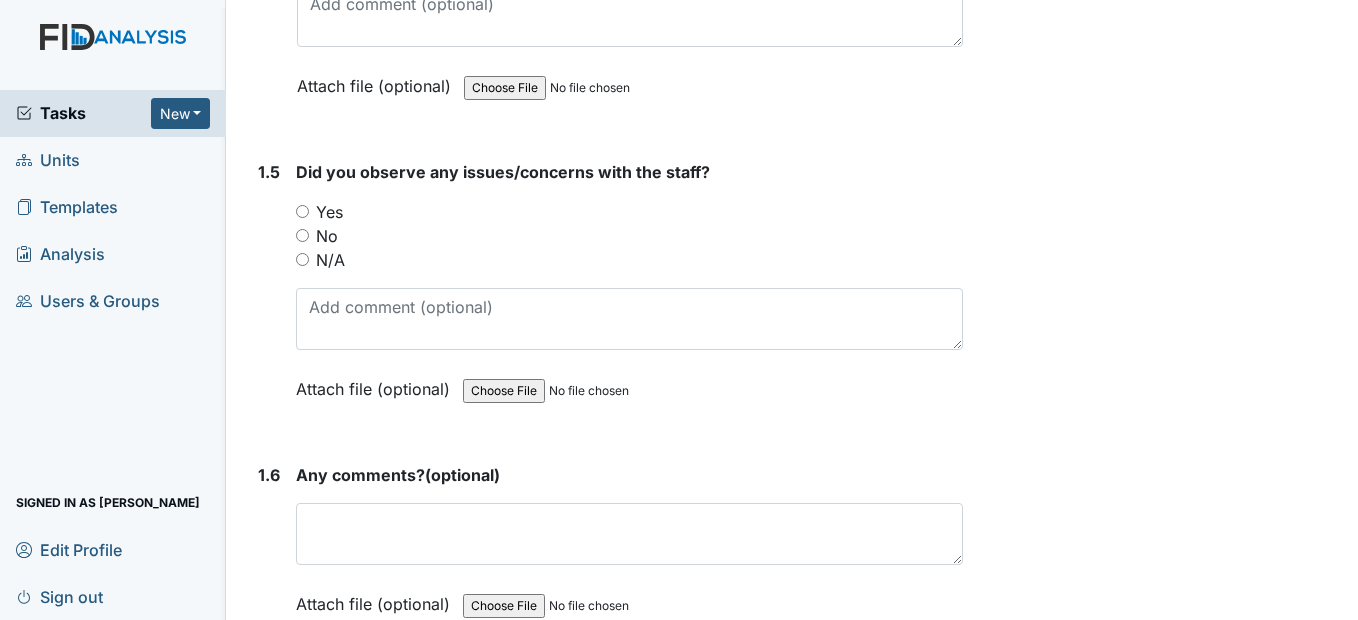 click on "No" at bounding box center [302, 235] 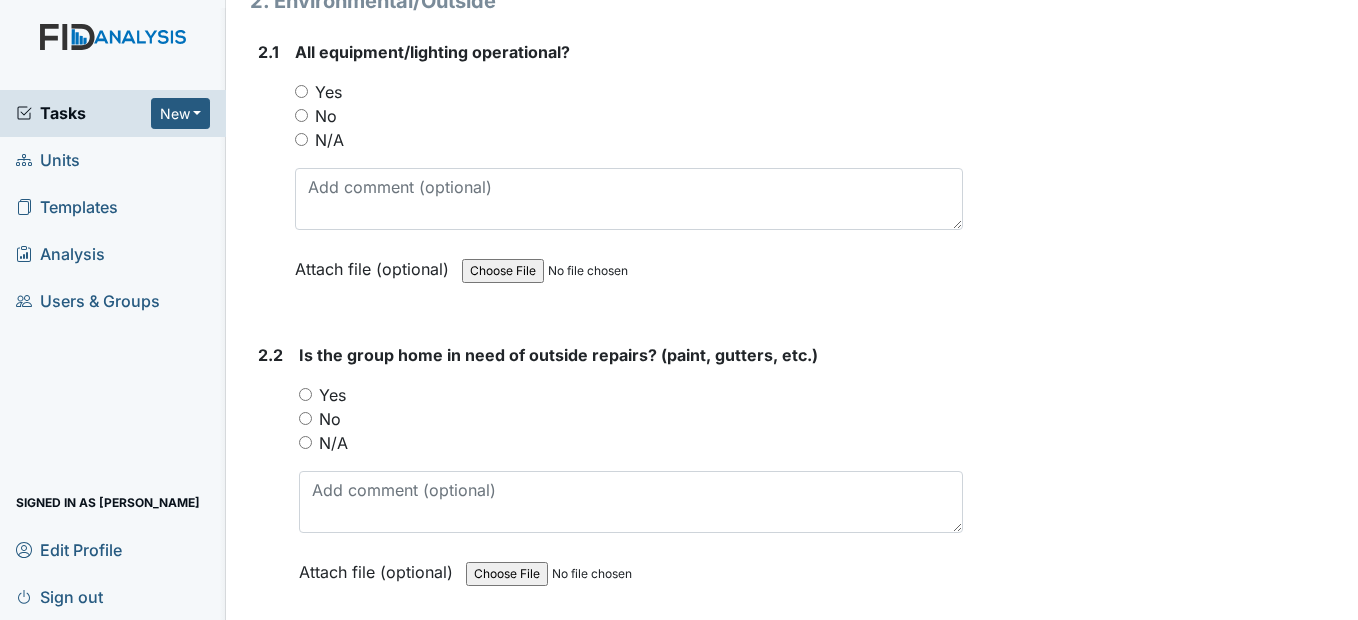 scroll, scrollTop: 2100, scrollLeft: 0, axis: vertical 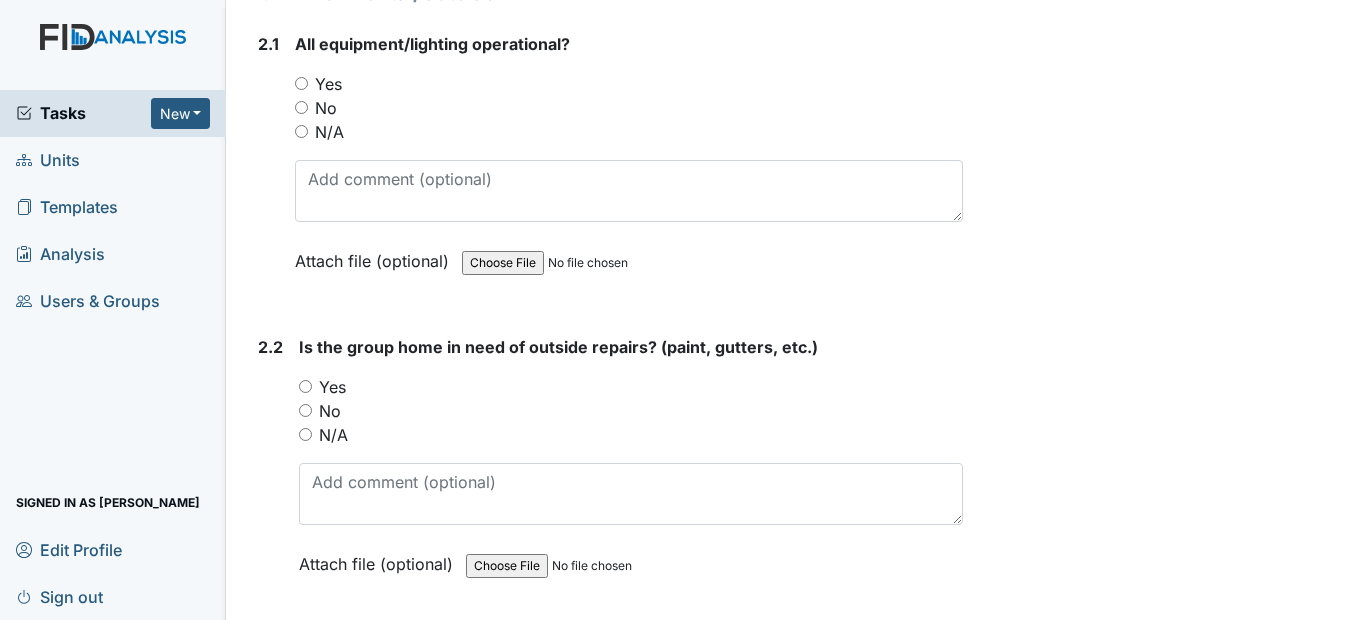 click on "Yes" at bounding box center [301, 83] 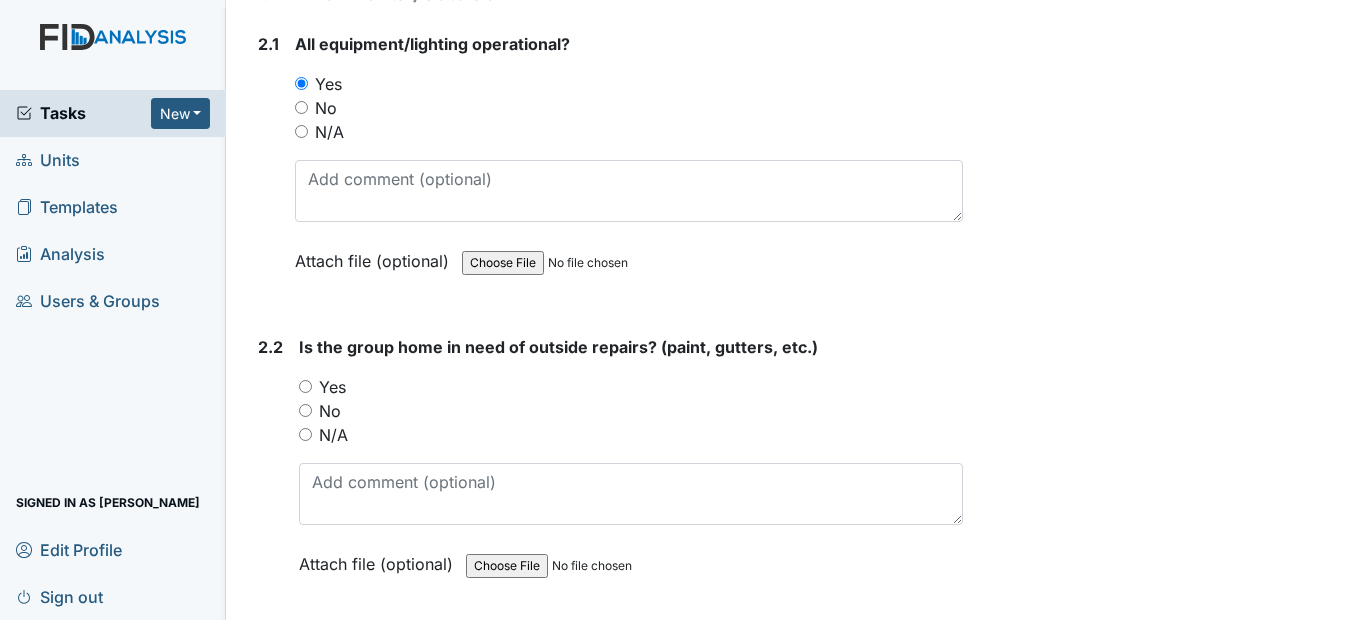 click on "Yes" at bounding box center [301, 83] 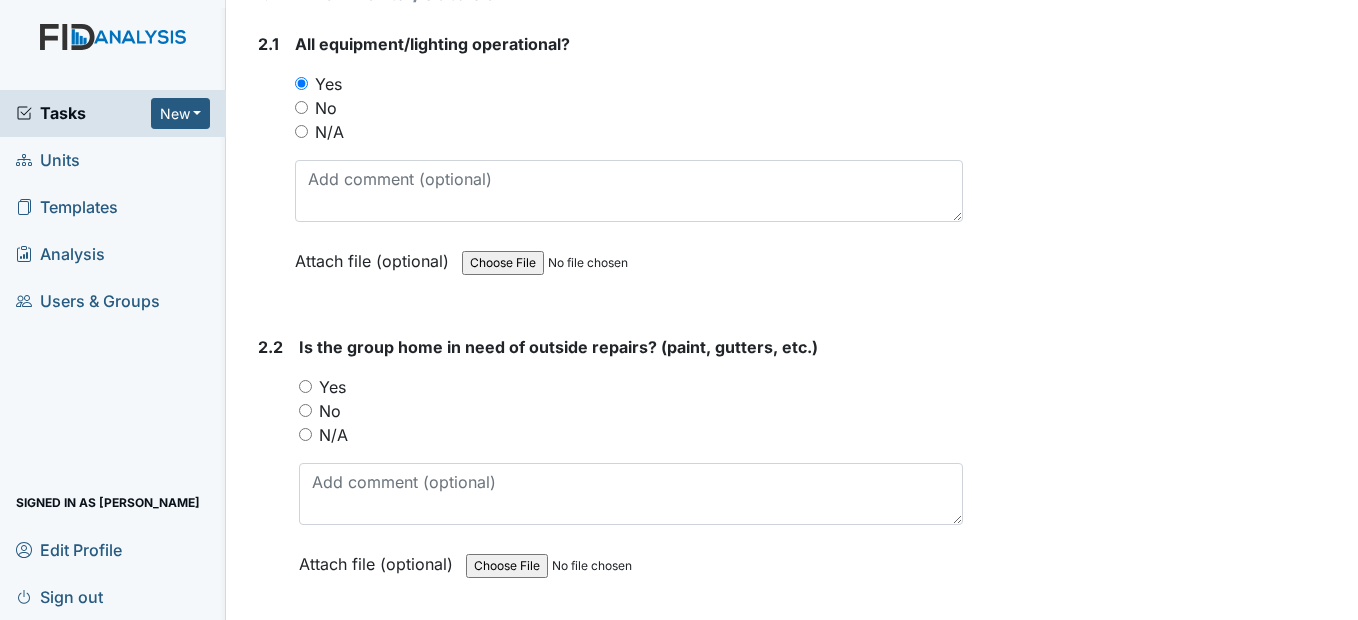 click on "No" at bounding box center (305, 410) 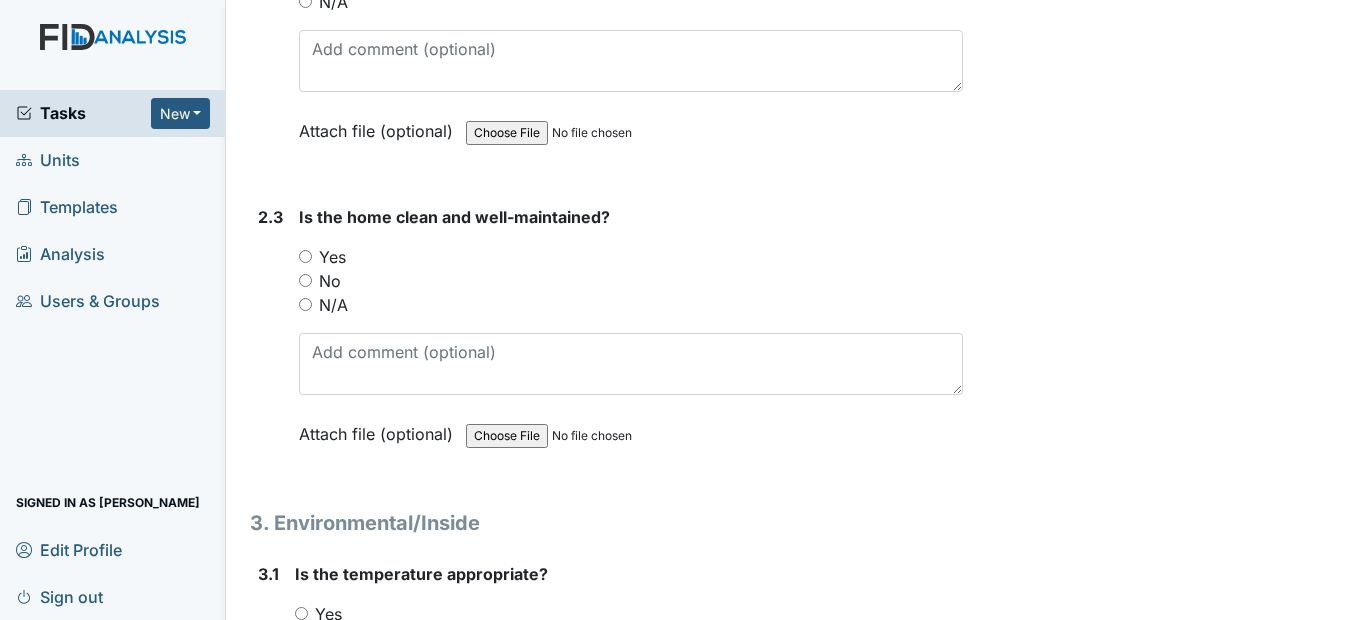scroll, scrollTop: 2500, scrollLeft: 0, axis: vertical 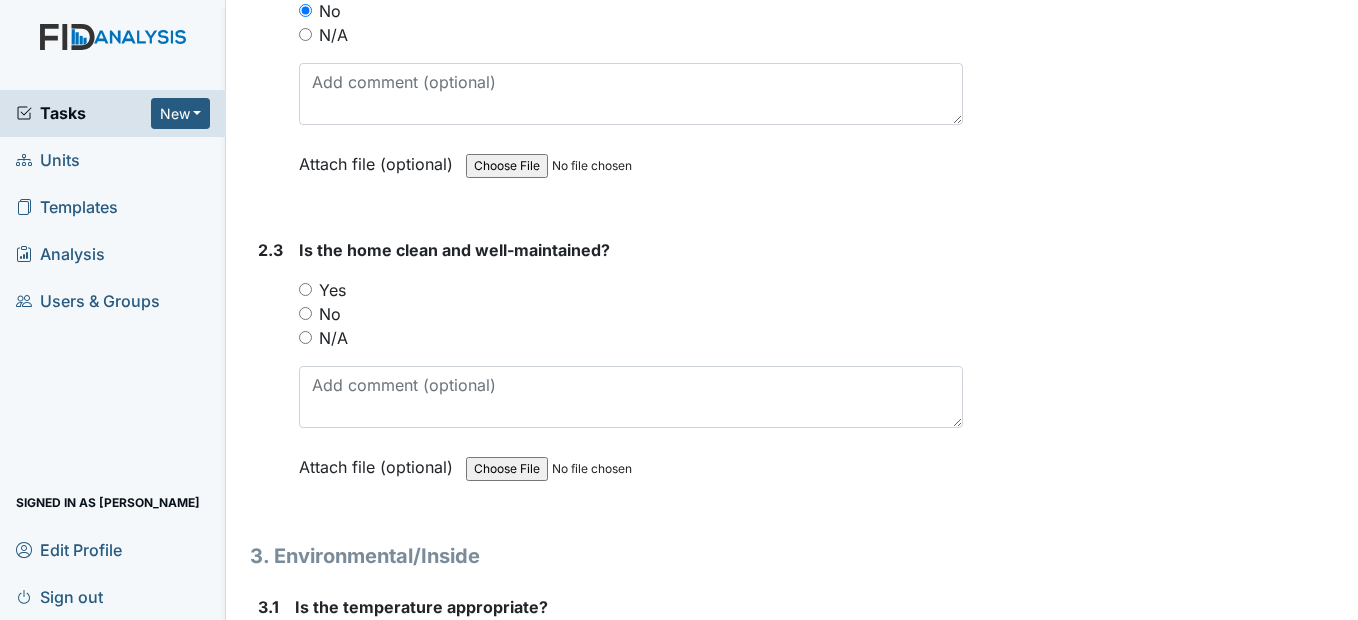 click on "Yes" at bounding box center [305, 289] 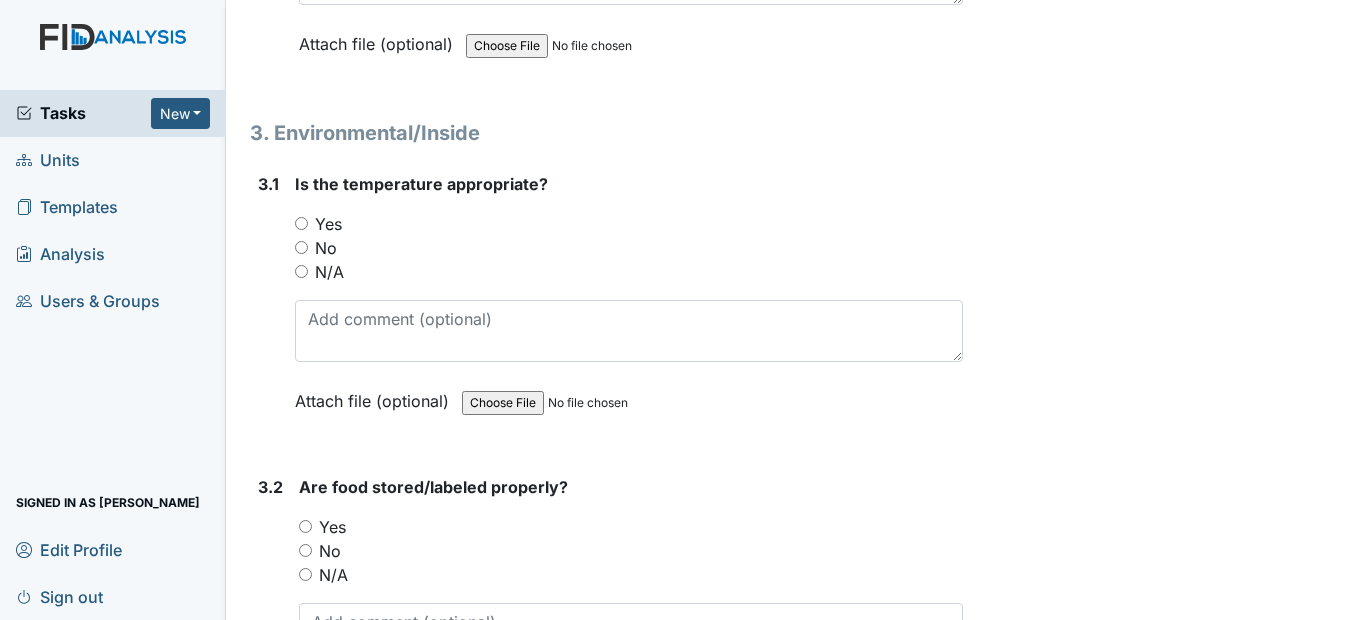 scroll, scrollTop: 3000, scrollLeft: 0, axis: vertical 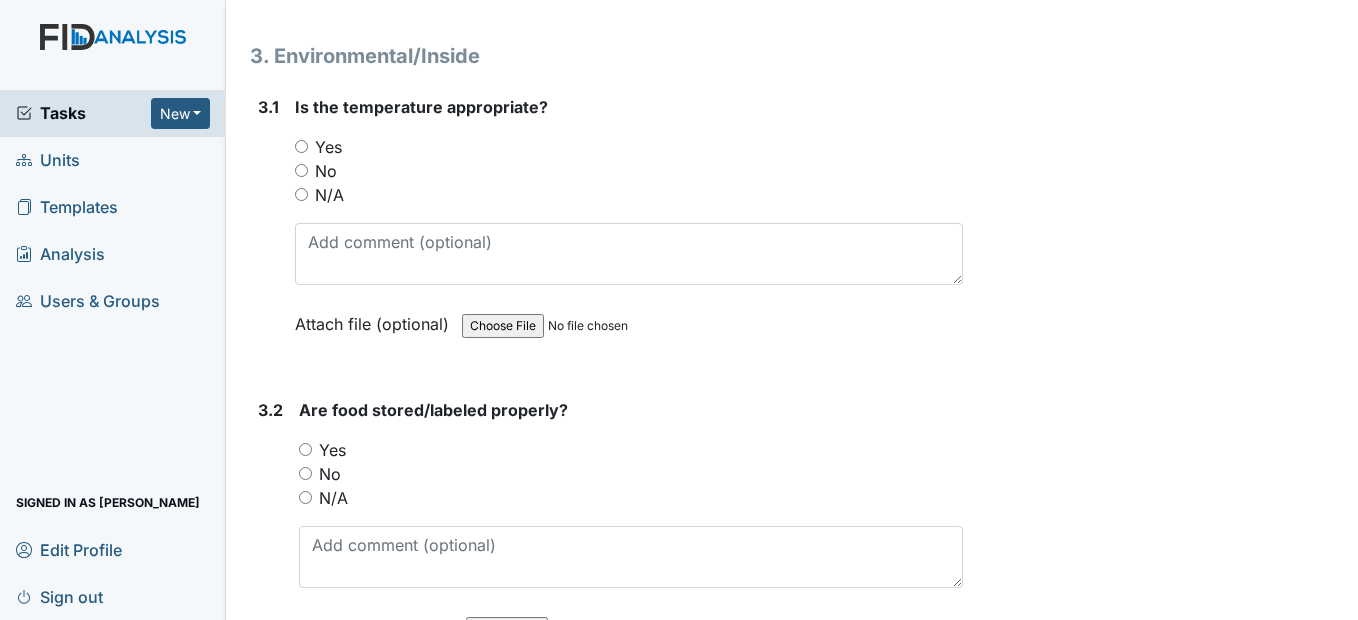 click on "Yes" at bounding box center [301, 146] 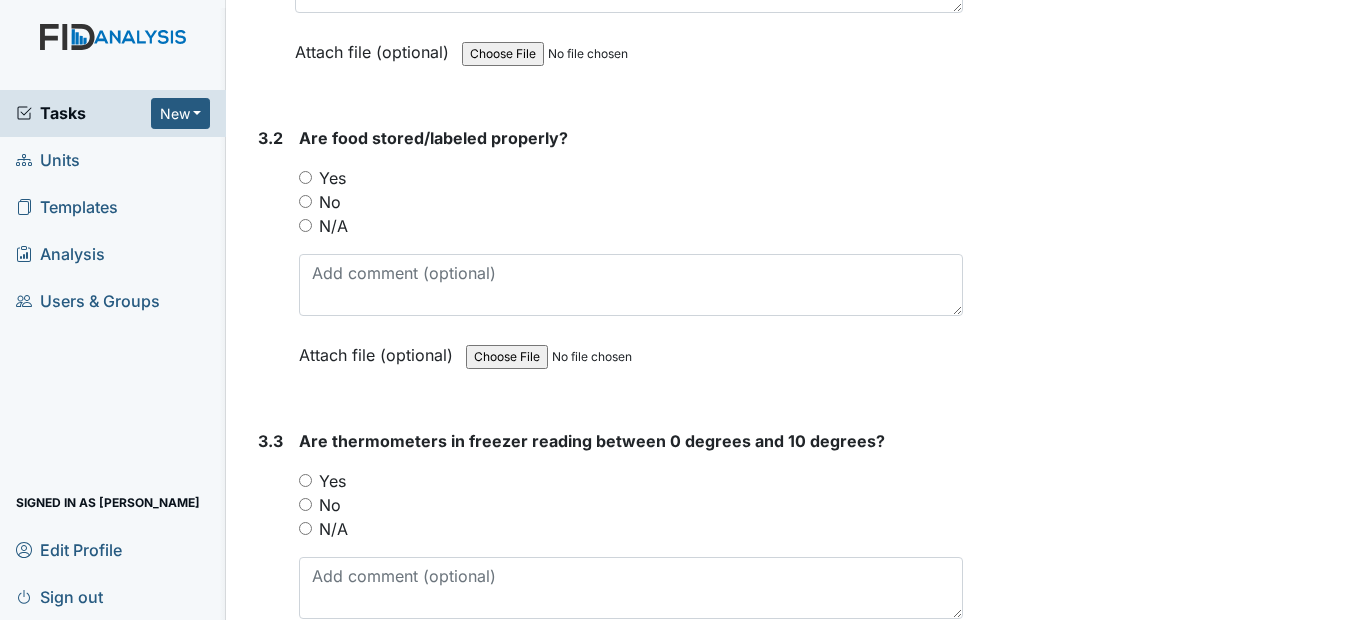 scroll, scrollTop: 3300, scrollLeft: 0, axis: vertical 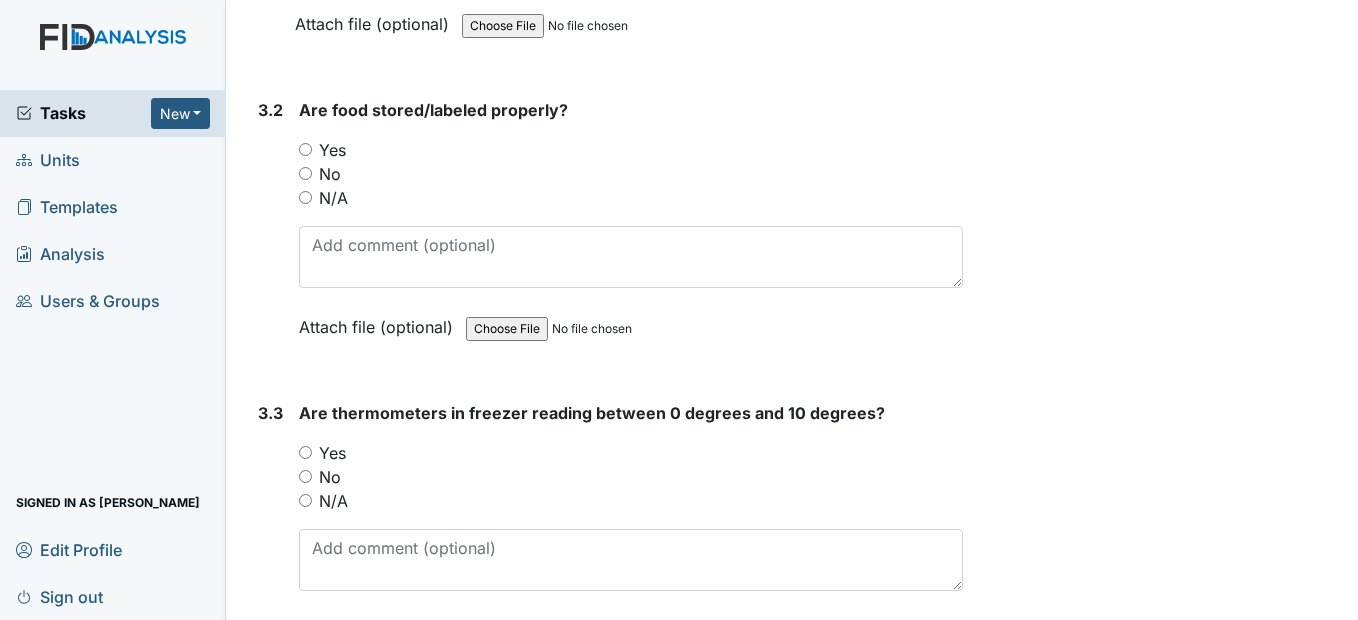 click on "Yes" at bounding box center (305, 149) 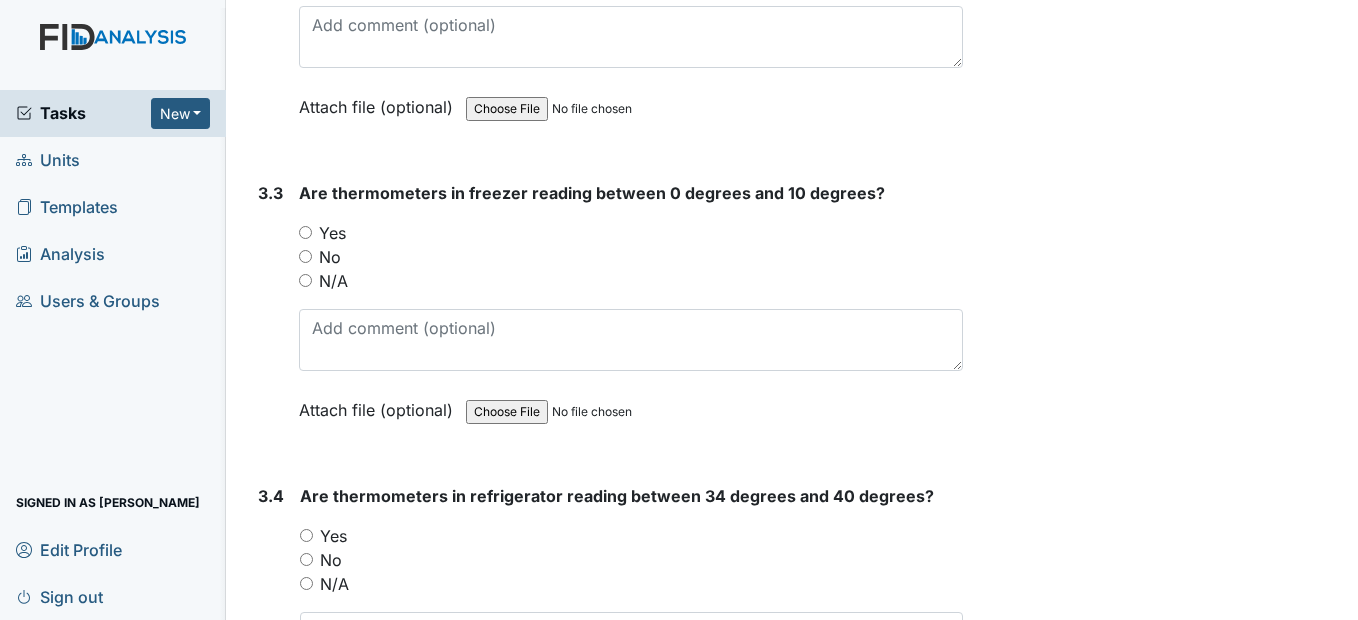 scroll, scrollTop: 3600, scrollLeft: 0, axis: vertical 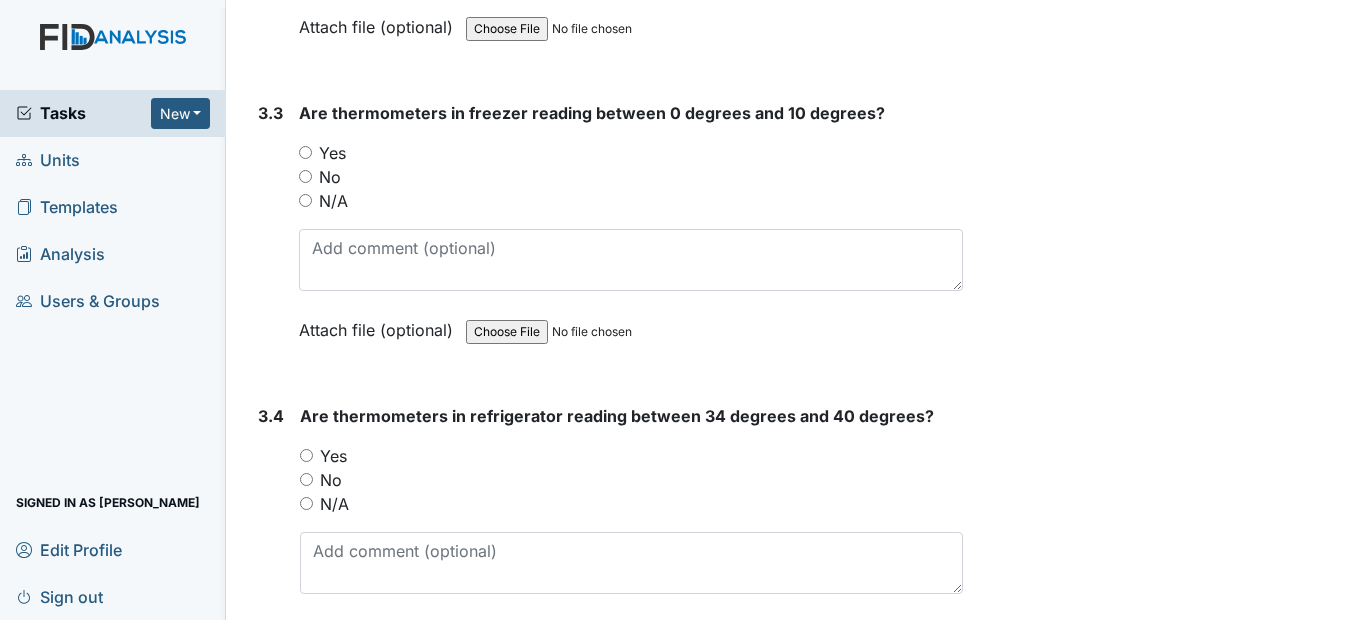 click on "Yes" at bounding box center (305, 152) 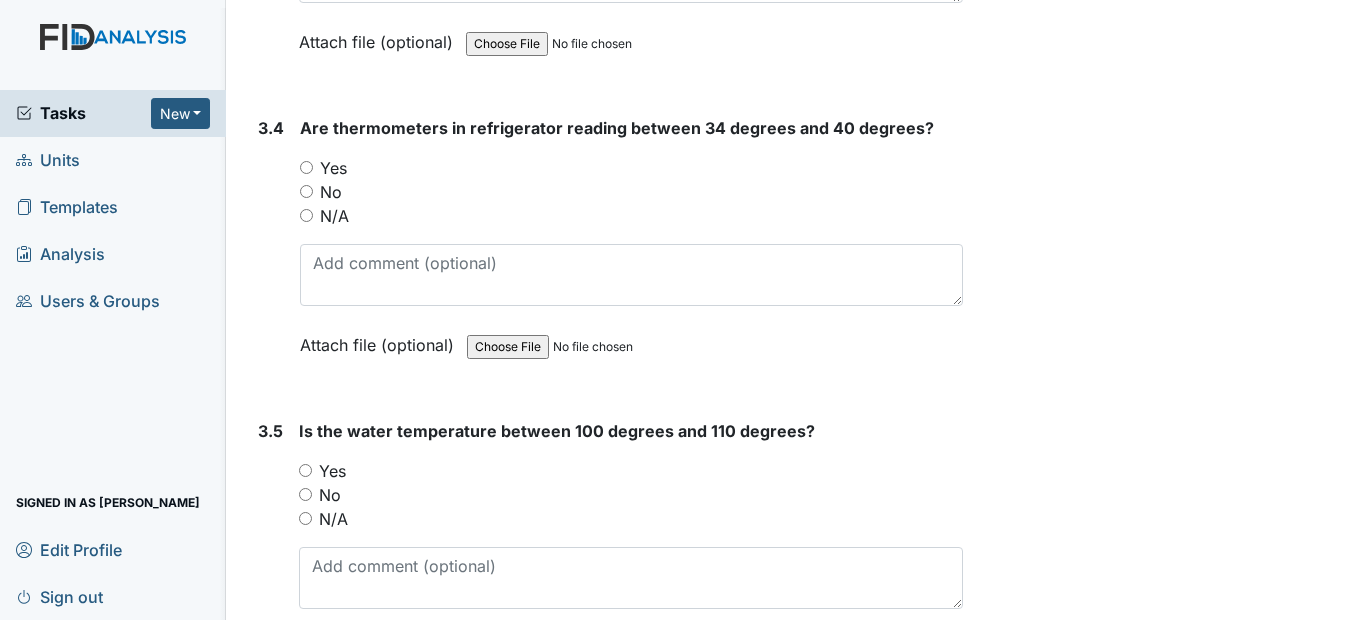 scroll, scrollTop: 3900, scrollLeft: 0, axis: vertical 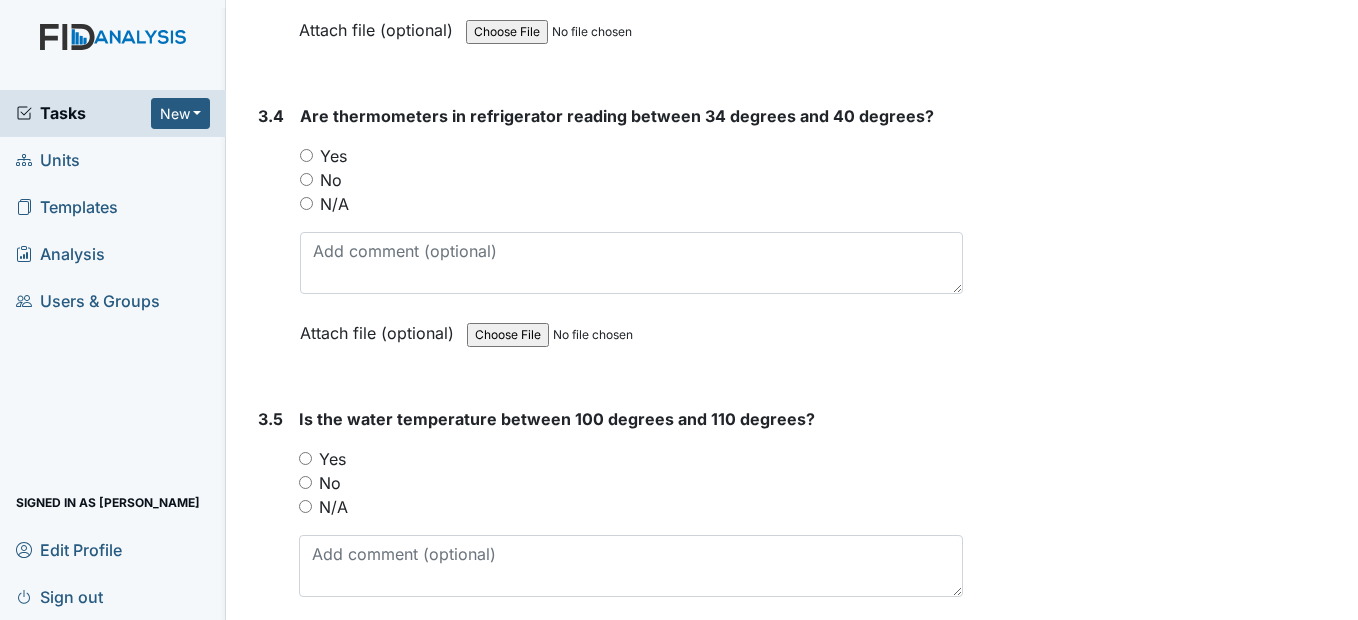 click on "Yes" at bounding box center (306, 155) 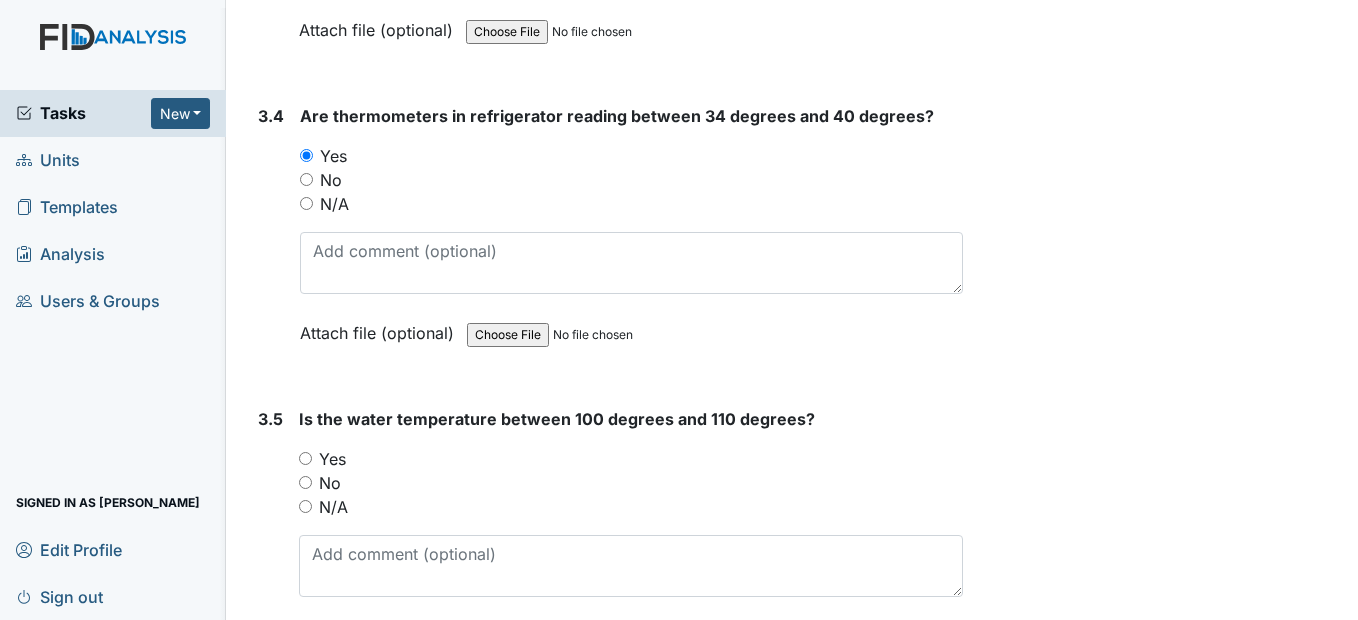 click on "Yes" at bounding box center [305, 458] 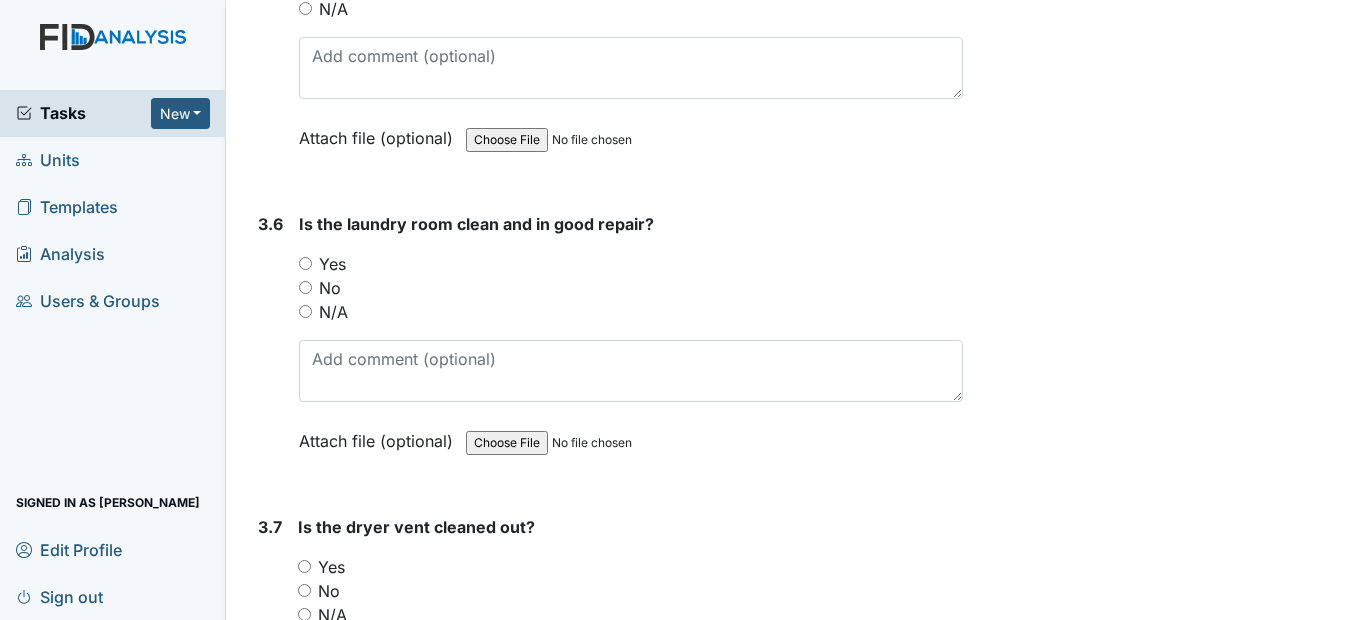 scroll, scrollTop: 4400, scrollLeft: 0, axis: vertical 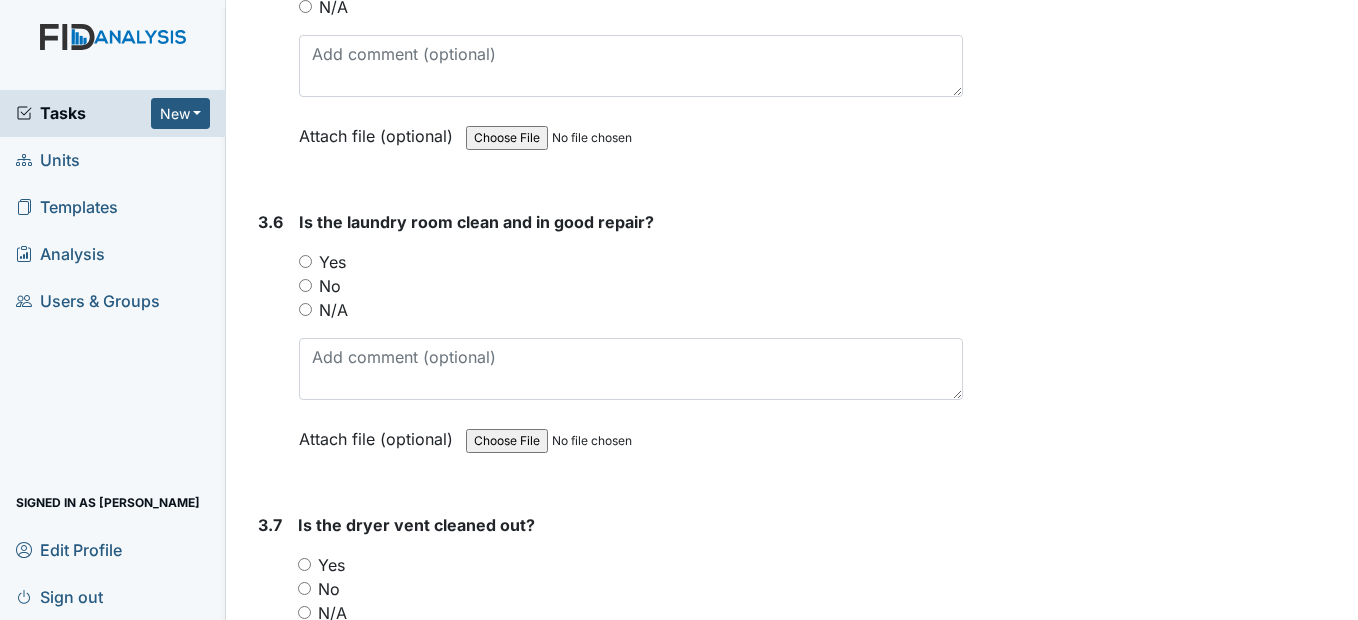 click on "Yes" at bounding box center (305, 261) 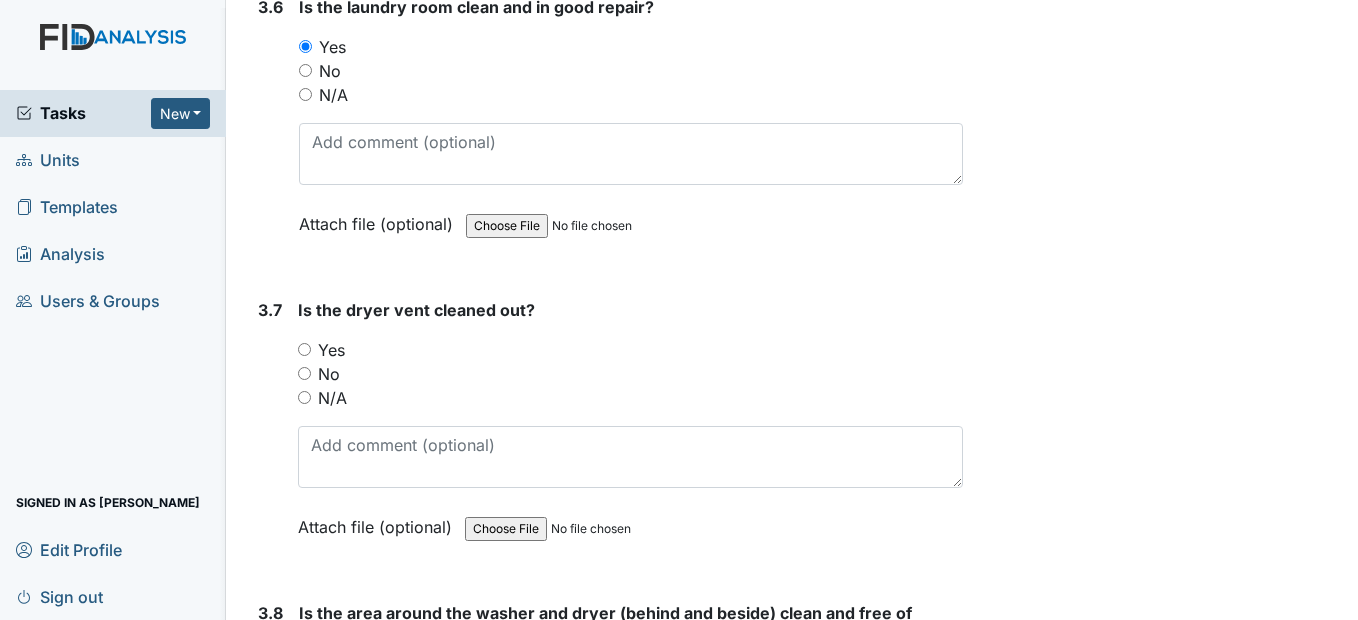 scroll, scrollTop: 4700, scrollLeft: 0, axis: vertical 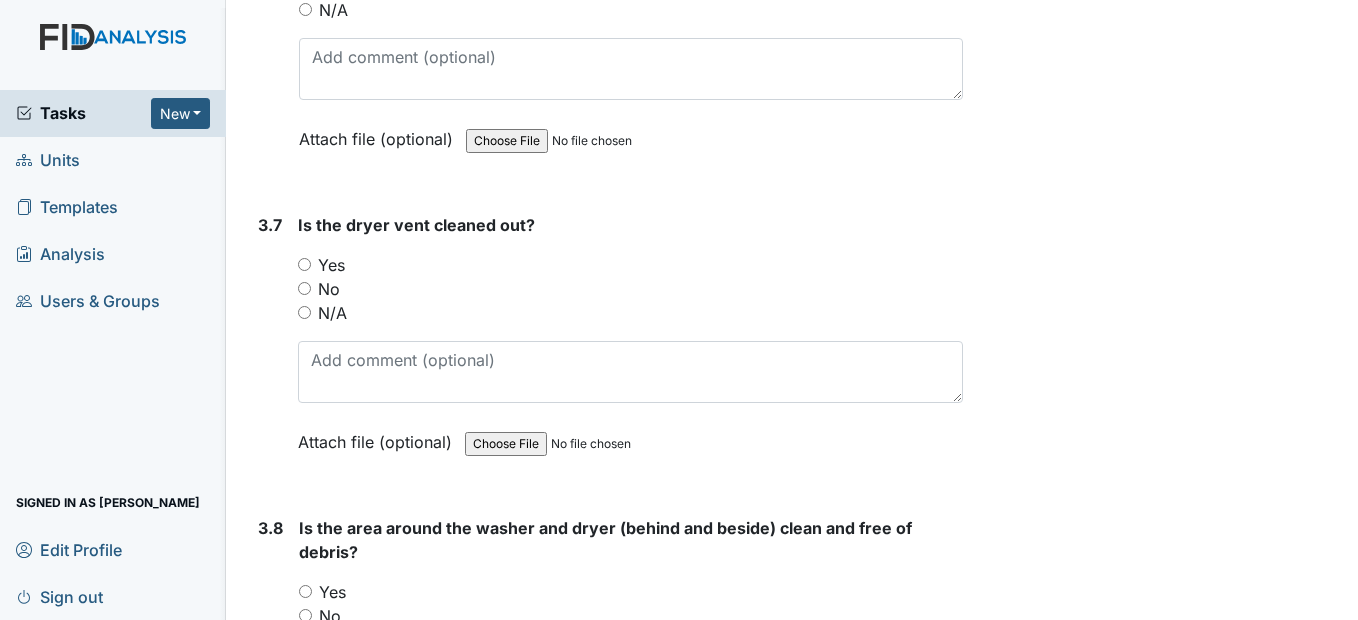 click on "Yes" at bounding box center [304, 264] 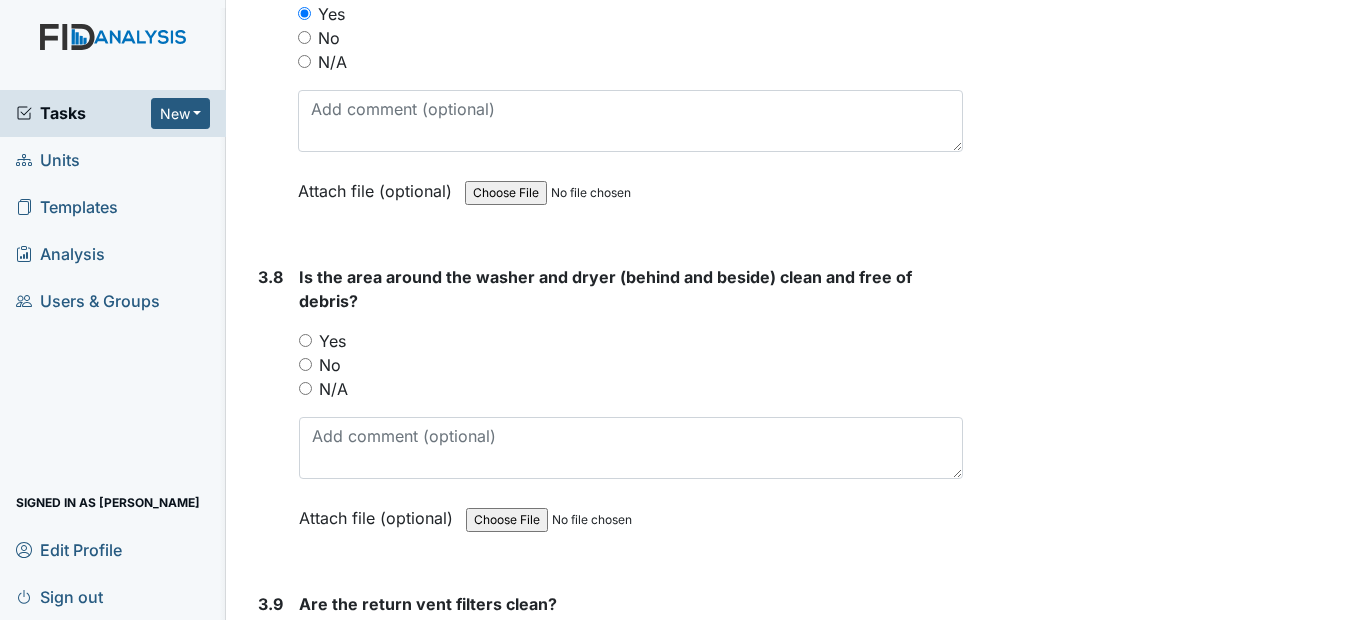 scroll, scrollTop: 5000, scrollLeft: 0, axis: vertical 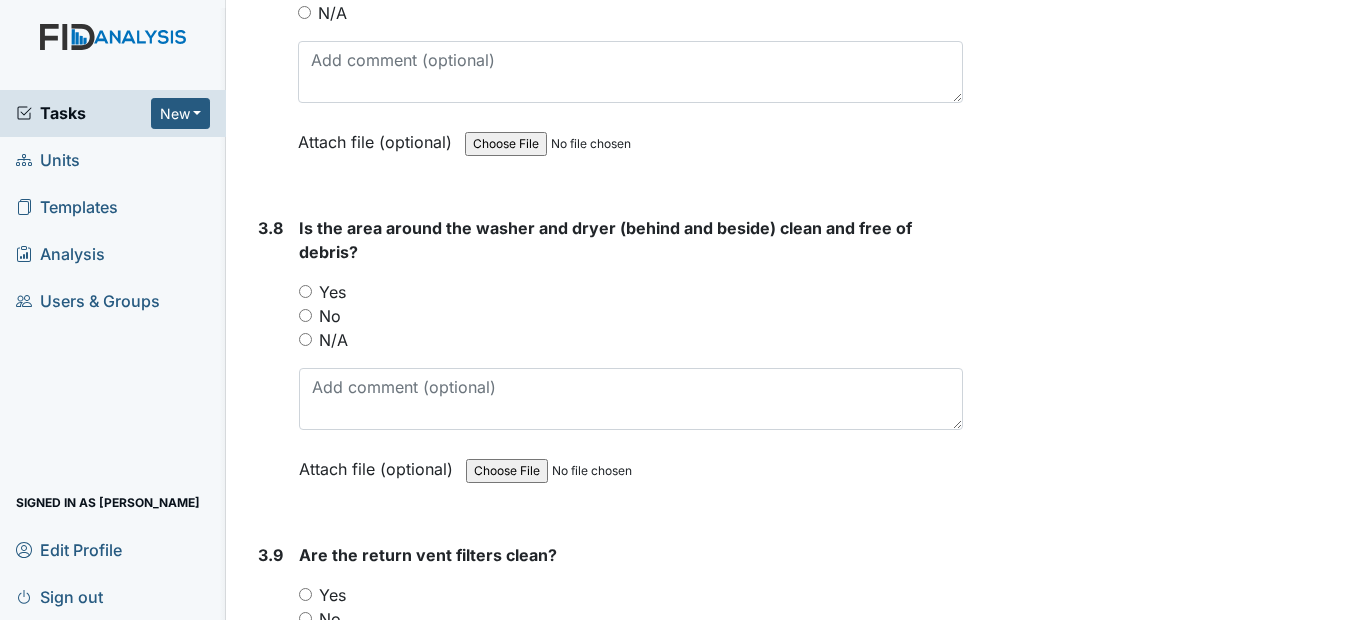 click on "Yes" at bounding box center [305, 291] 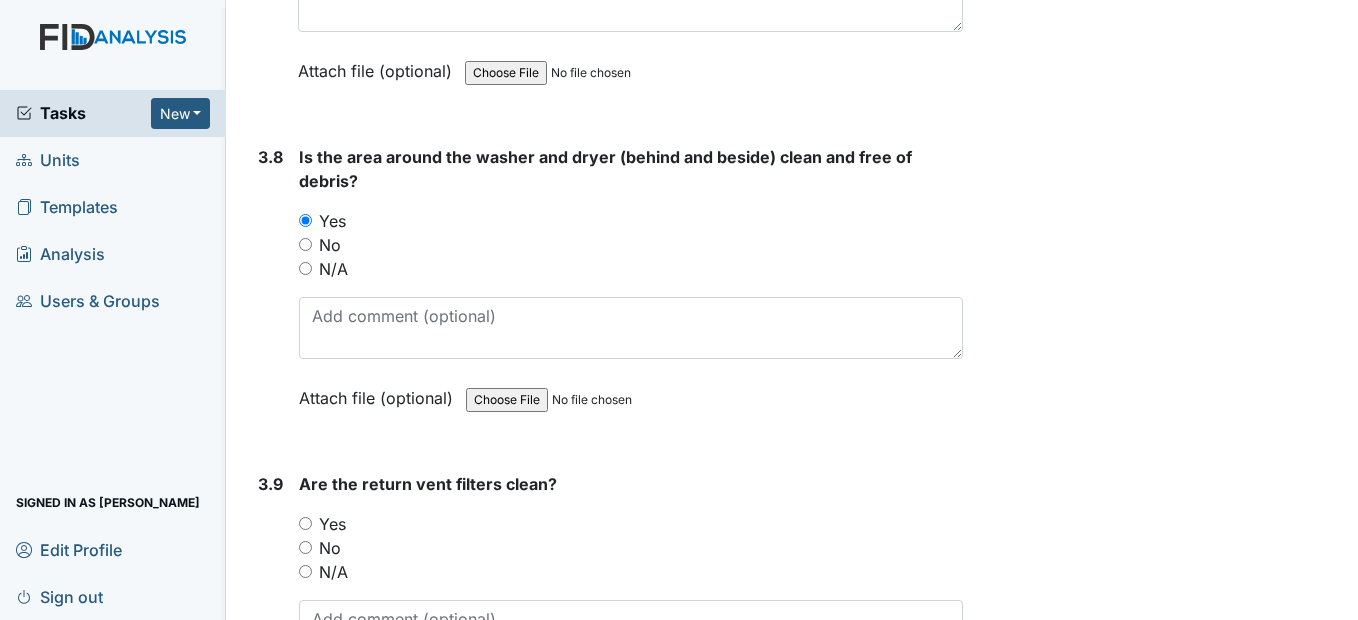 scroll, scrollTop: 5300, scrollLeft: 0, axis: vertical 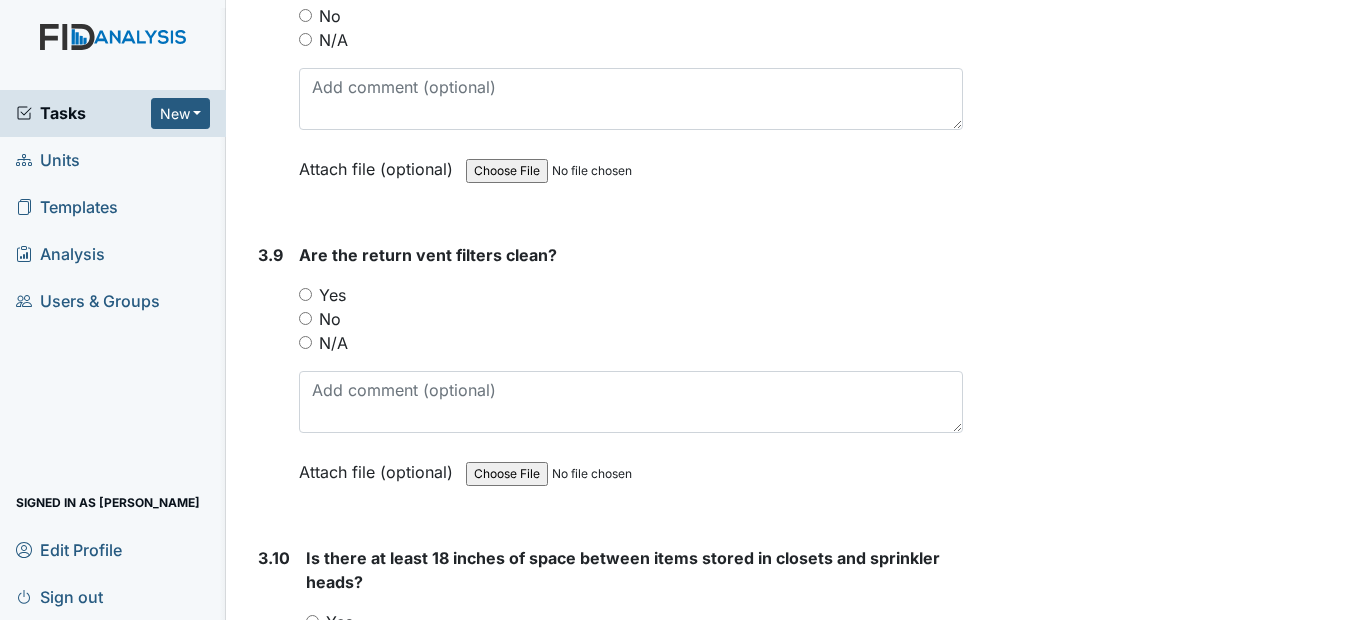 click on "3.9
Are the return vent filters clean?
You must select one of the below options.
Yes
No
N/A
Attach file (optional)
You can upload .pdf, .txt, .jpg, .jpeg, .png, .csv, .xls, or .doc files under 100MB." at bounding box center [606, 378] 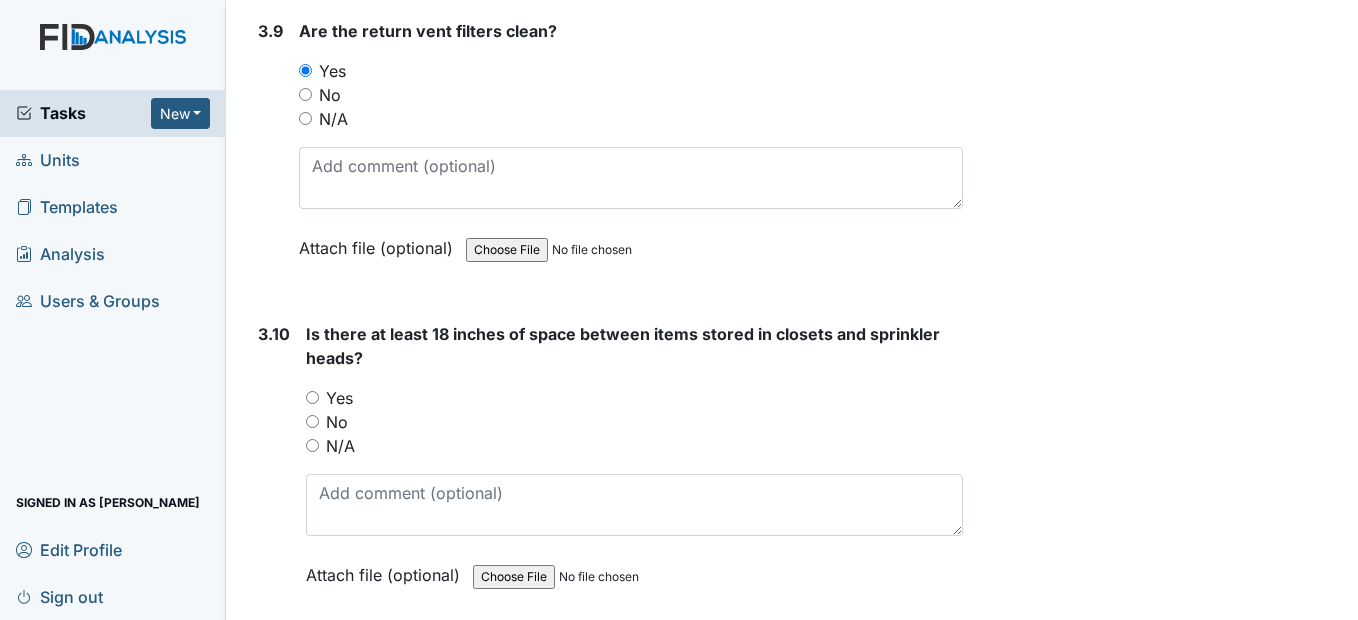 scroll, scrollTop: 5600, scrollLeft: 0, axis: vertical 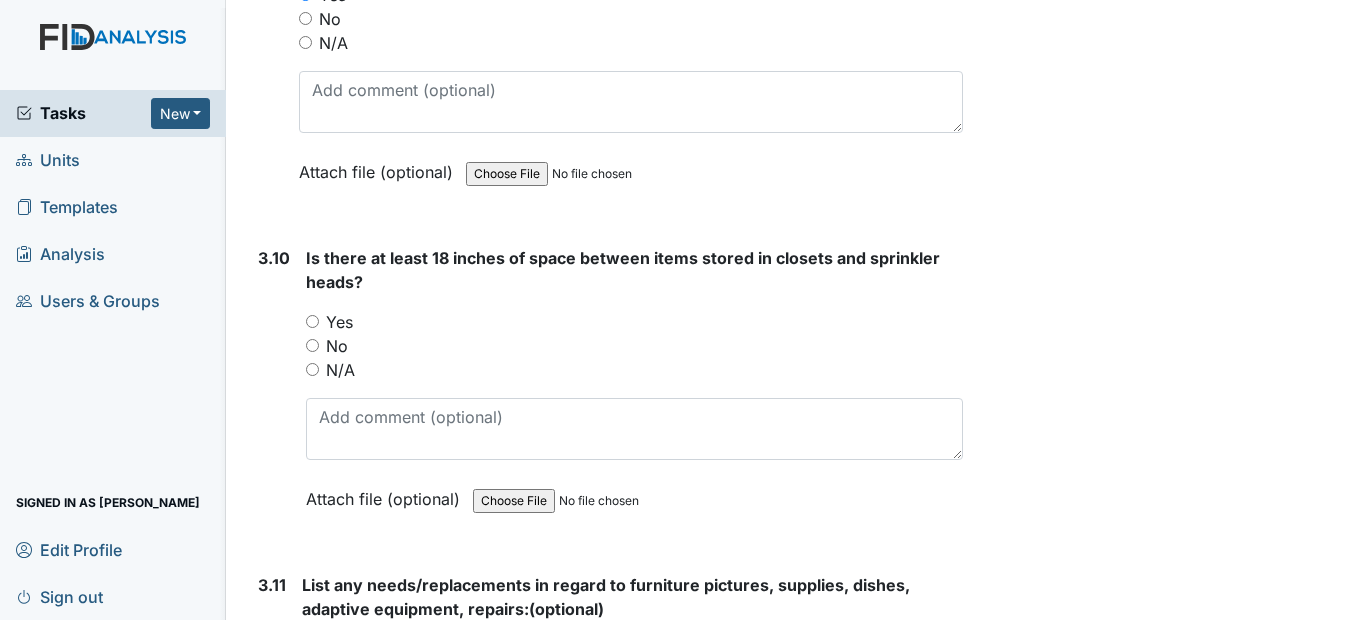 click on "Yes" at bounding box center [634, 322] 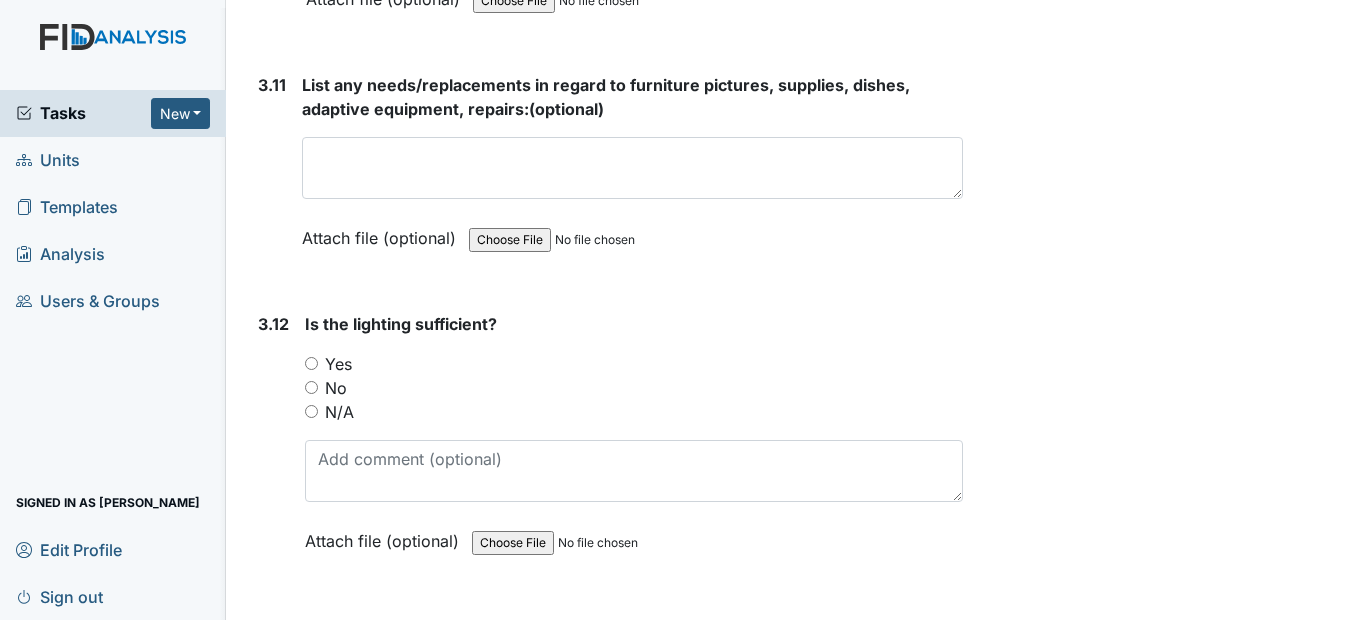 scroll, scrollTop: 6200, scrollLeft: 0, axis: vertical 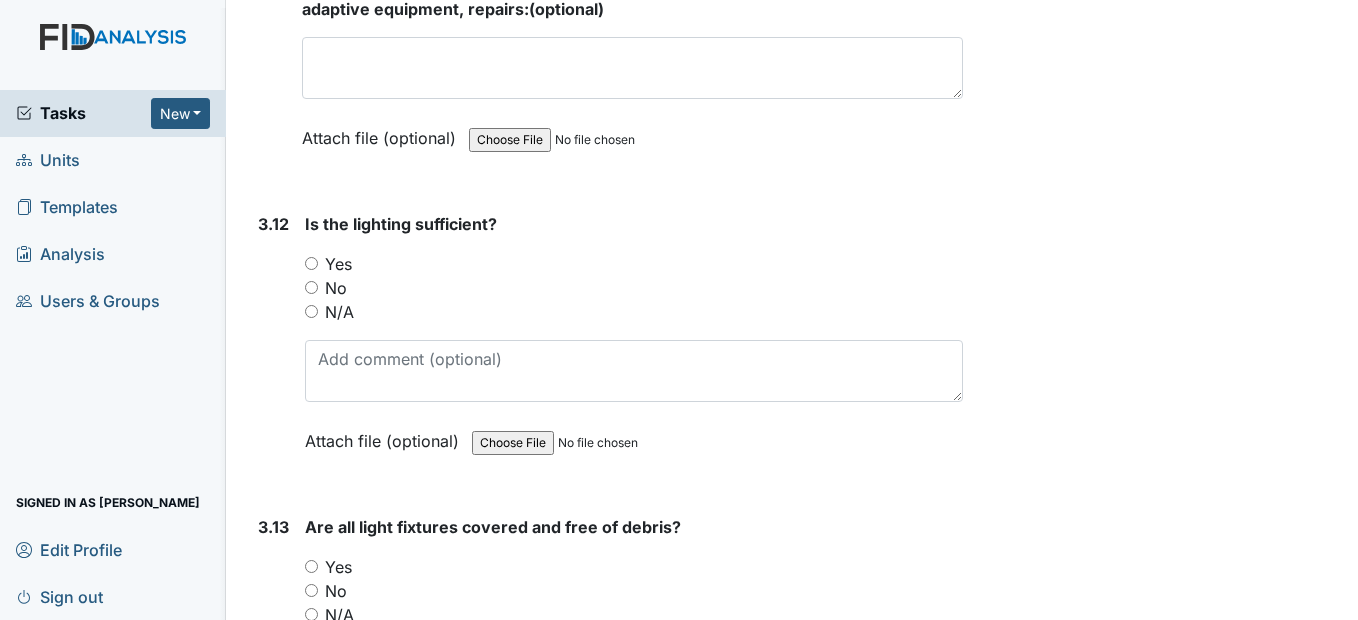 click on "Yes" at bounding box center [311, 263] 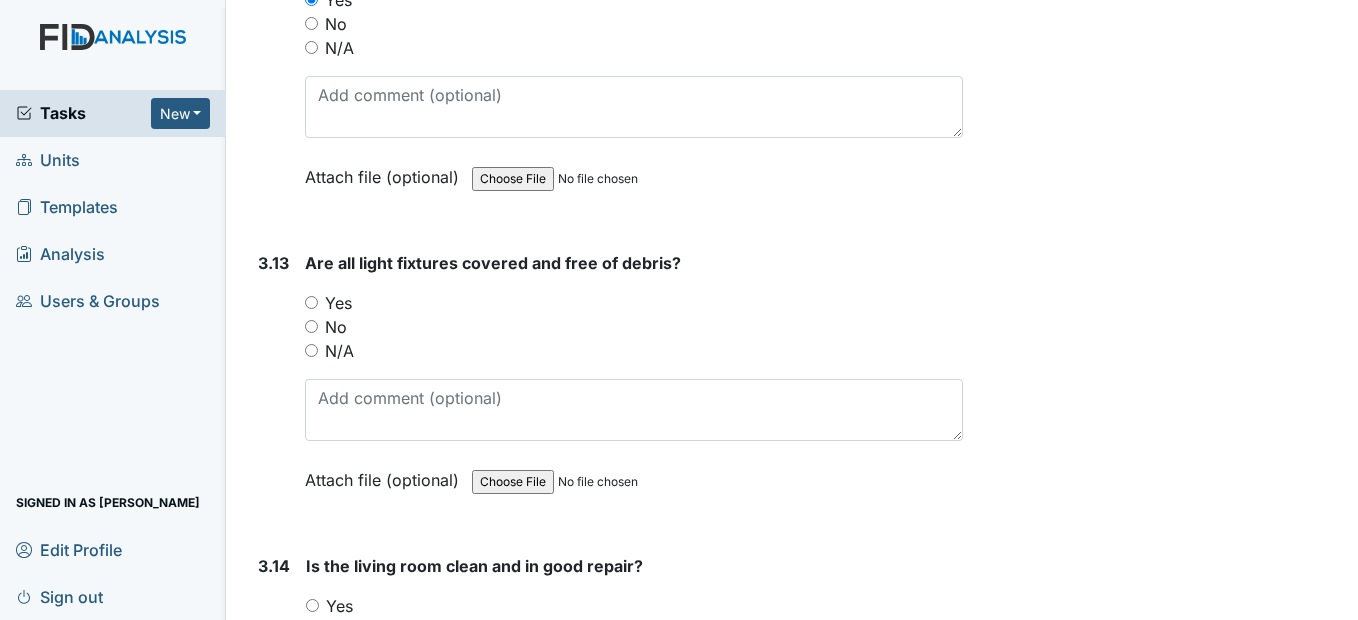 scroll, scrollTop: 6500, scrollLeft: 0, axis: vertical 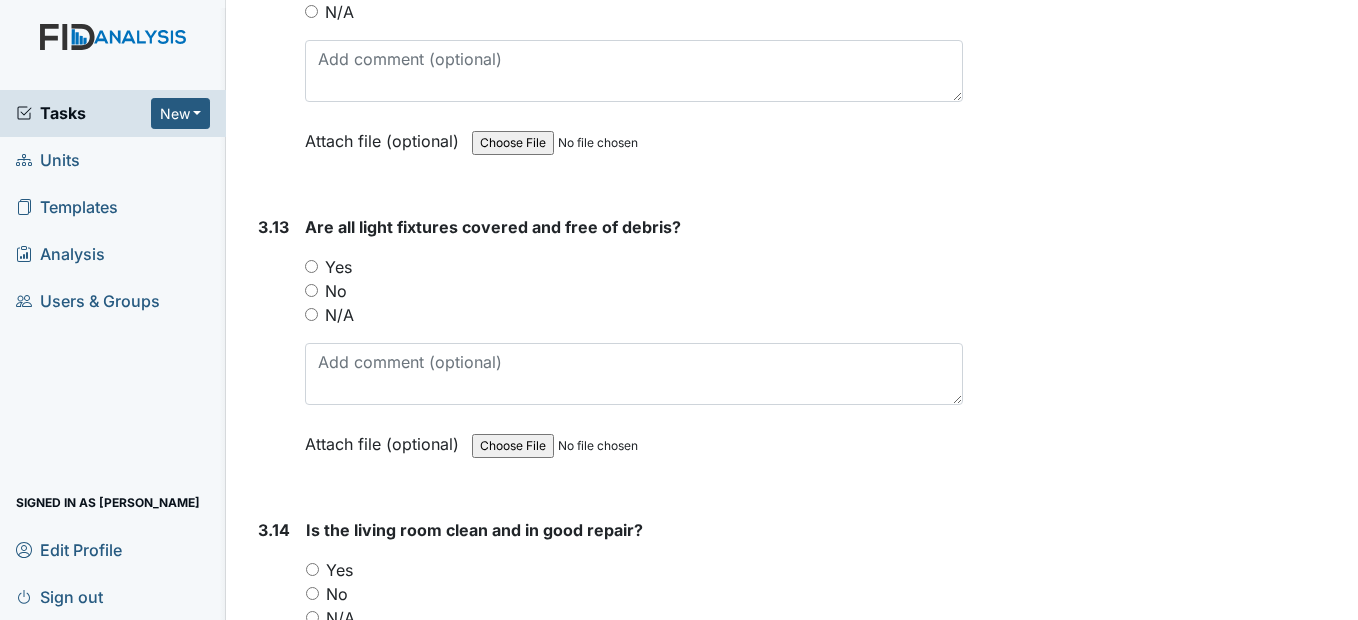 click on "Yes" at bounding box center [311, 266] 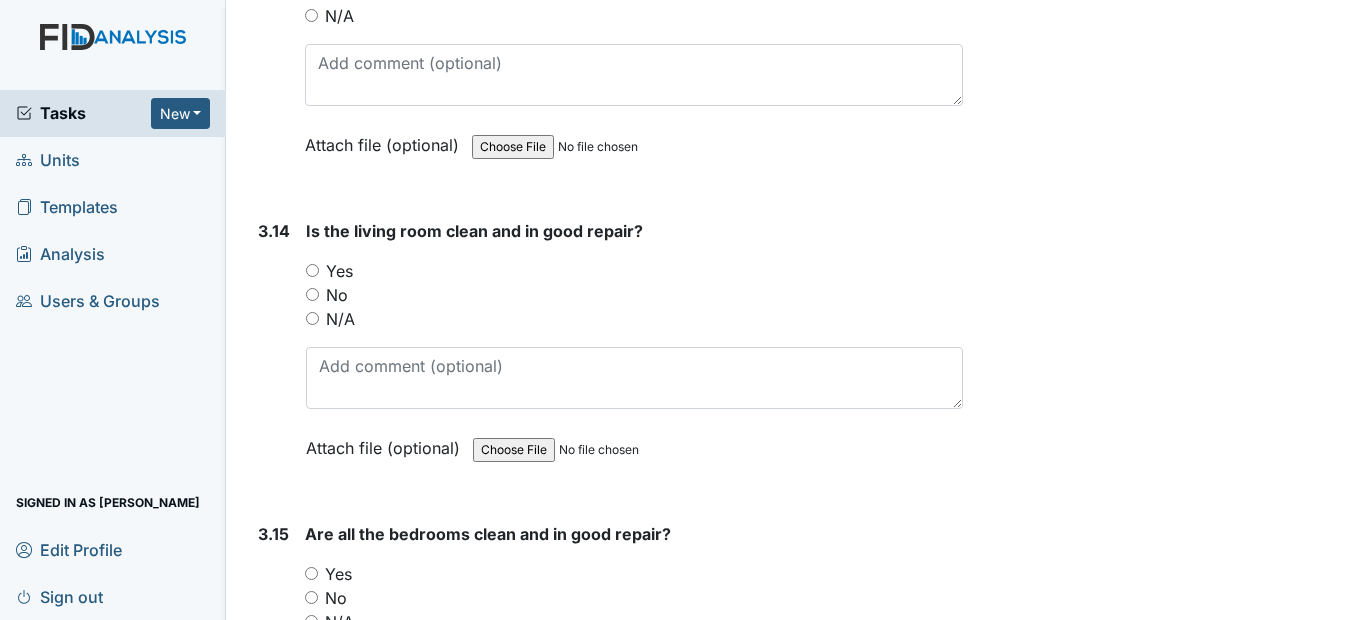 scroll, scrollTop: 6800, scrollLeft: 0, axis: vertical 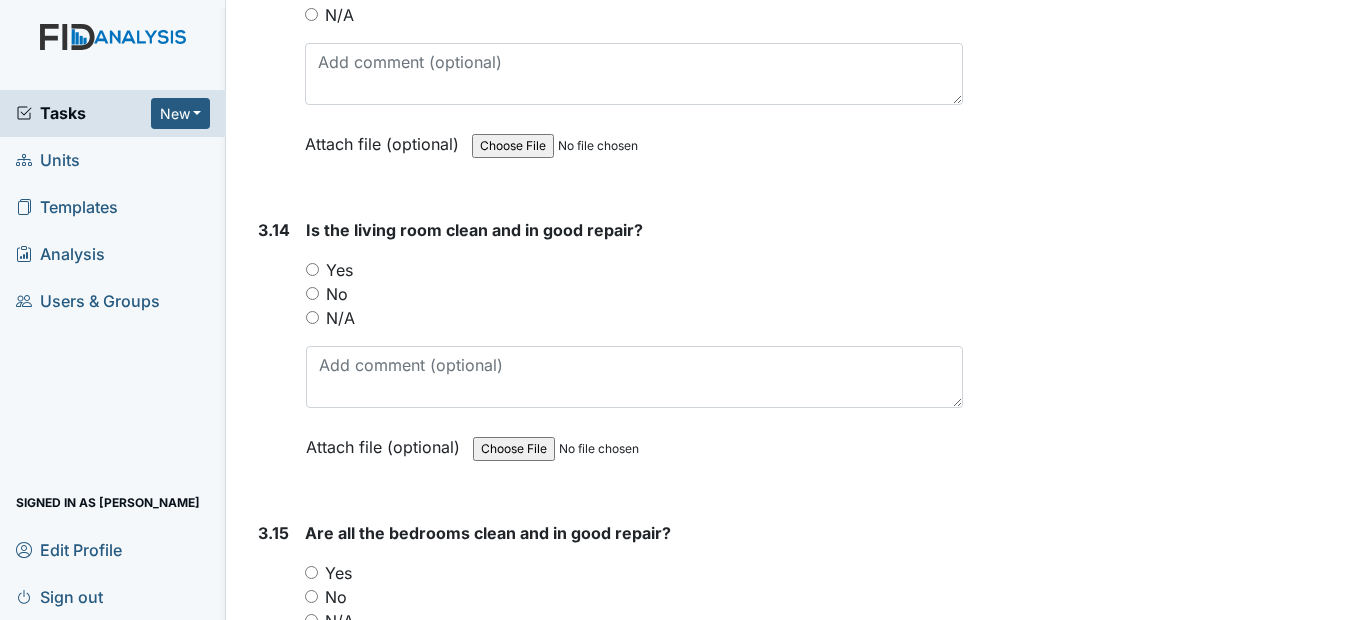 click on "Yes" at bounding box center [312, 269] 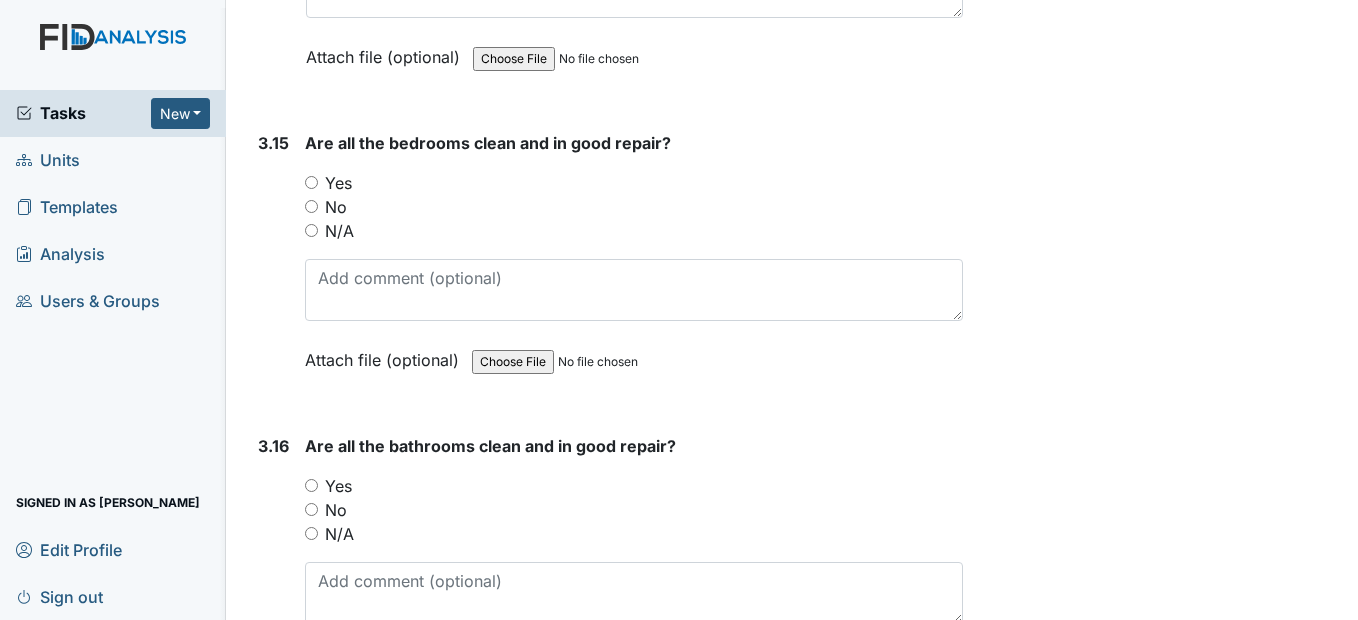 scroll, scrollTop: 7200, scrollLeft: 0, axis: vertical 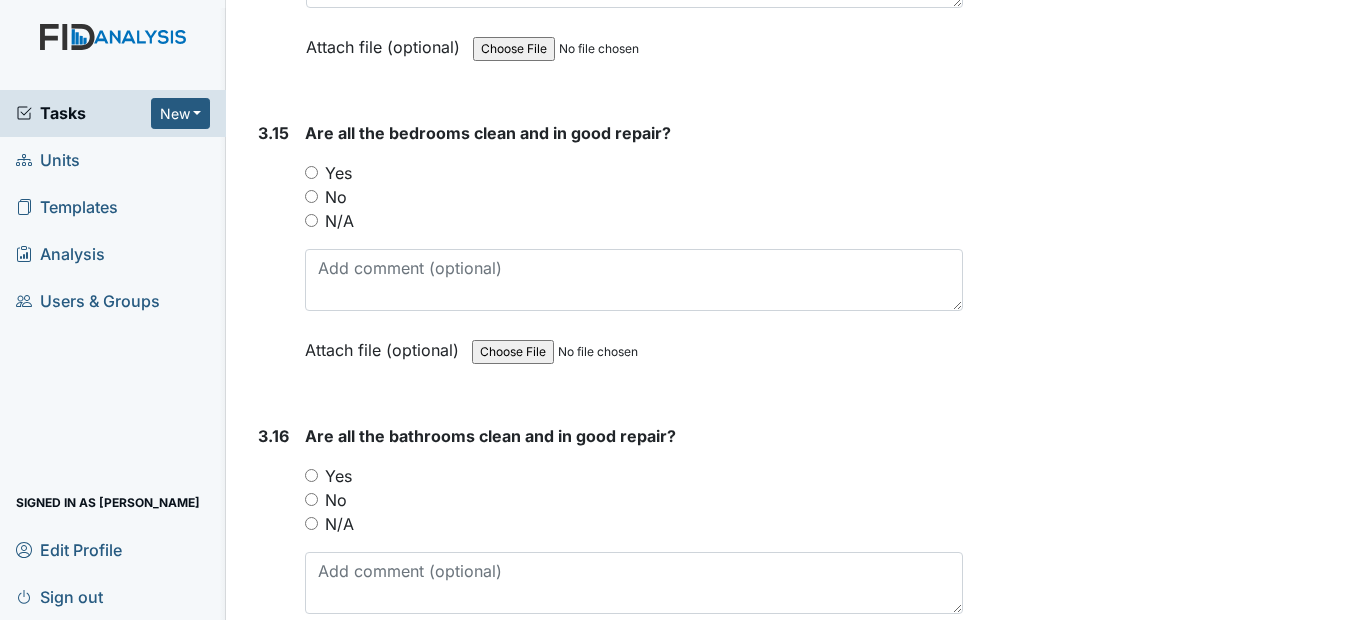 click on "Yes" at bounding box center (311, 172) 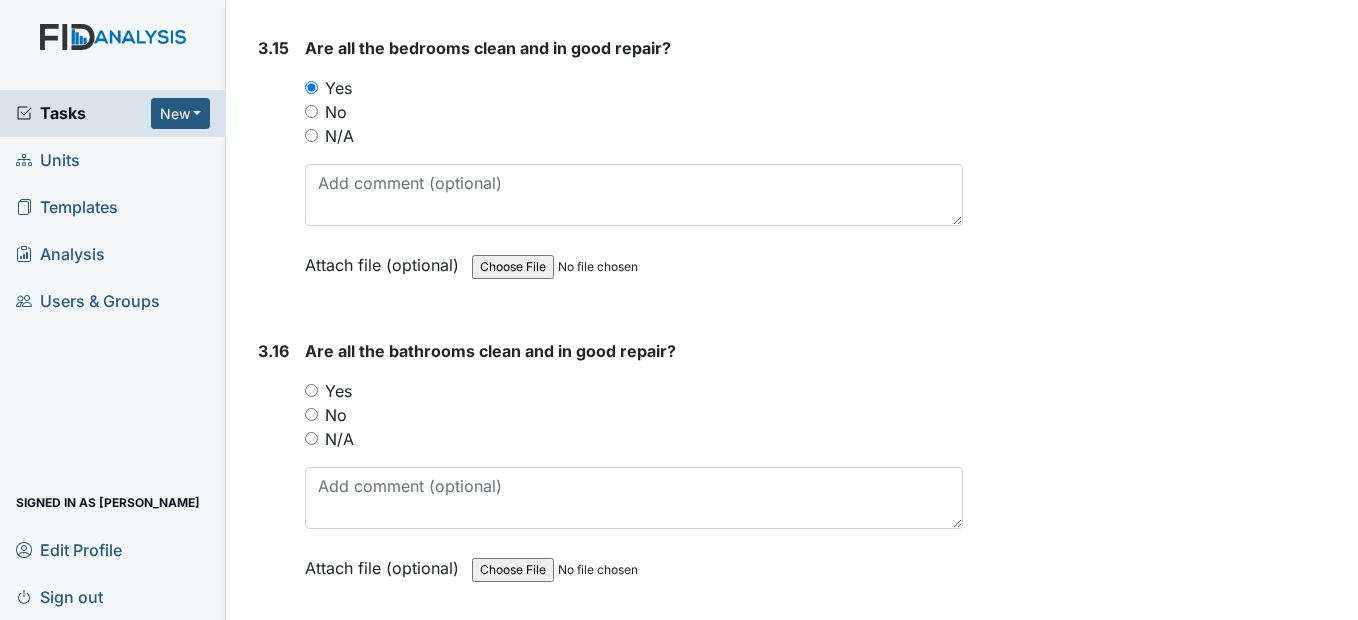 scroll, scrollTop: 7500, scrollLeft: 0, axis: vertical 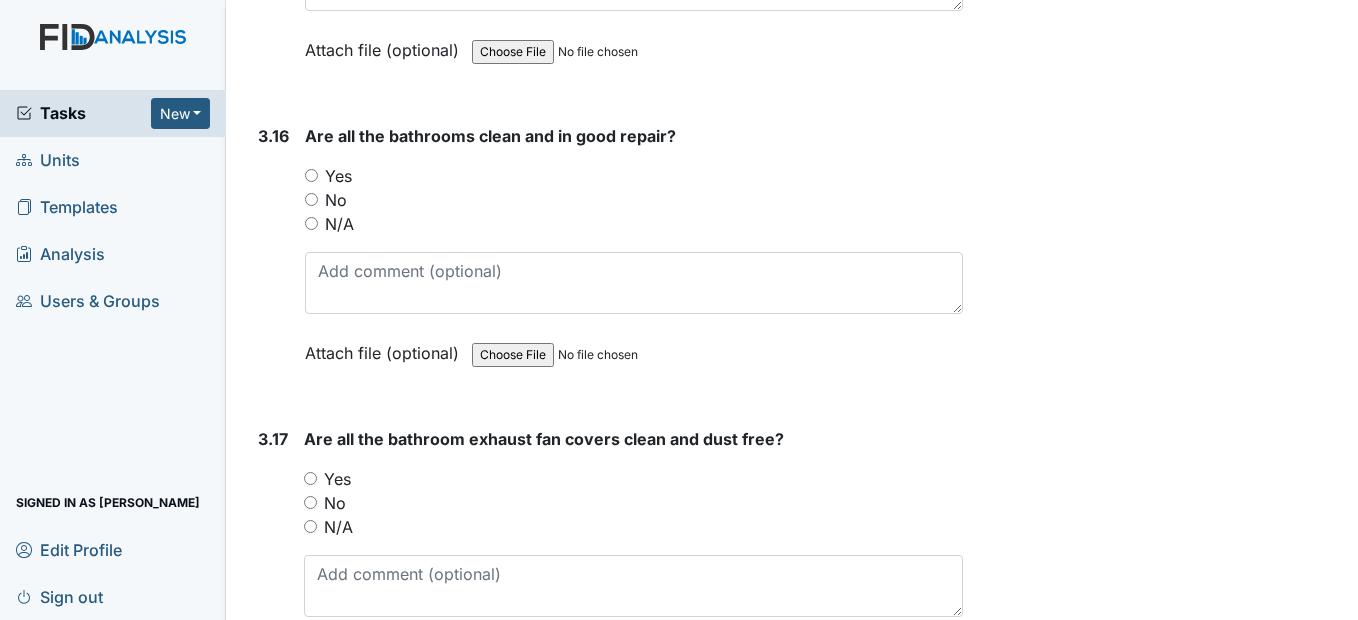 click on "Yes" at bounding box center [311, 175] 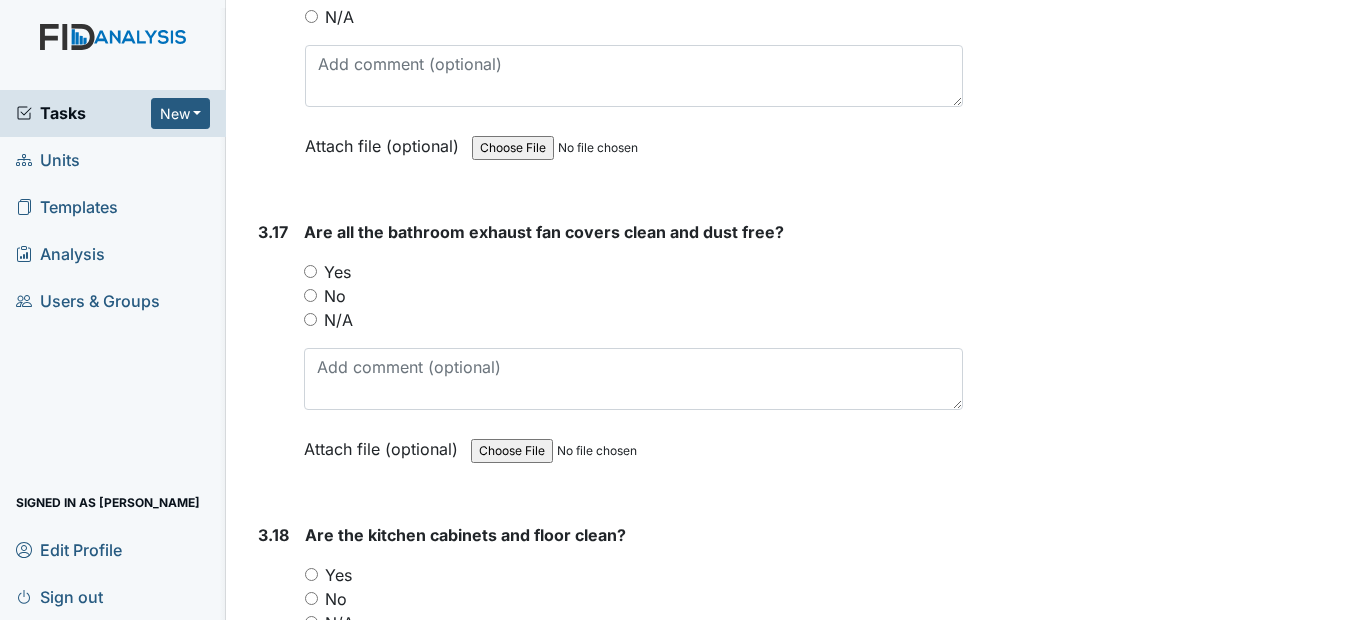 scroll, scrollTop: 7800, scrollLeft: 0, axis: vertical 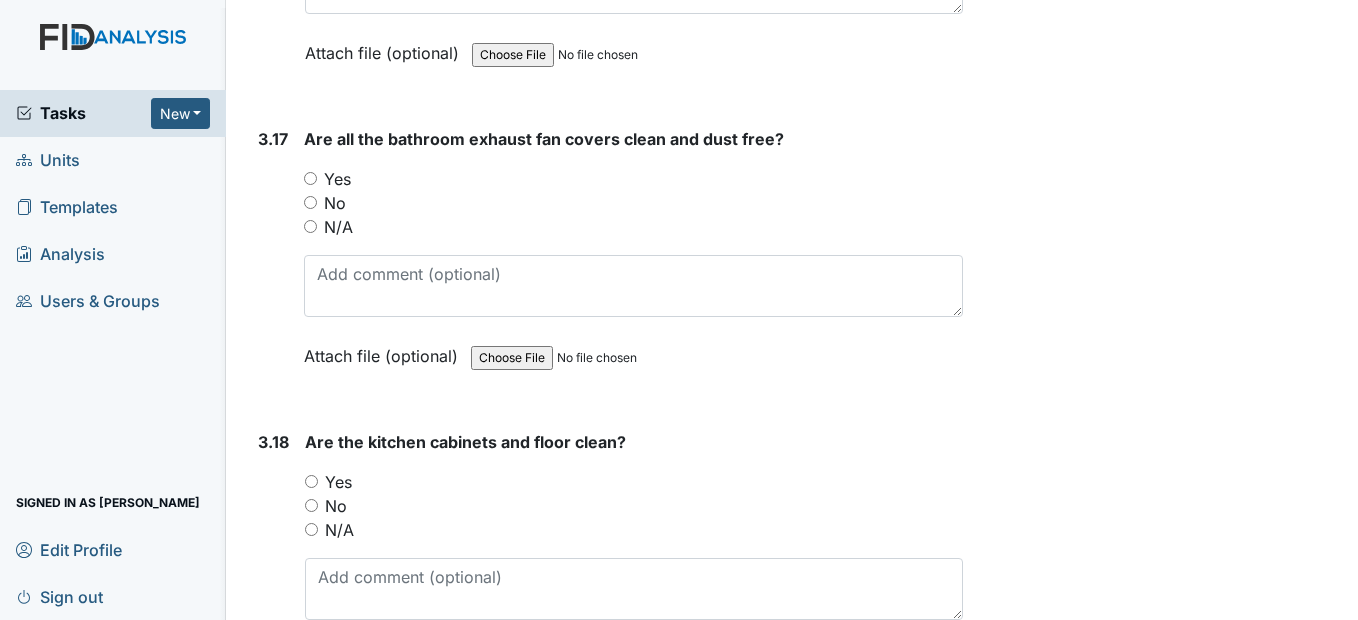 click on "Yes" at bounding box center (310, 178) 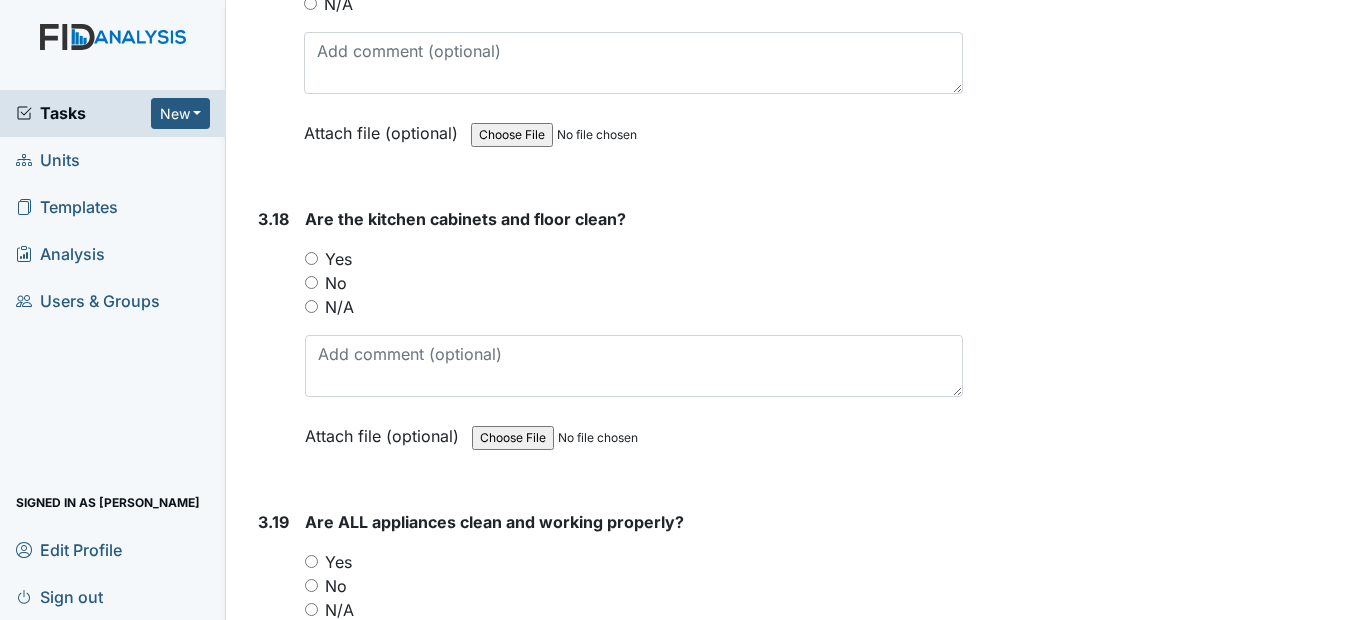scroll, scrollTop: 8100, scrollLeft: 0, axis: vertical 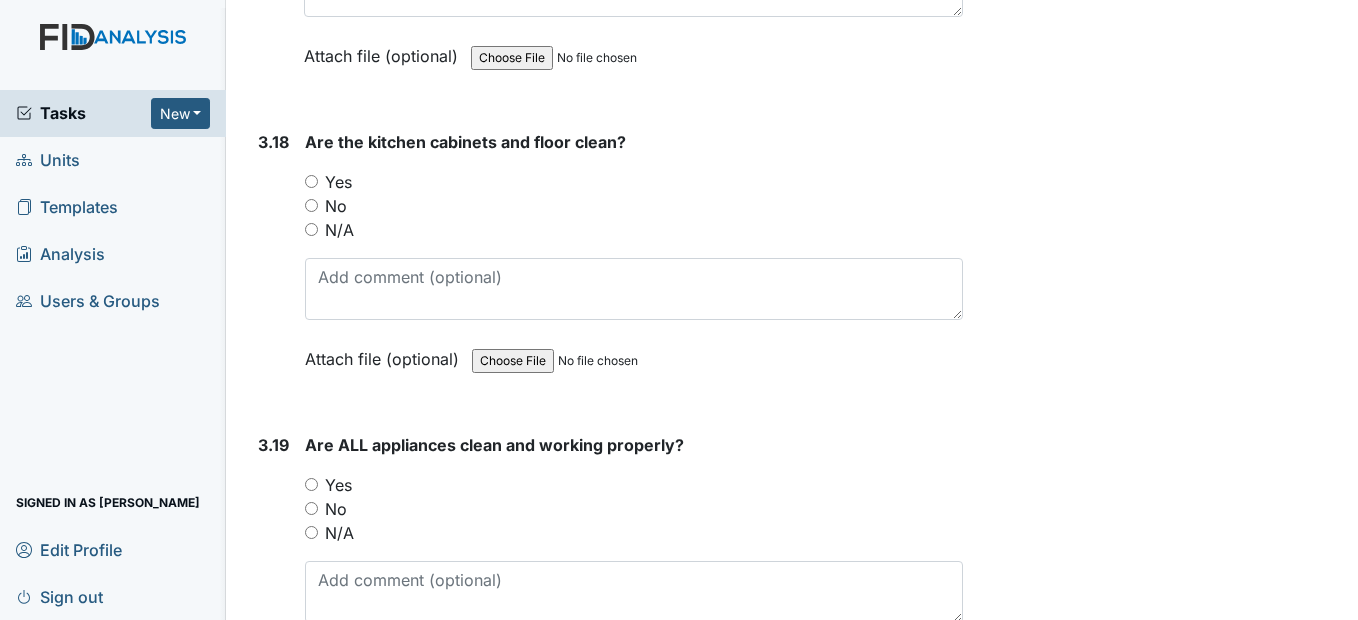 click on "Yes" at bounding box center (311, 181) 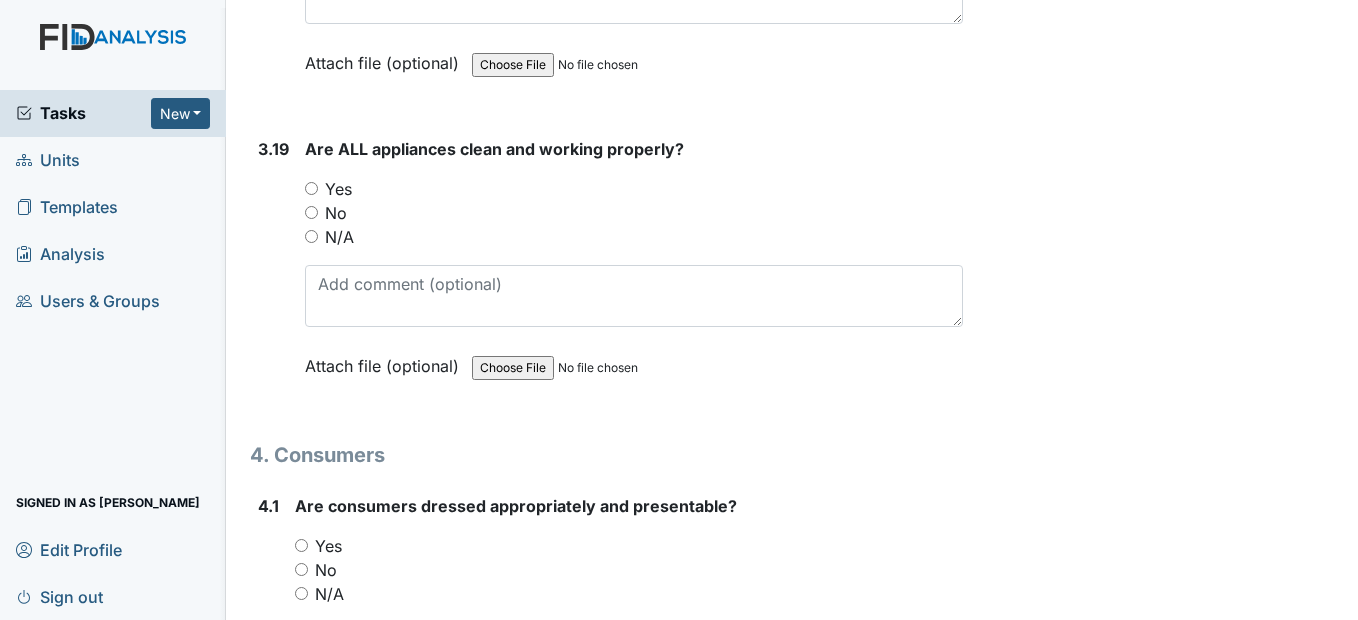 scroll, scrollTop: 8400, scrollLeft: 0, axis: vertical 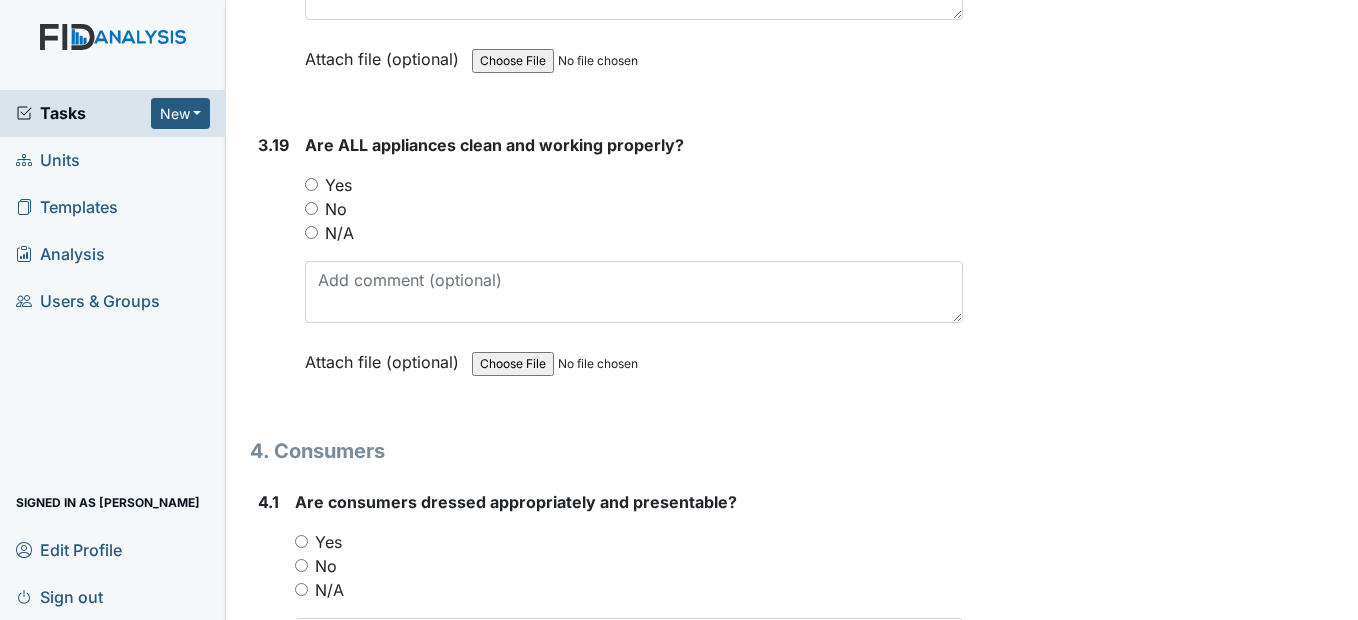 click on "Yes" at bounding box center (311, 184) 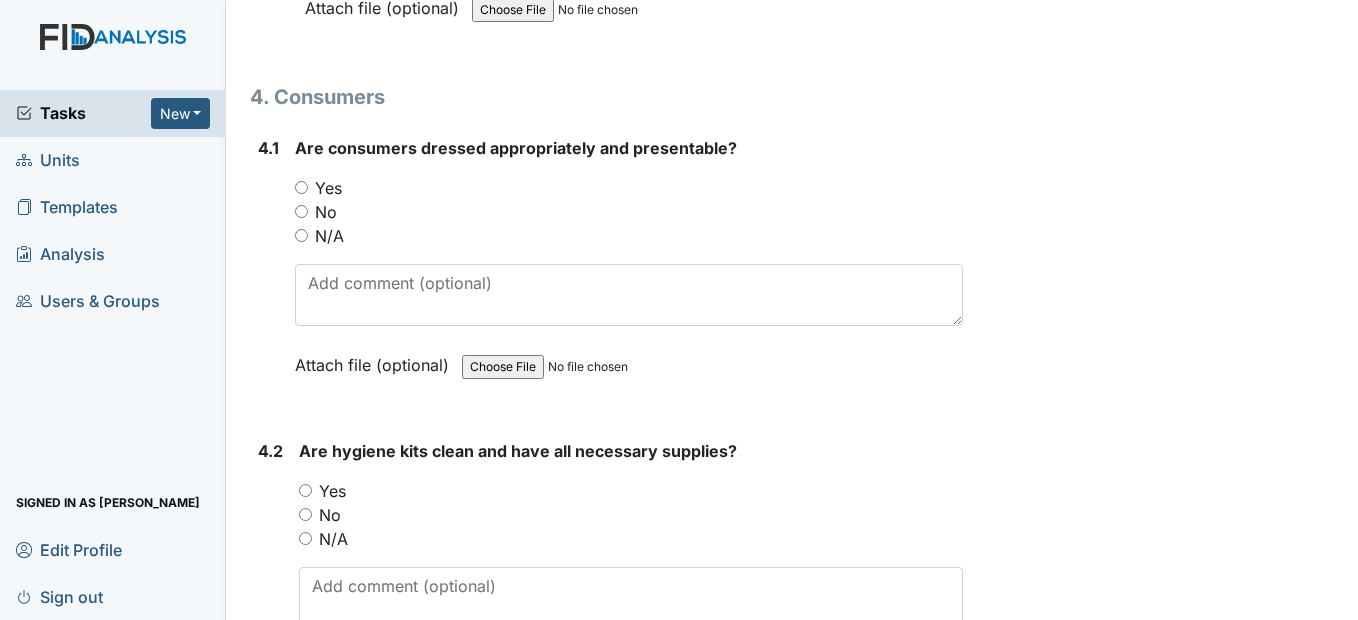 scroll, scrollTop: 8800, scrollLeft: 0, axis: vertical 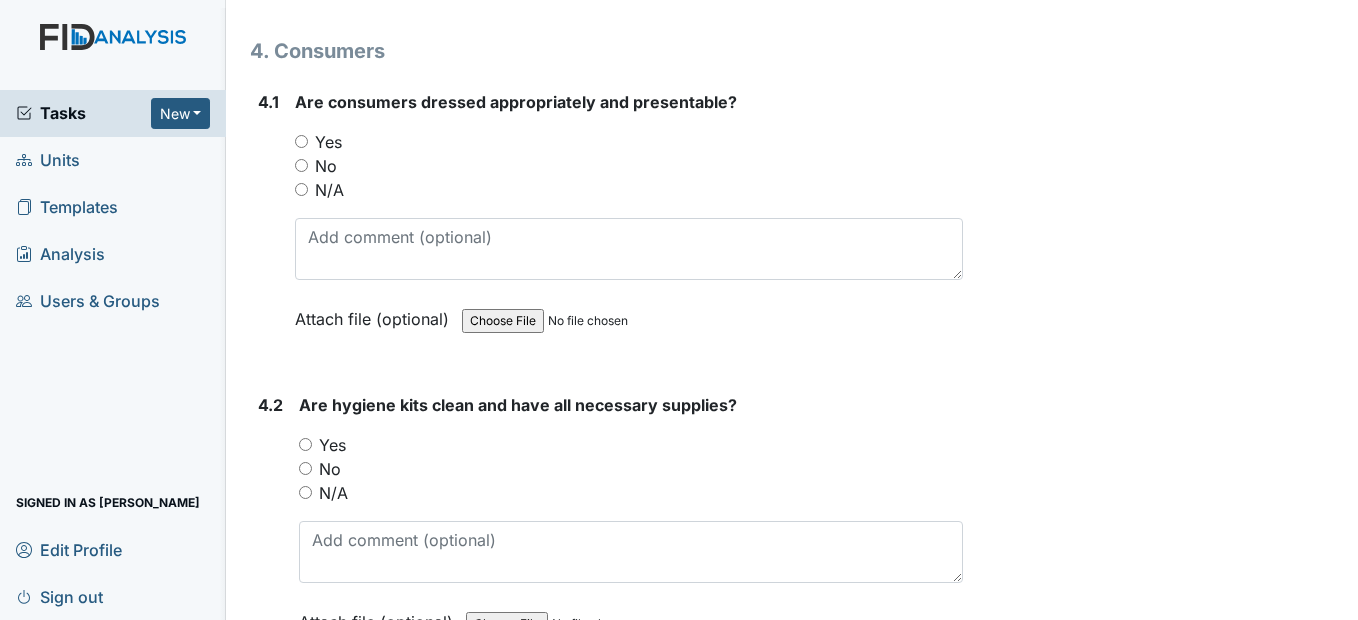 drag, startPoint x: 303, startPoint y: 186, endPoint x: 284, endPoint y: 191, distance: 19.646883 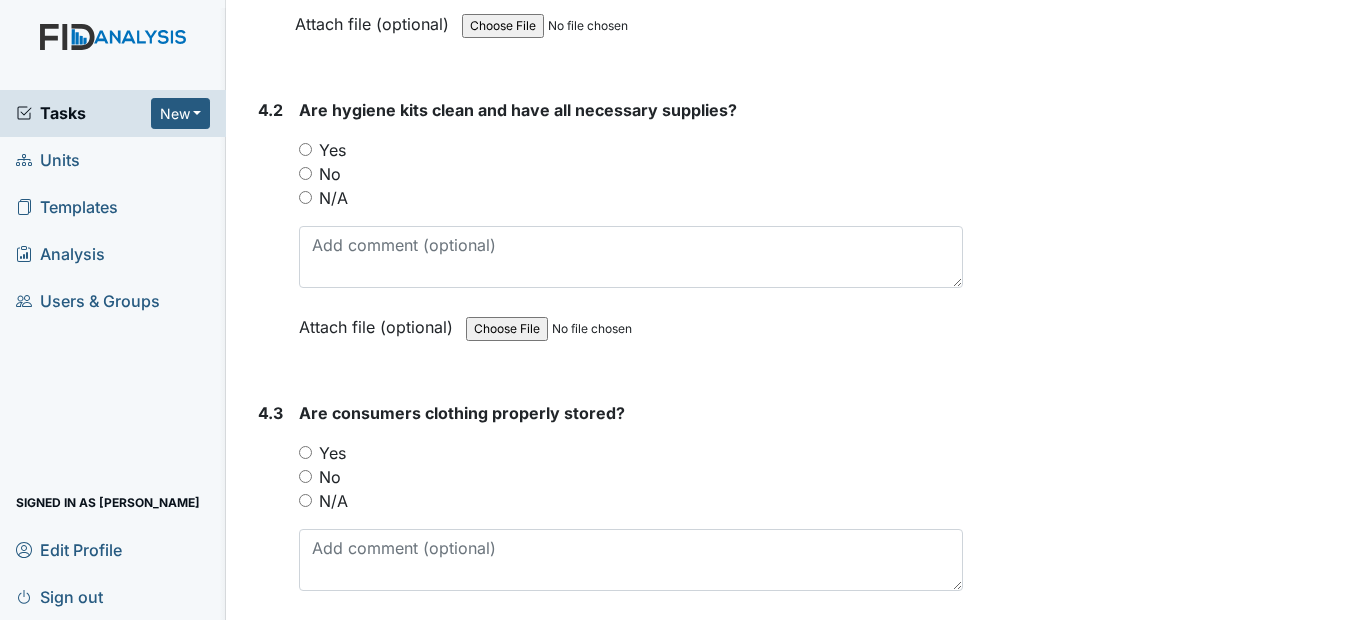 scroll, scrollTop: 9100, scrollLeft: 0, axis: vertical 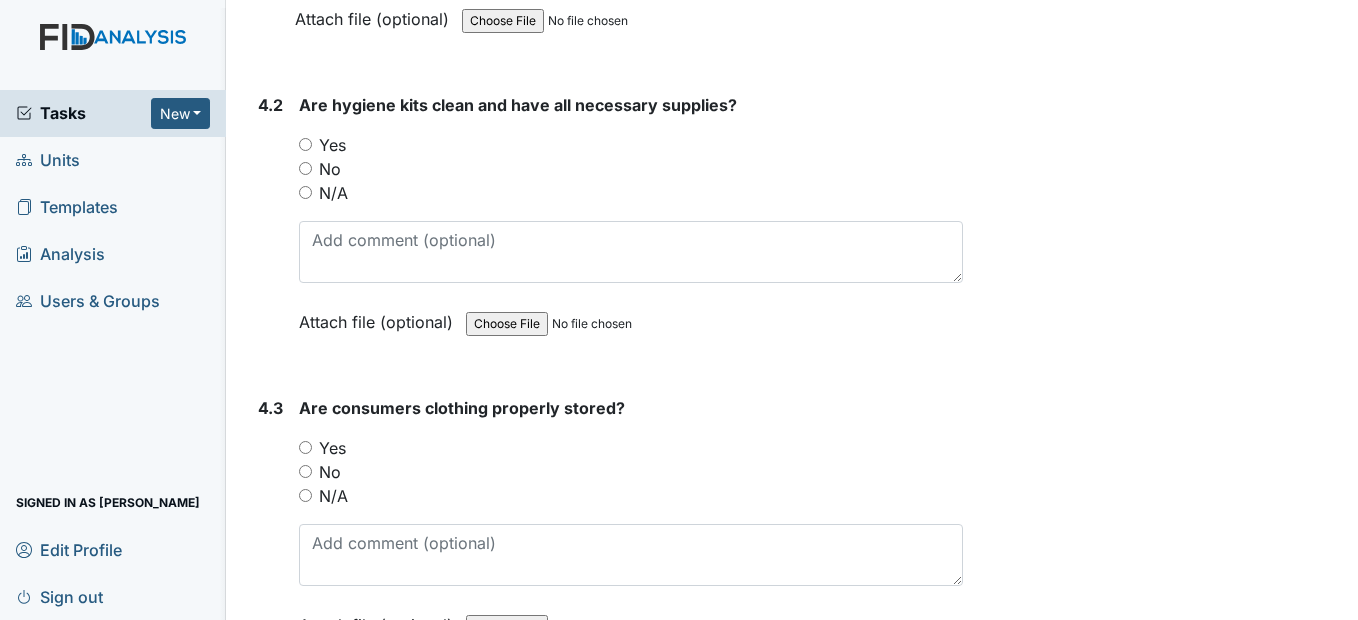 click on "Yes" at bounding box center (305, 144) 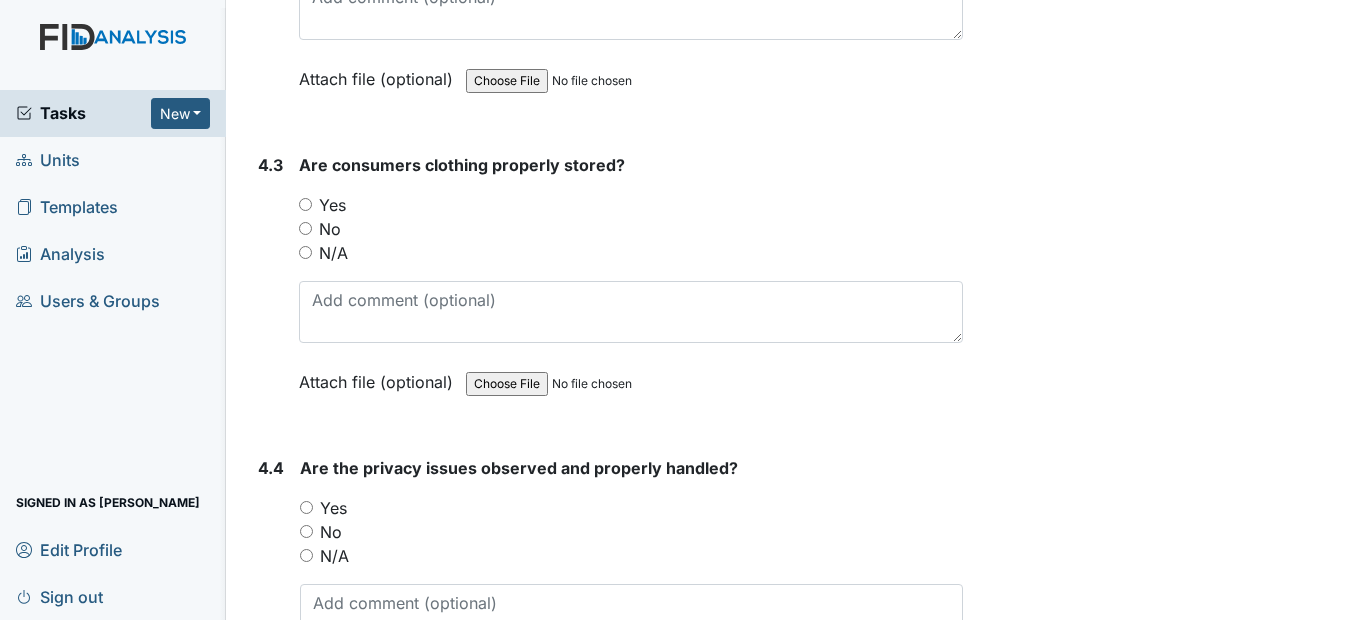 scroll, scrollTop: 9400, scrollLeft: 0, axis: vertical 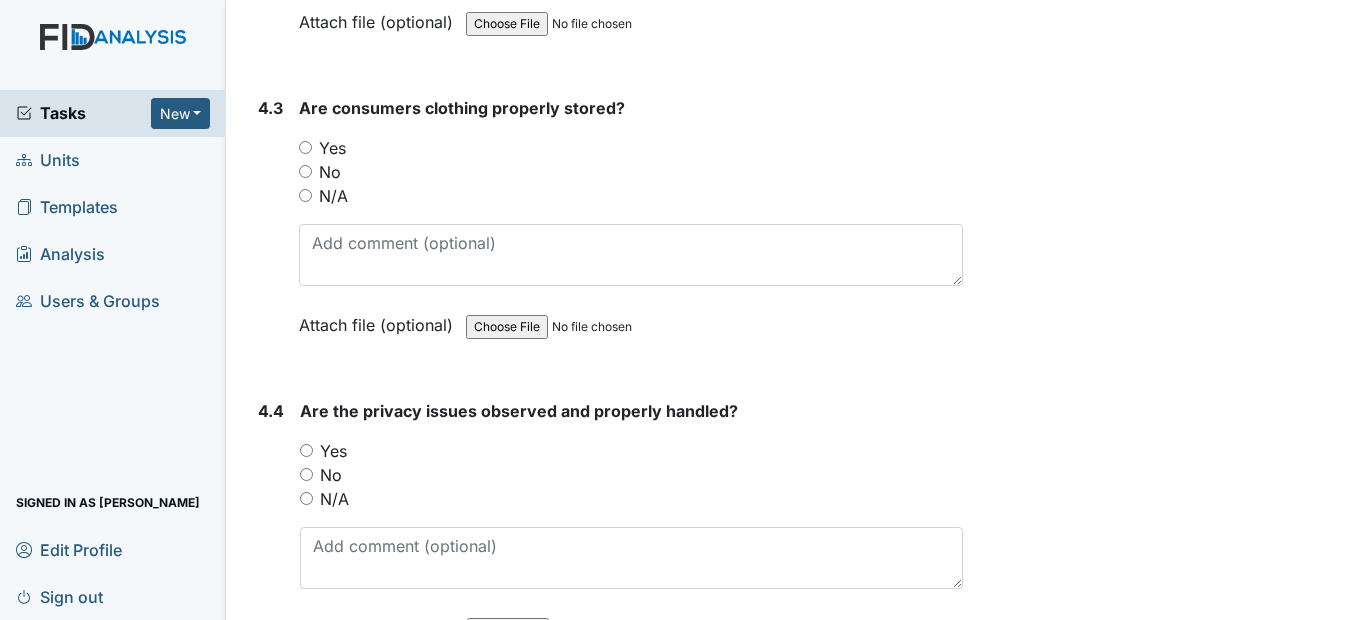 click on "Yes" at bounding box center (305, 147) 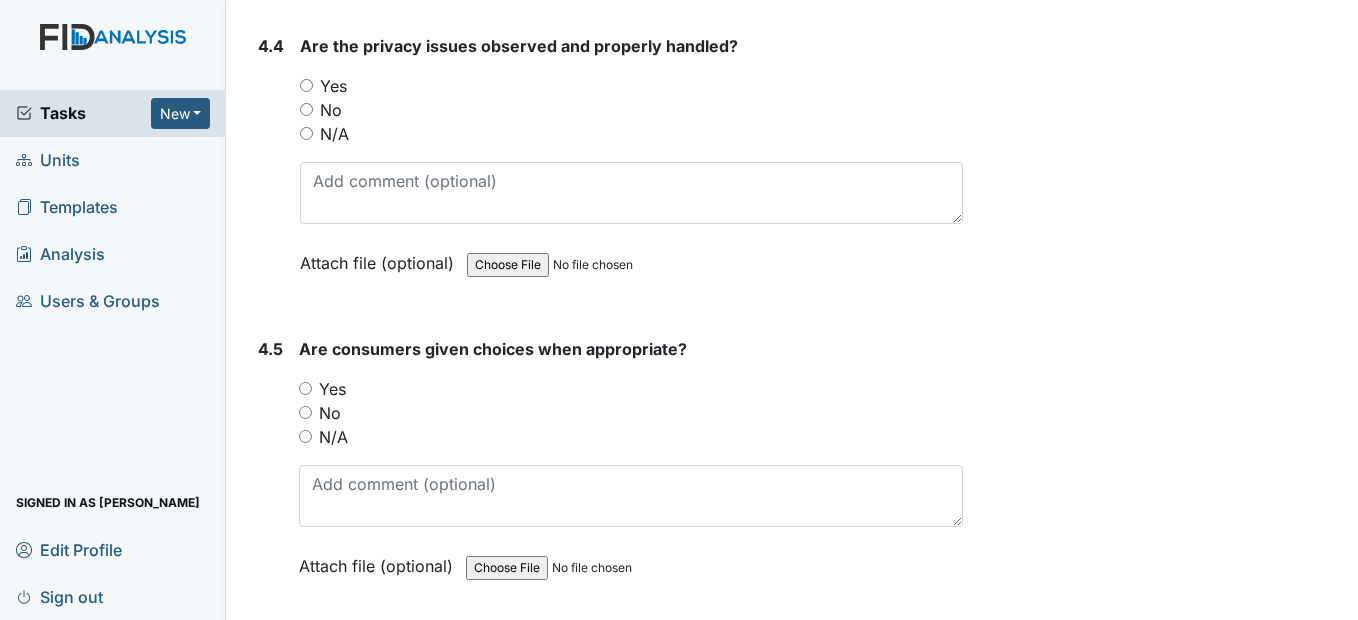 scroll, scrollTop: 9800, scrollLeft: 0, axis: vertical 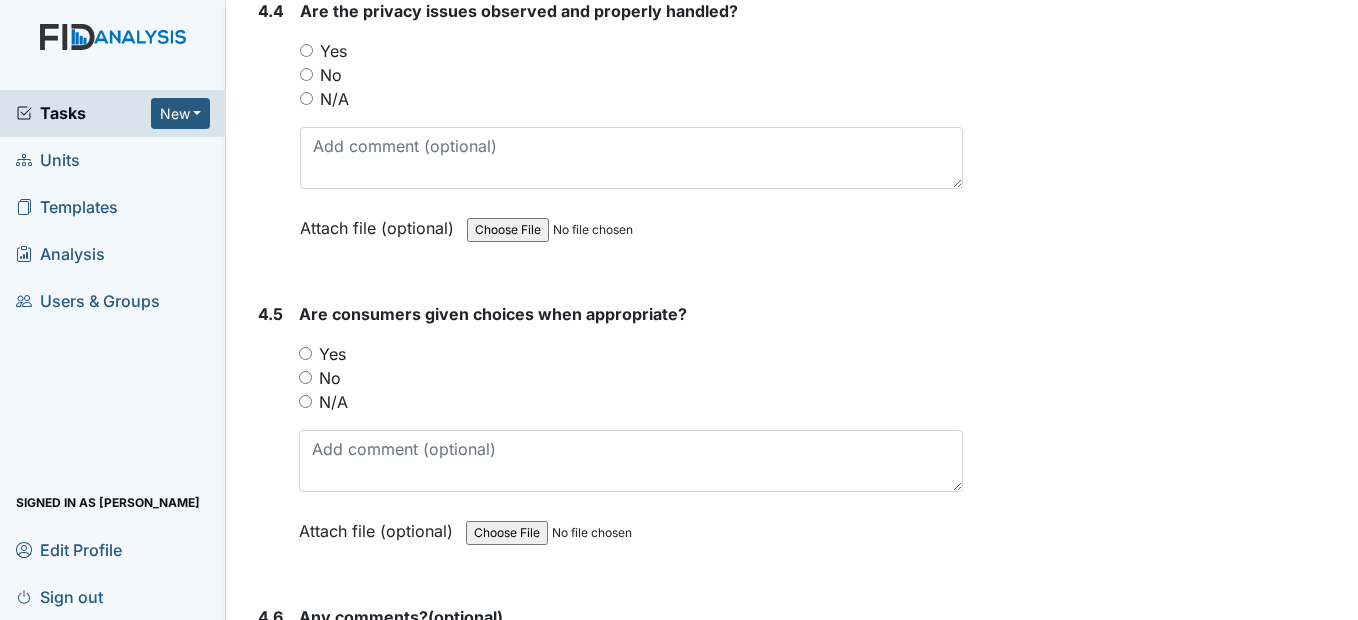 click on "Yes" at bounding box center (306, 50) 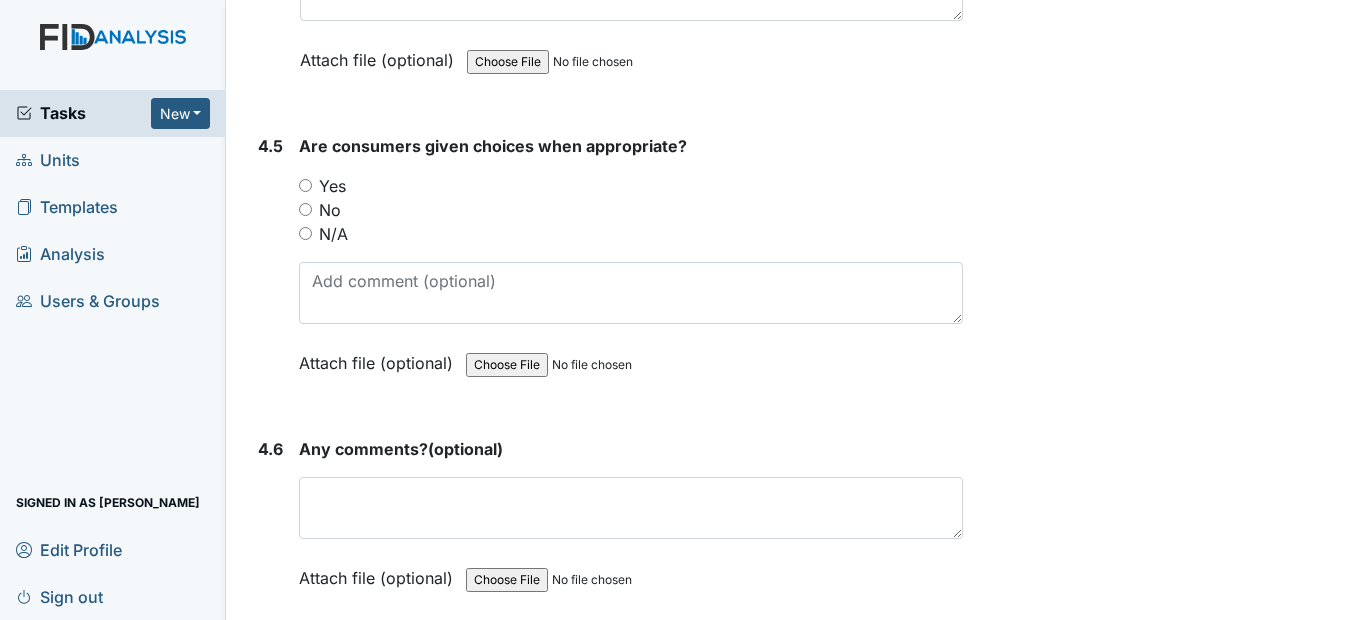 scroll, scrollTop: 10000, scrollLeft: 0, axis: vertical 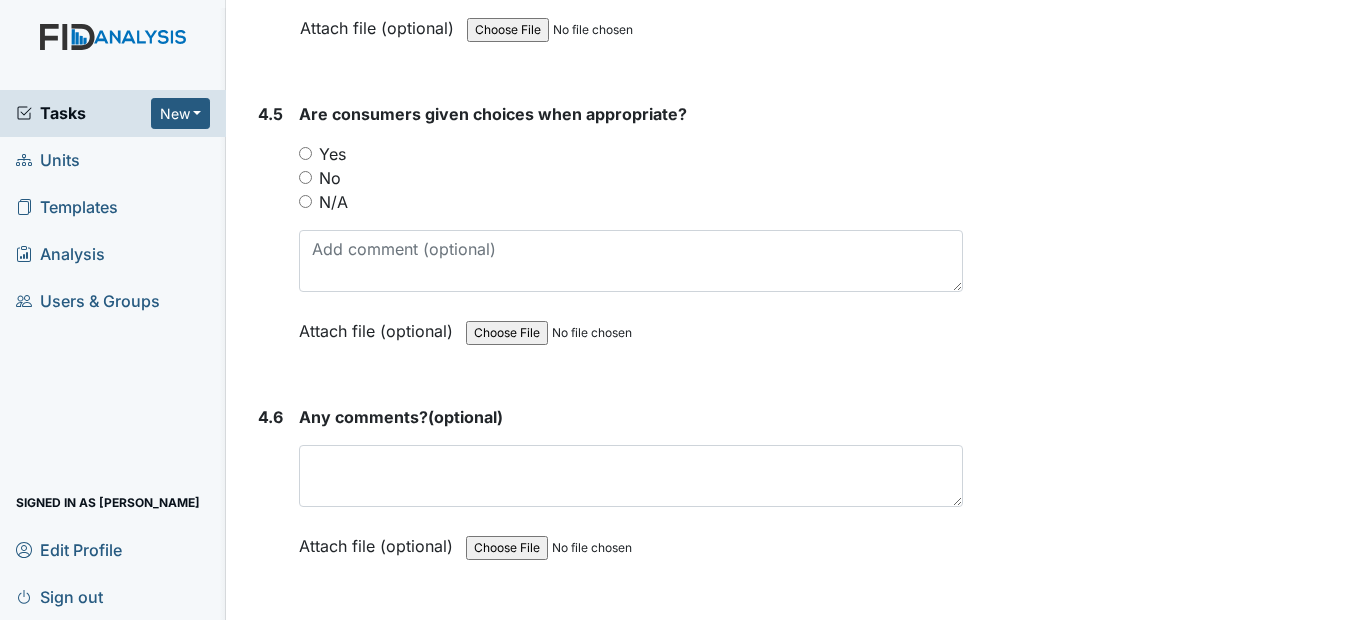 click on "Yes" at bounding box center (305, 153) 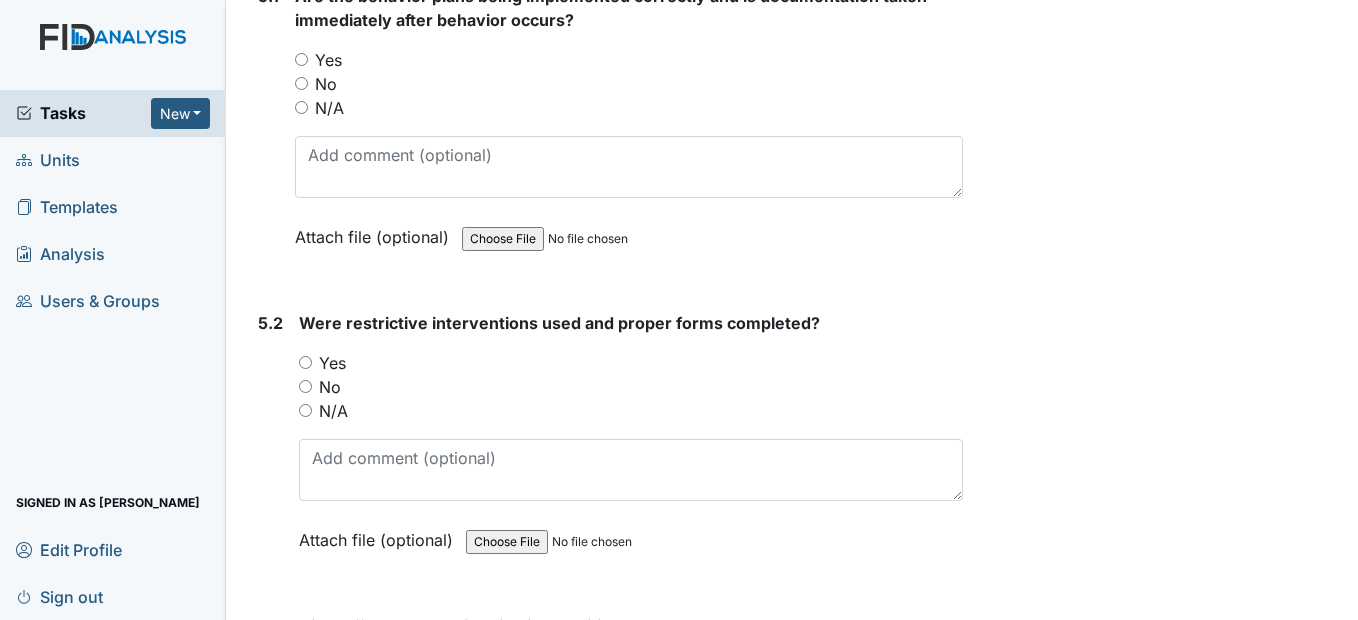 scroll, scrollTop: 10700, scrollLeft: 0, axis: vertical 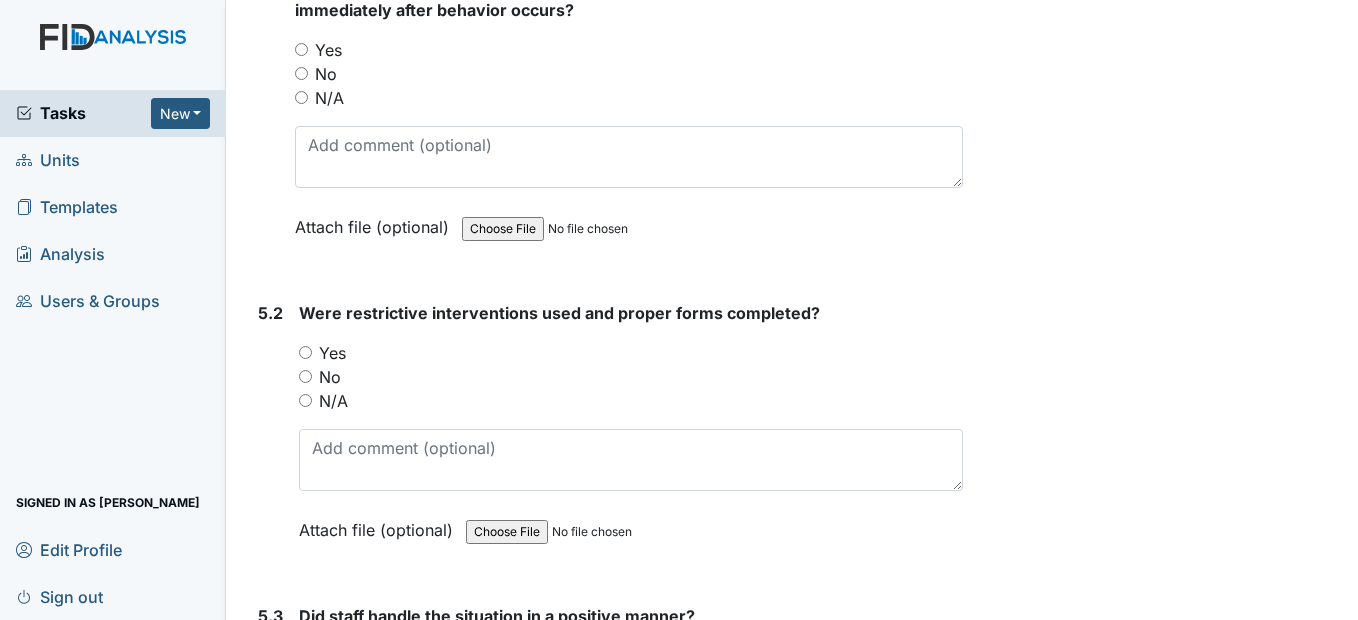 click on "Yes" at bounding box center [301, 49] 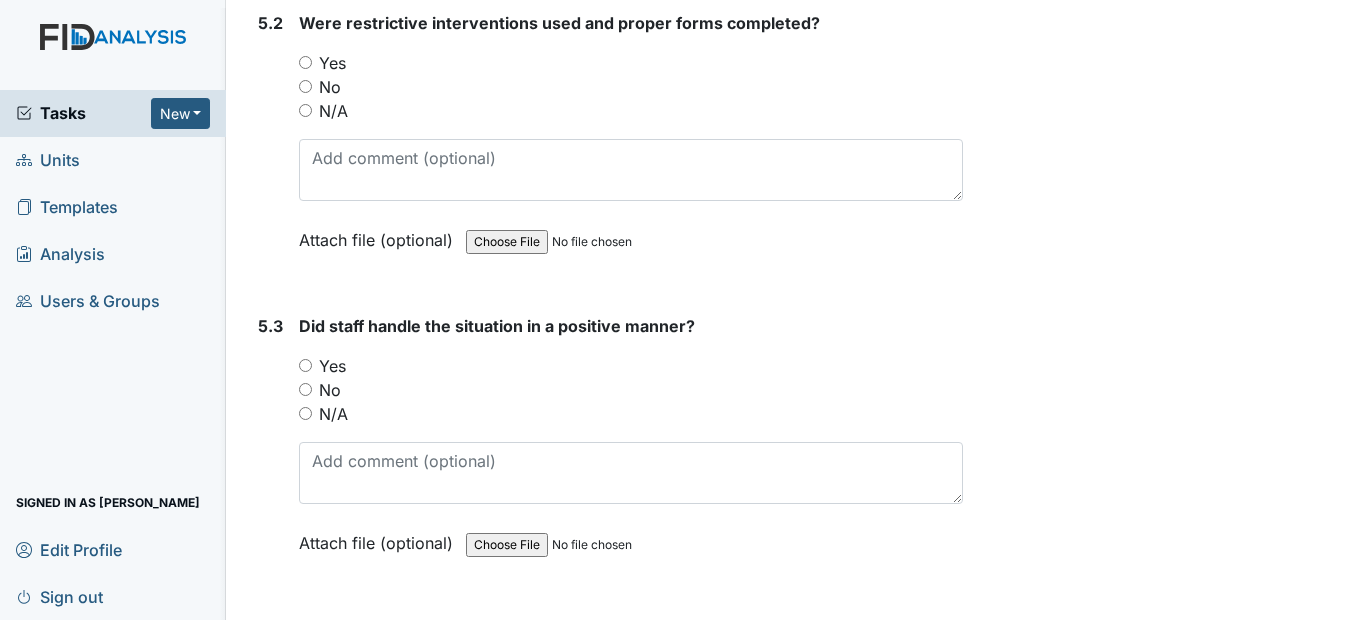scroll, scrollTop: 11000, scrollLeft: 0, axis: vertical 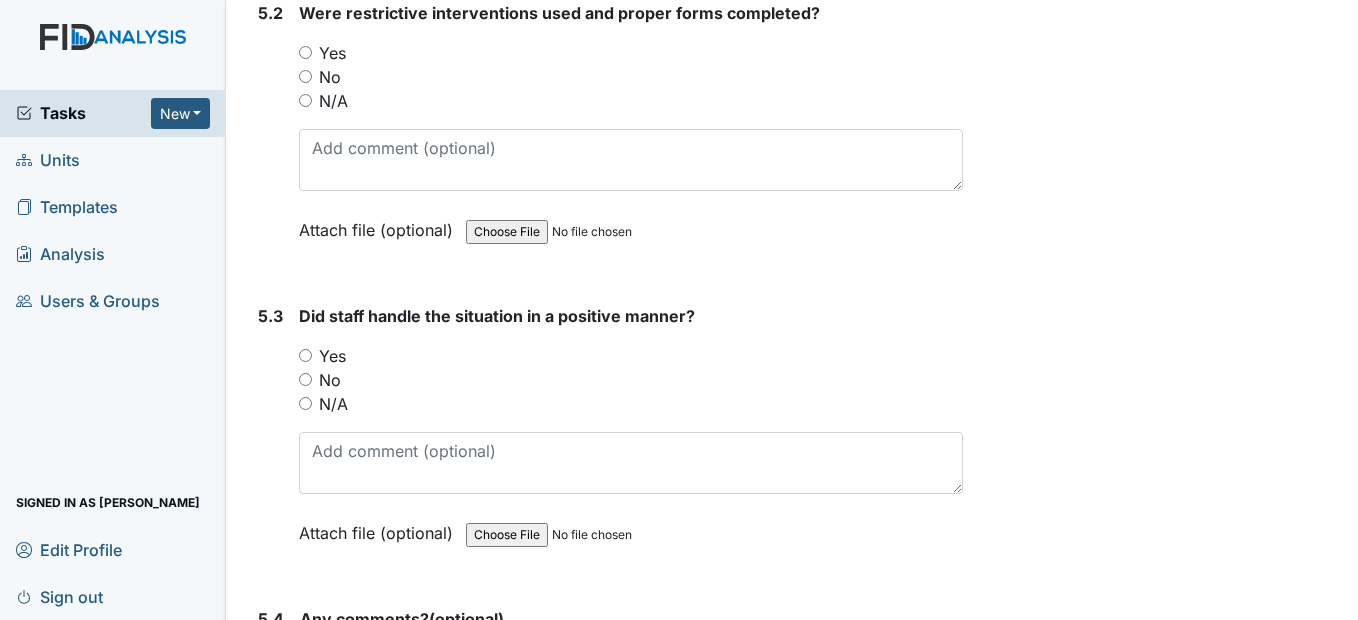 click on "N/A" at bounding box center [305, 100] 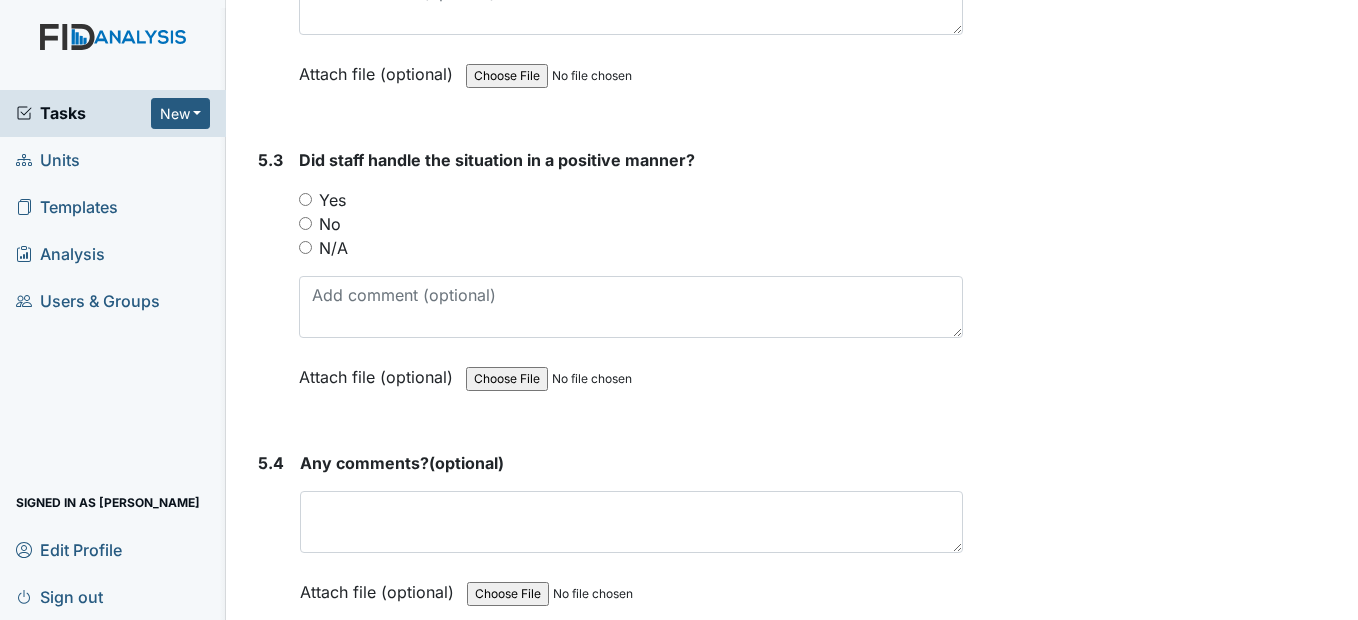 scroll, scrollTop: 11300, scrollLeft: 0, axis: vertical 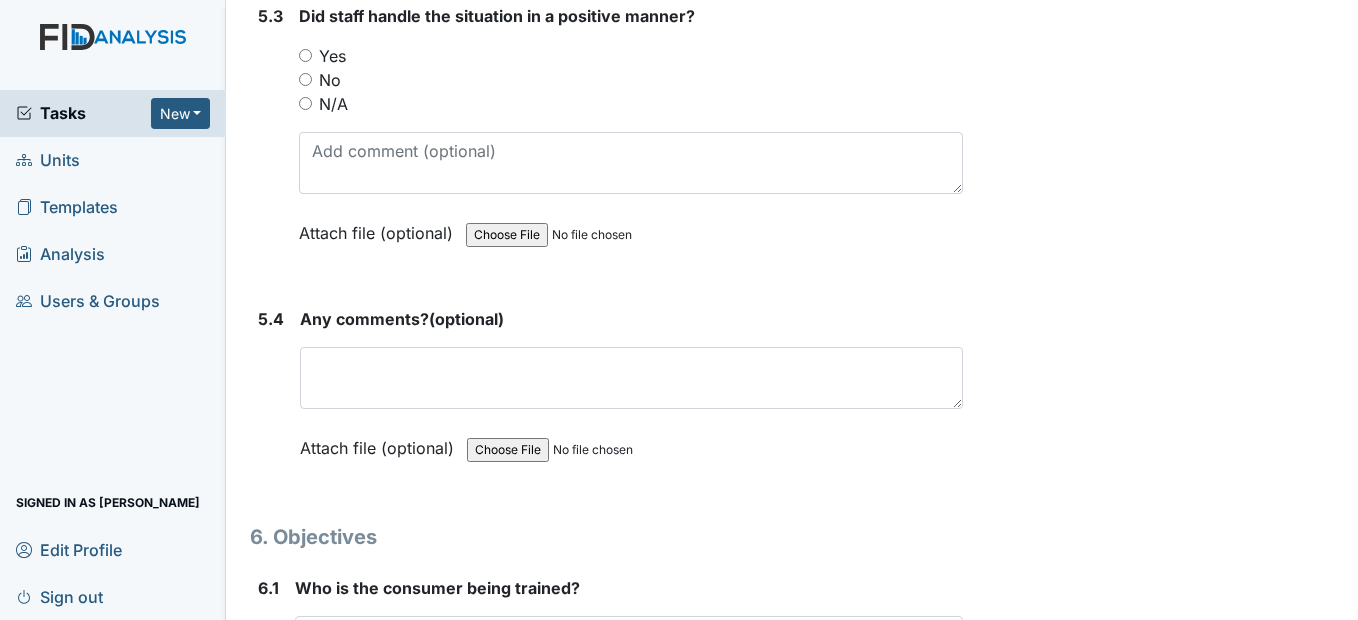 click on "Yes" at bounding box center (305, 55) 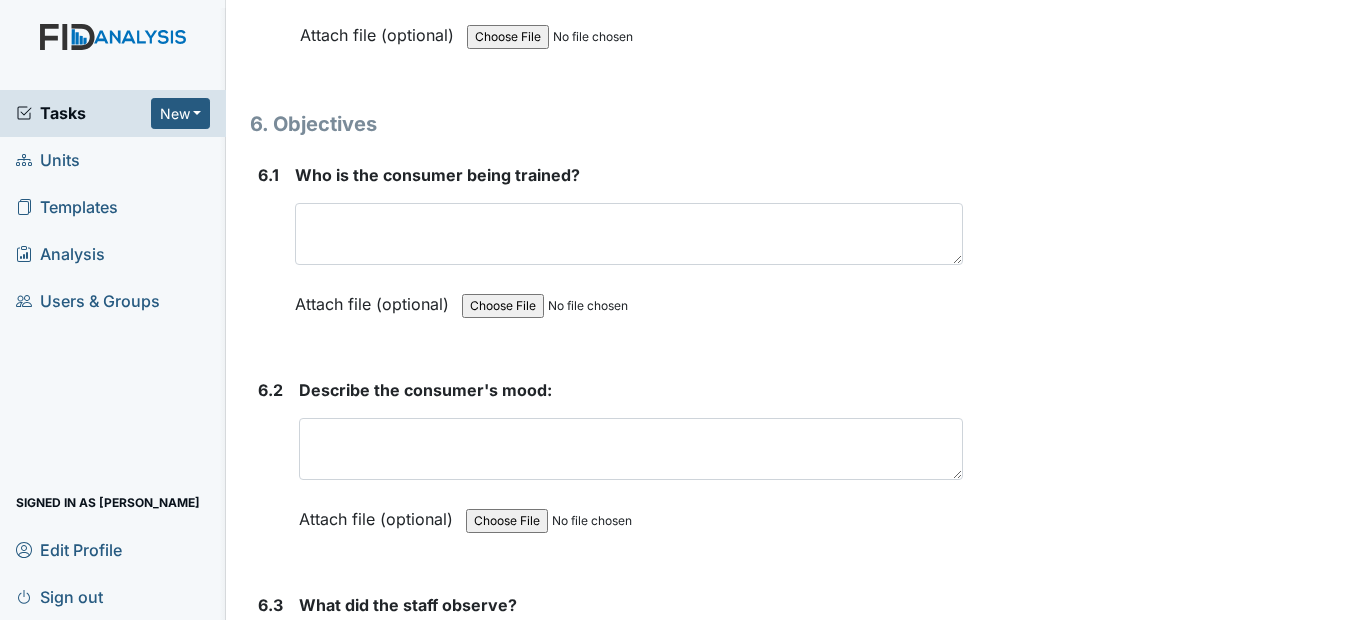 scroll, scrollTop: 11800, scrollLeft: 0, axis: vertical 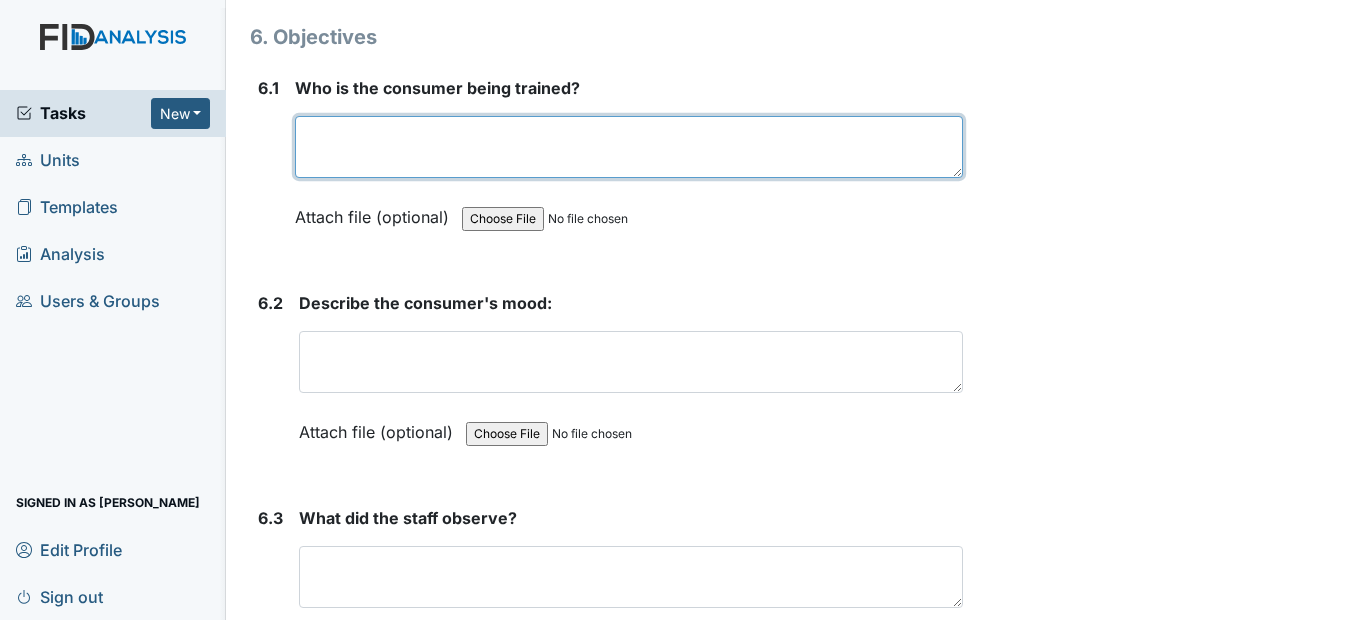 click at bounding box center (628, 147) 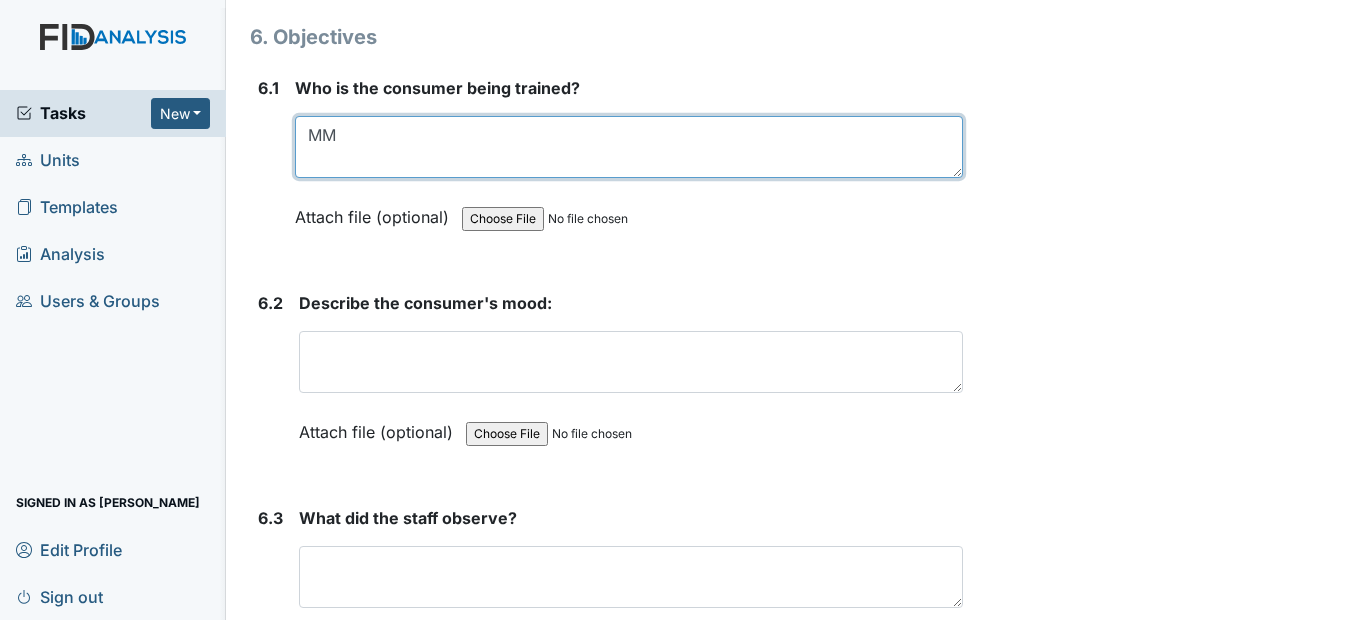 type on "MM" 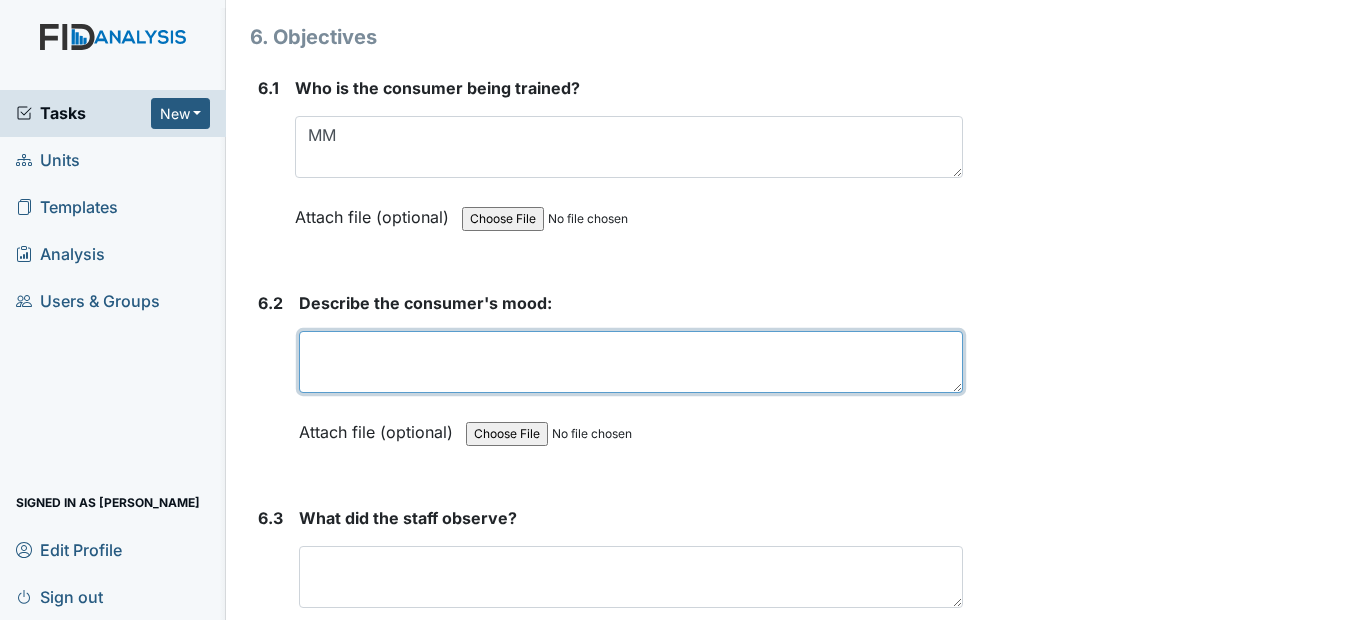 click at bounding box center (630, 362) 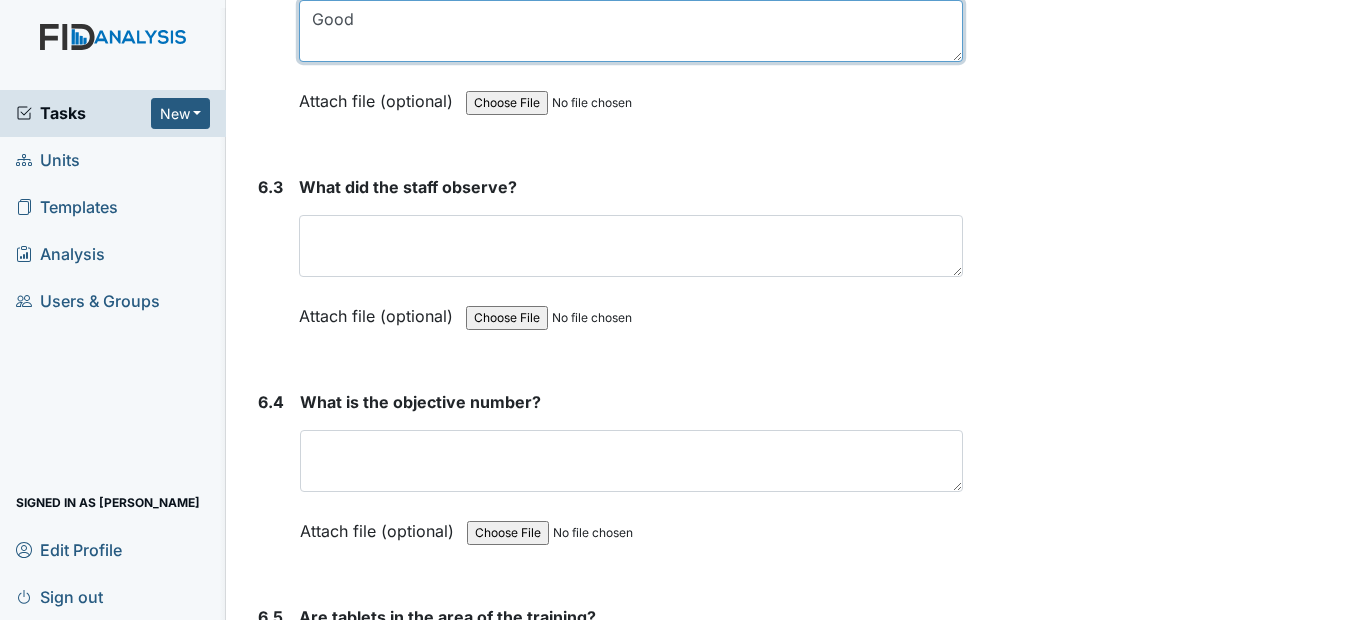 scroll, scrollTop: 12200, scrollLeft: 0, axis: vertical 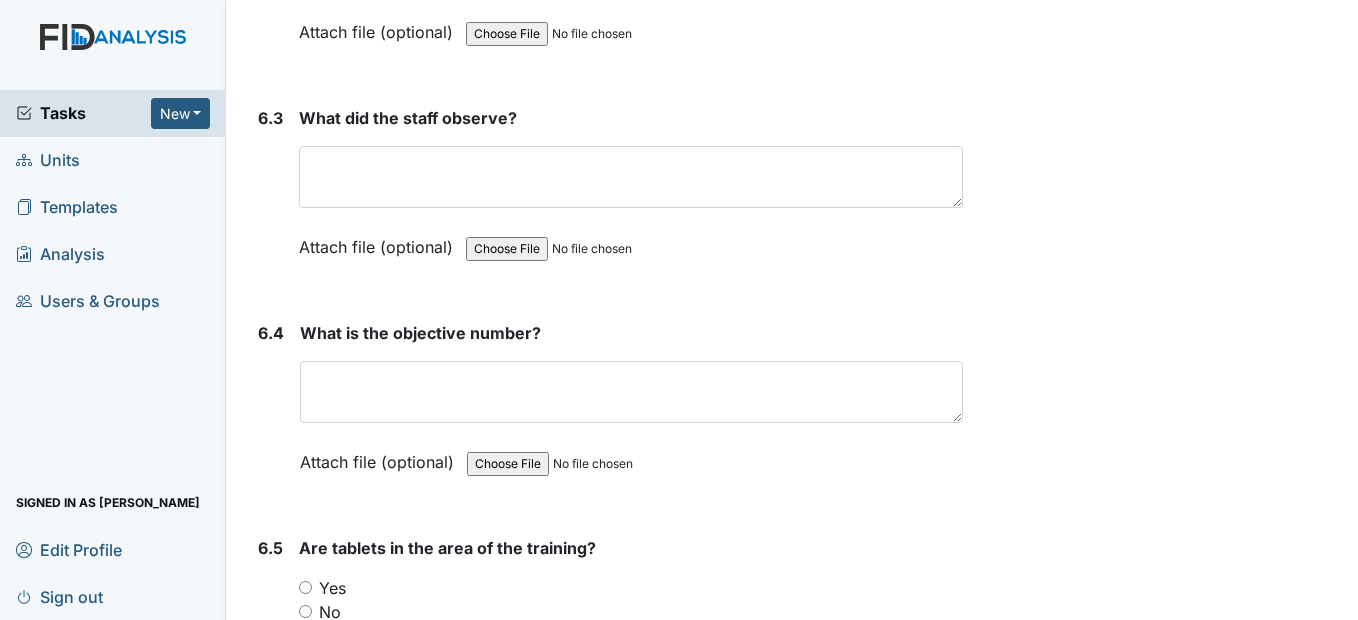 type on "Good" 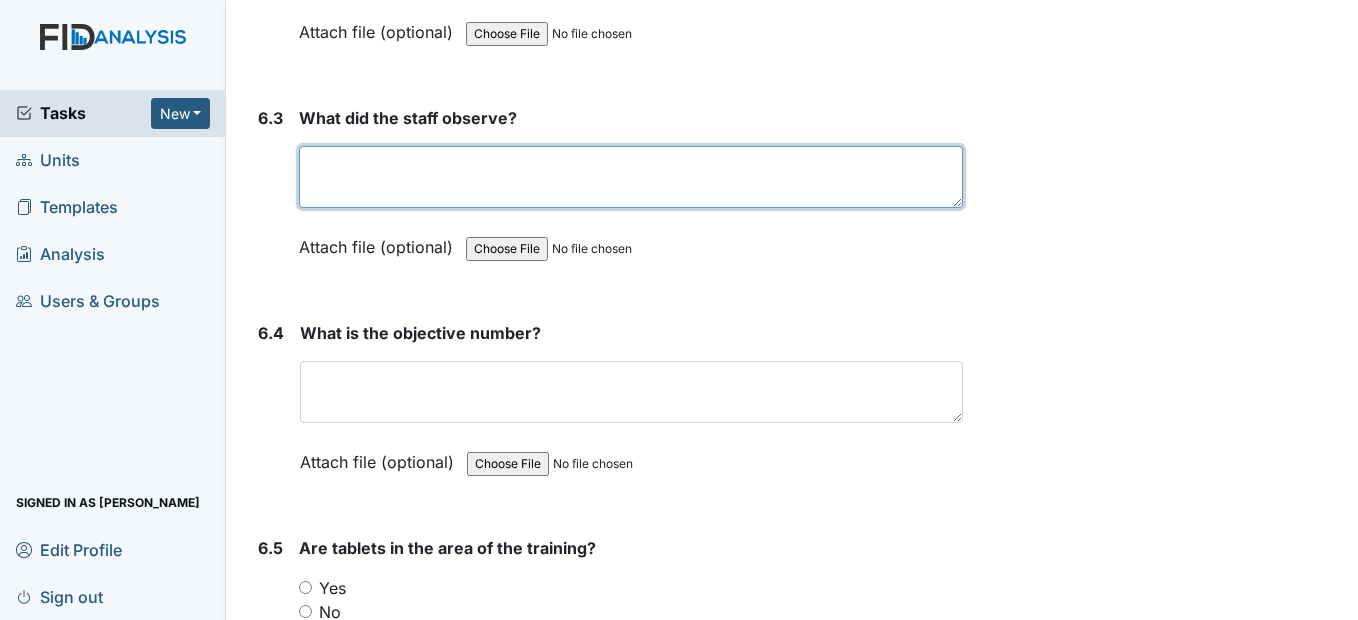 click at bounding box center [630, 177] 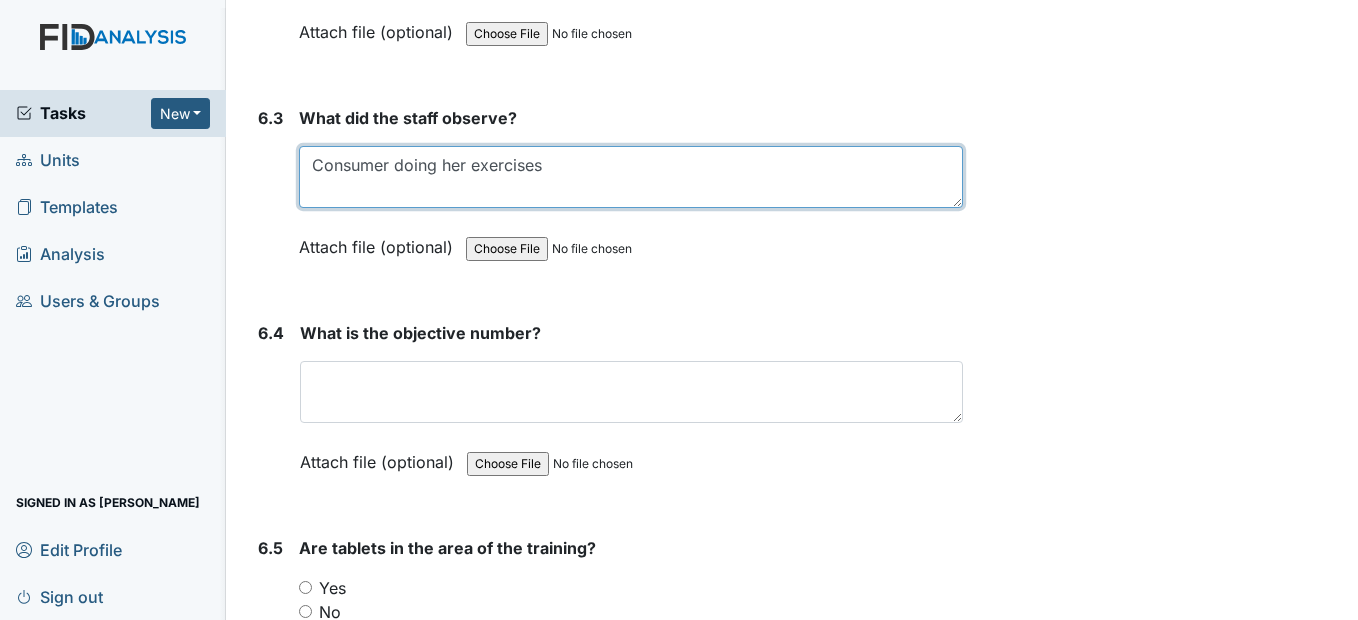 type on "Consumer doing her exercises" 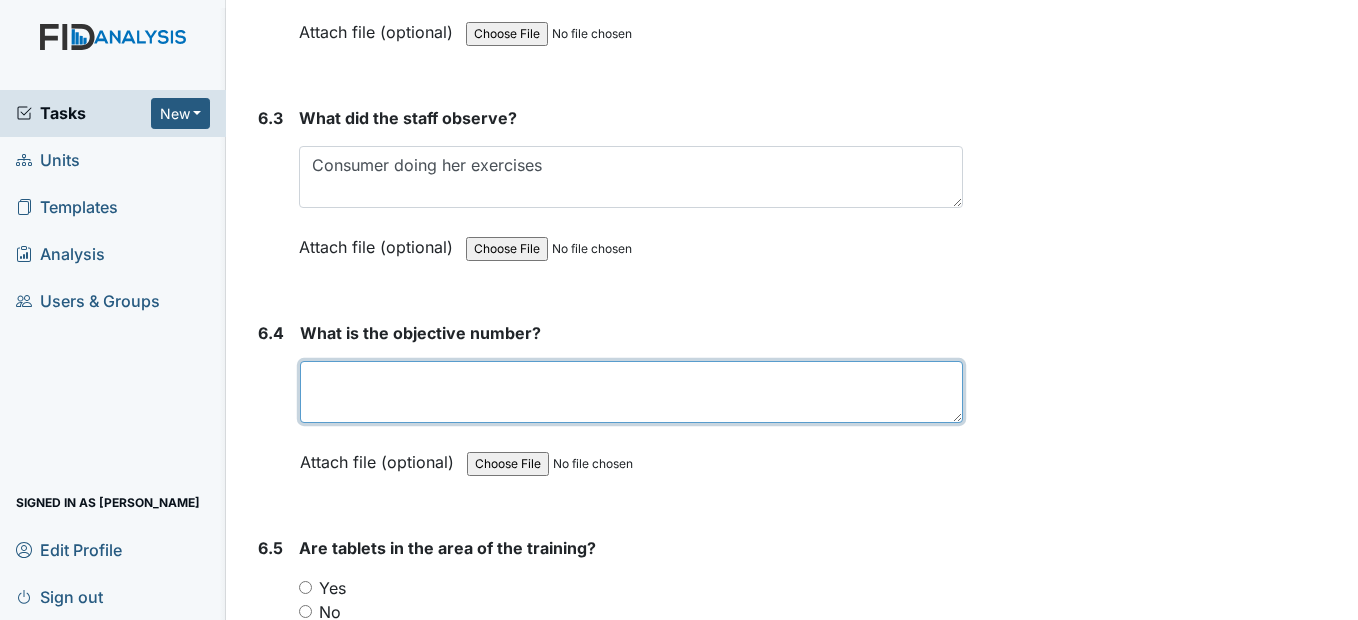 click at bounding box center [631, 392] 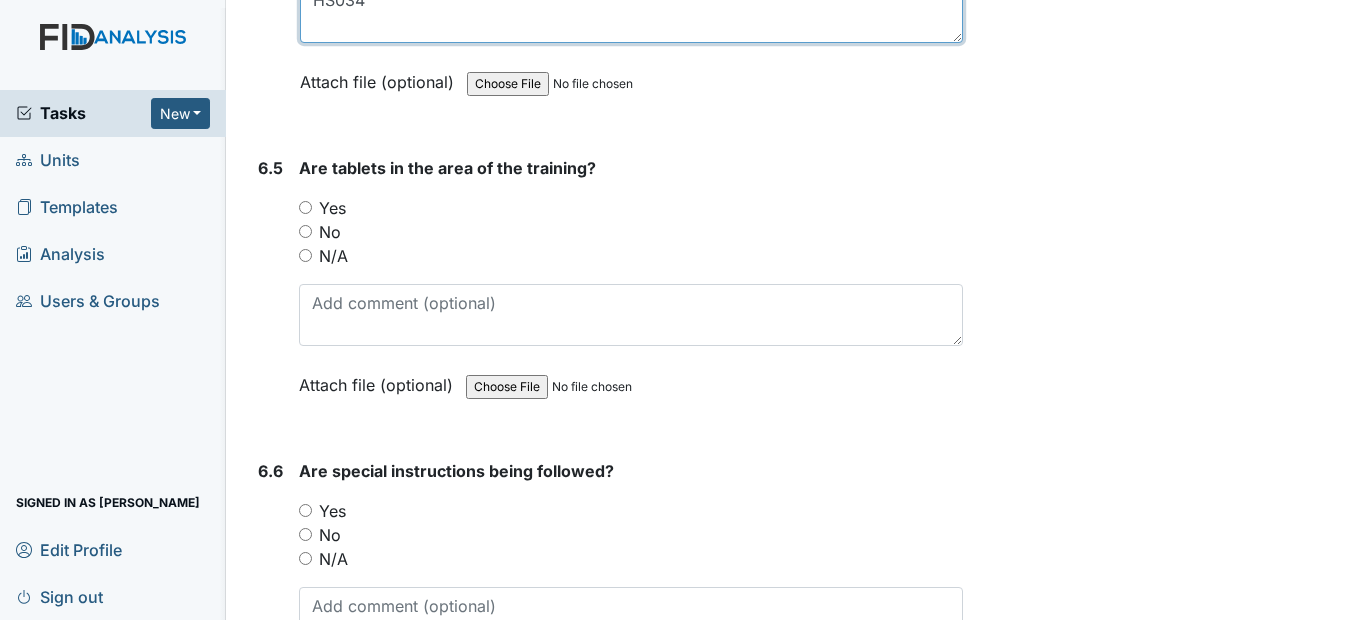 scroll, scrollTop: 12600, scrollLeft: 0, axis: vertical 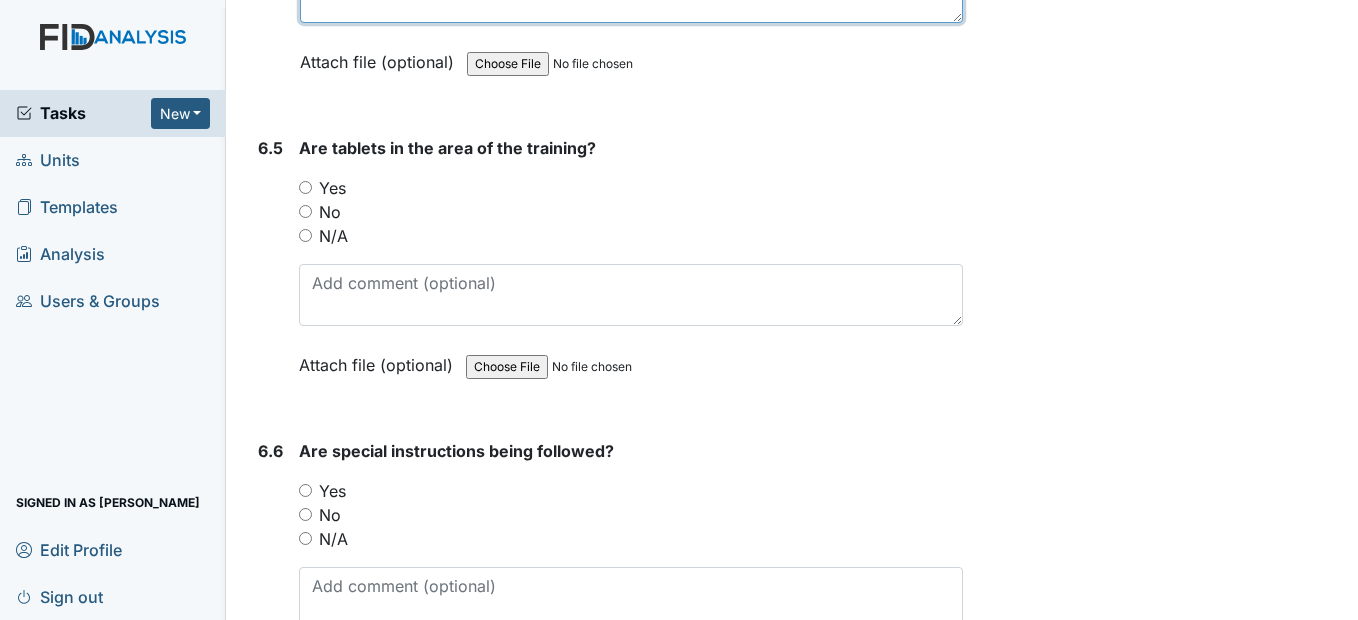 type on "HS034" 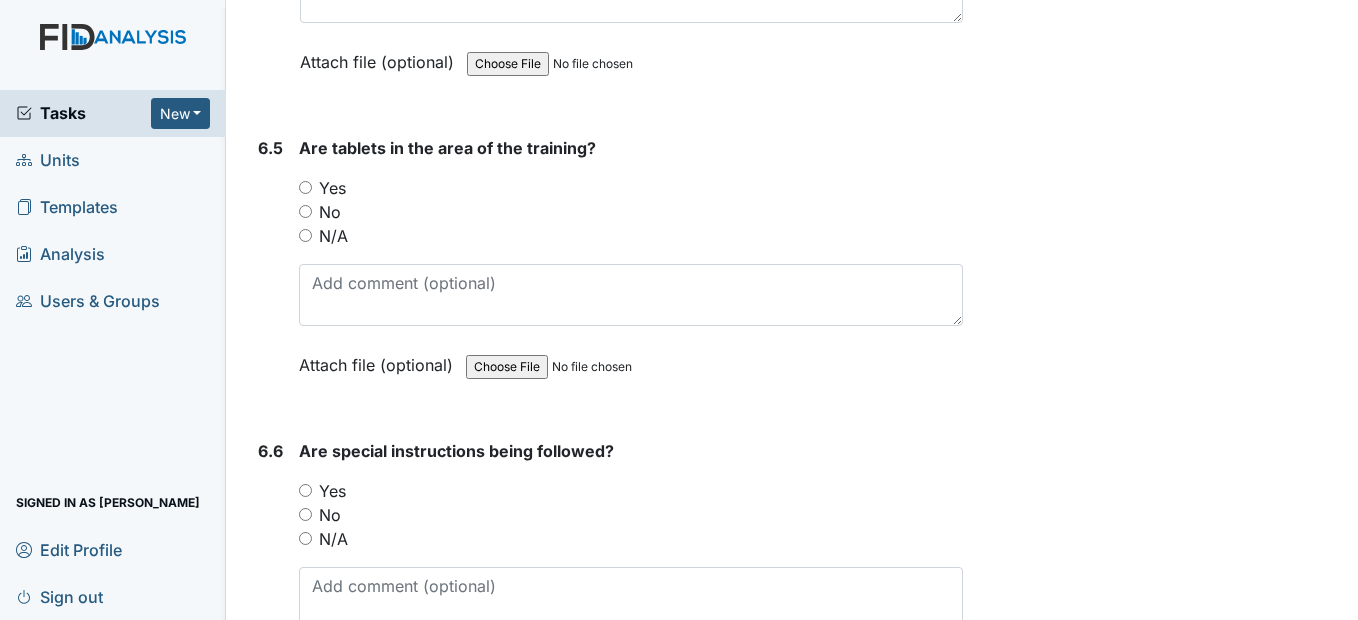click on "Yes" at bounding box center (305, 187) 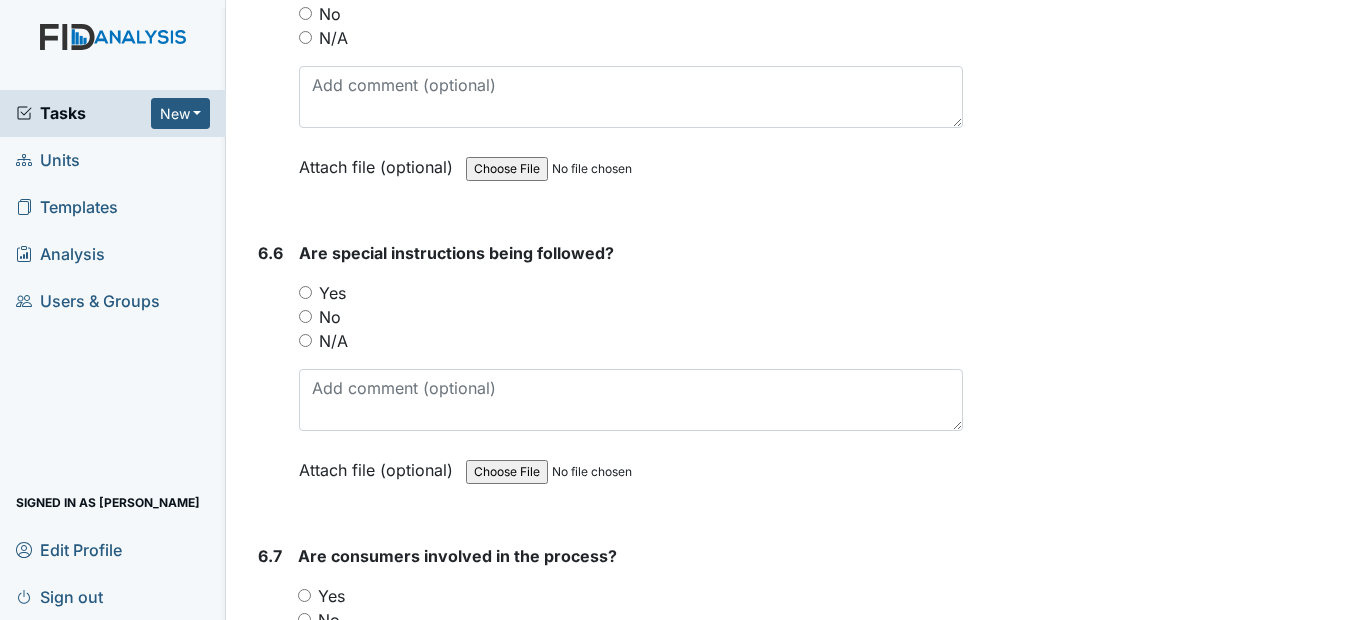 scroll, scrollTop: 12800, scrollLeft: 0, axis: vertical 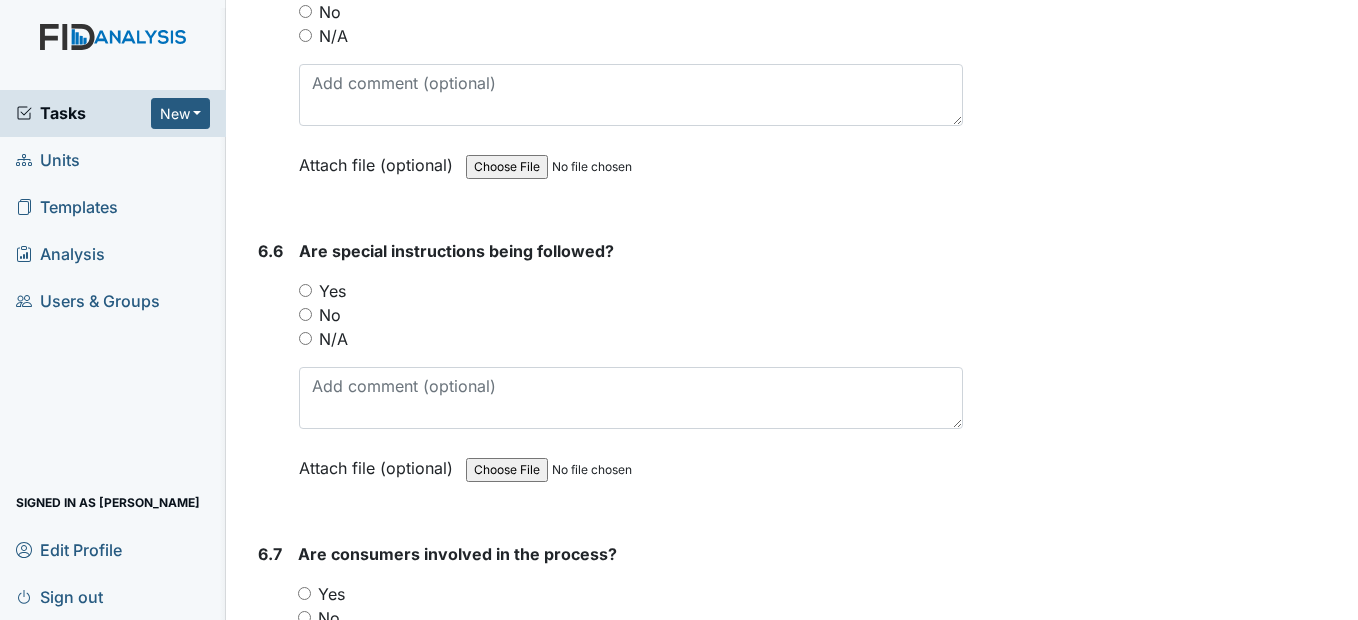 click on "Yes" at bounding box center (305, 290) 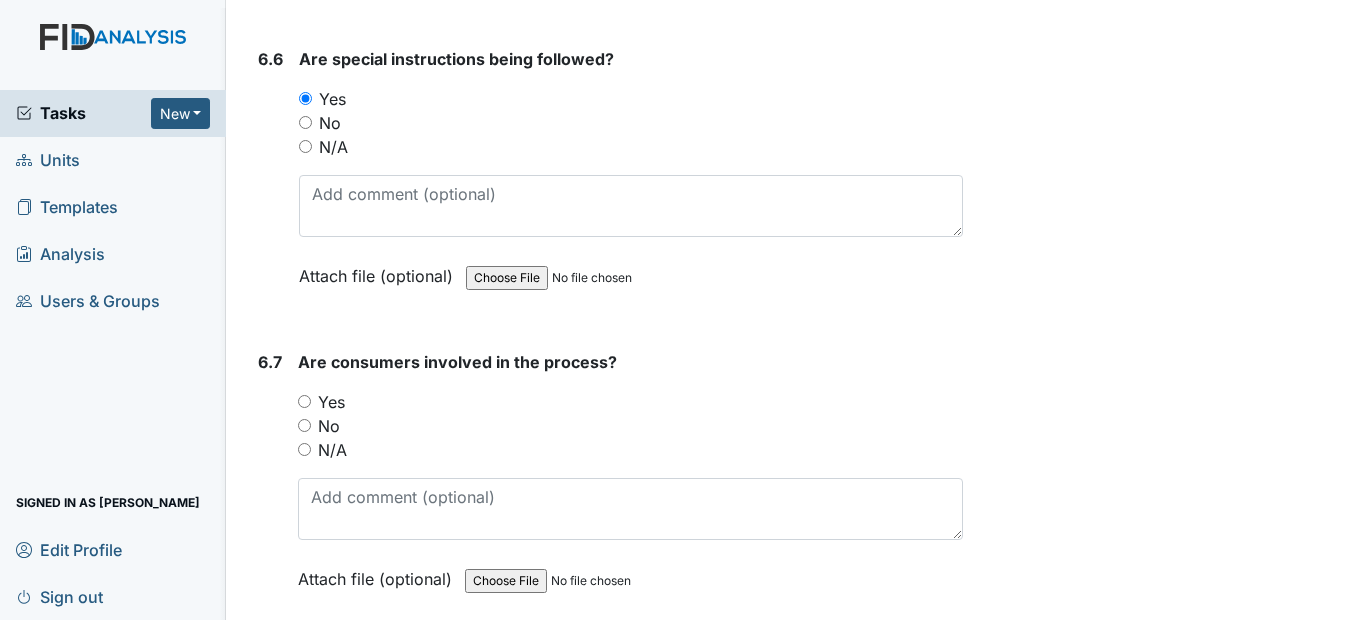 scroll, scrollTop: 13000, scrollLeft: 0, axis: vertical 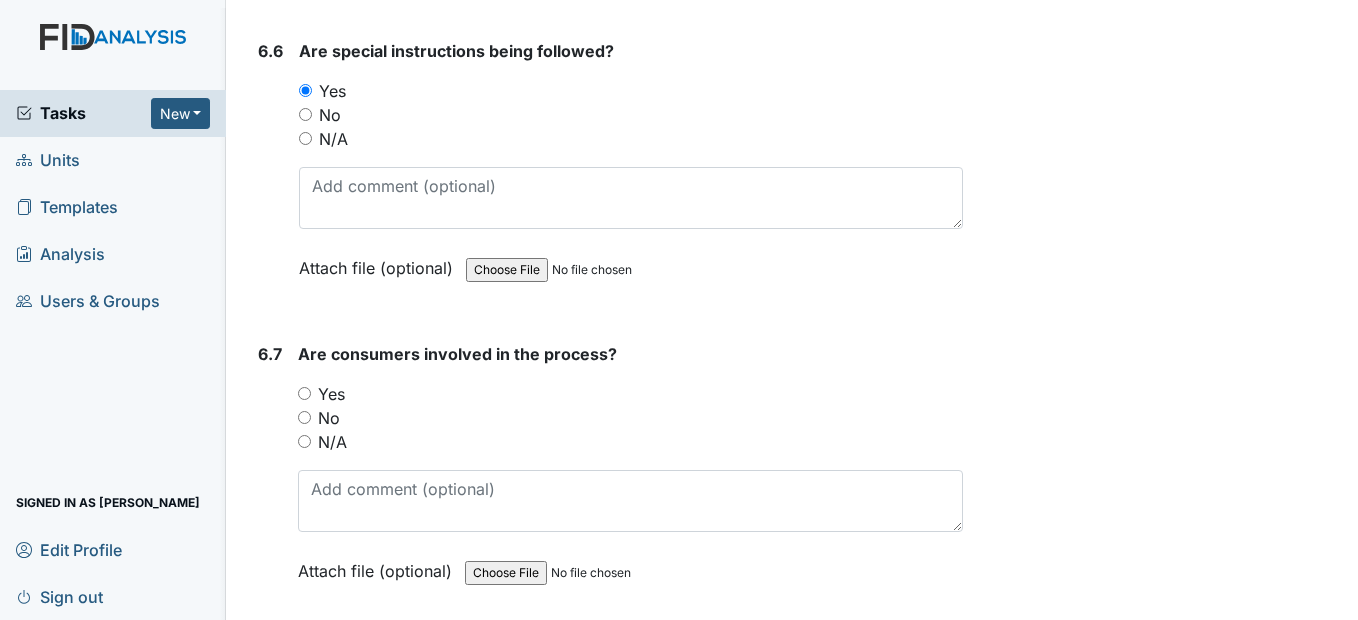click on "Yes" at bounding box center [304, 393] 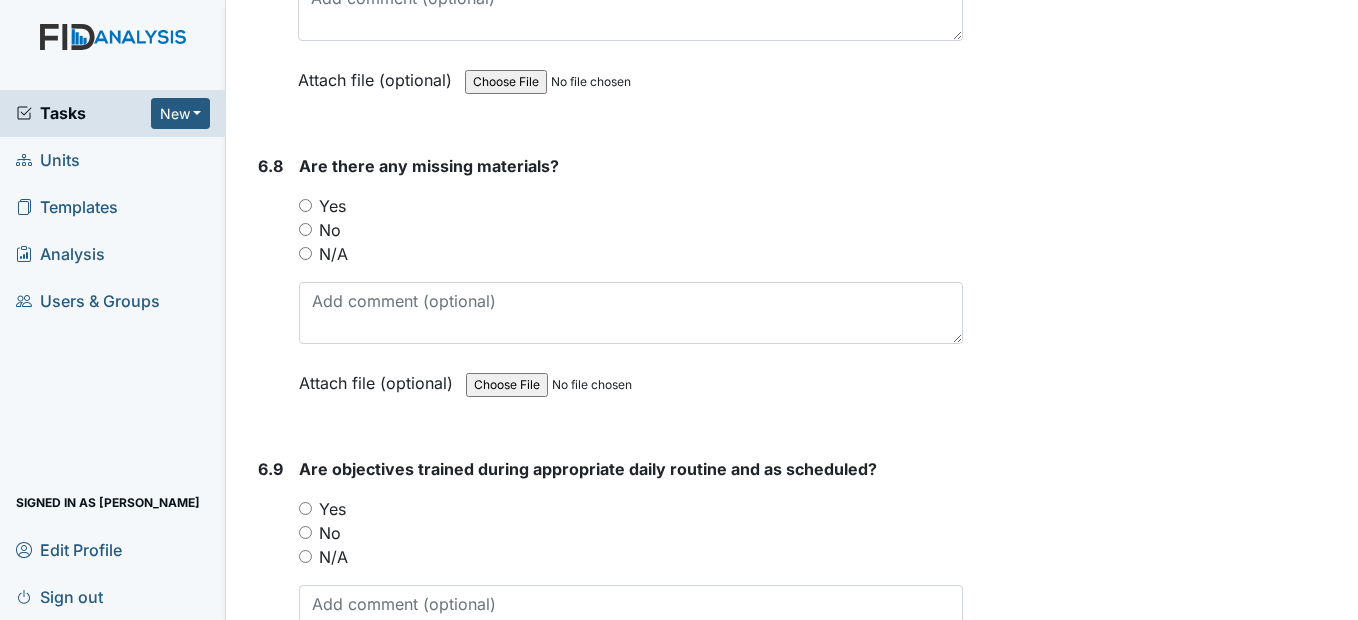 scroll, scrollTop: 13500, scrollLeft: 0, axis: vertical 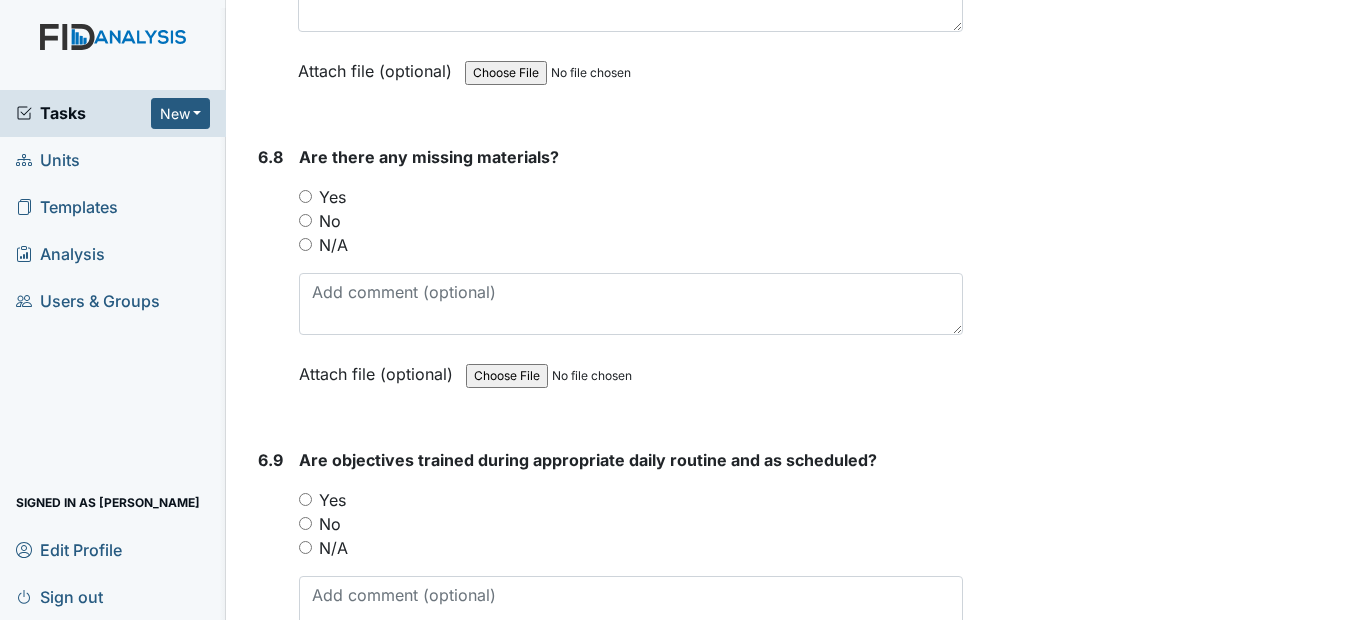 click on "Yes" at bounding box center (305, 196) 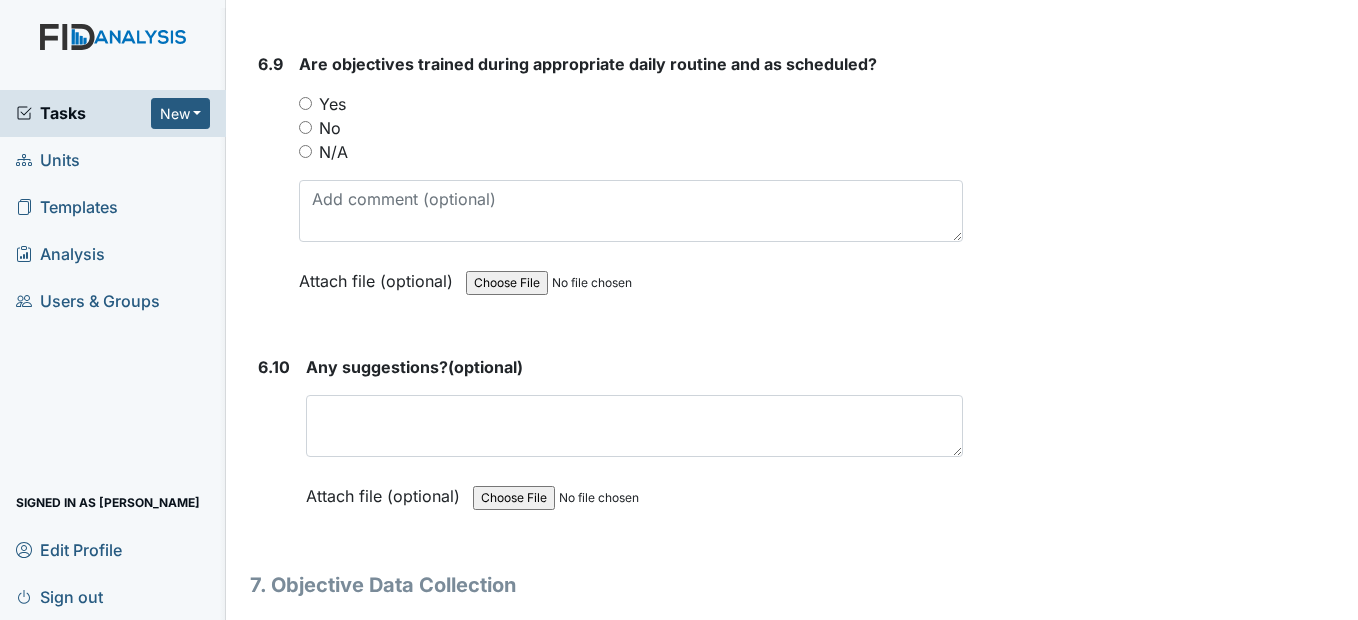 scroll, scrollTop: 13900, scrollLeft: 0, axis: vertical 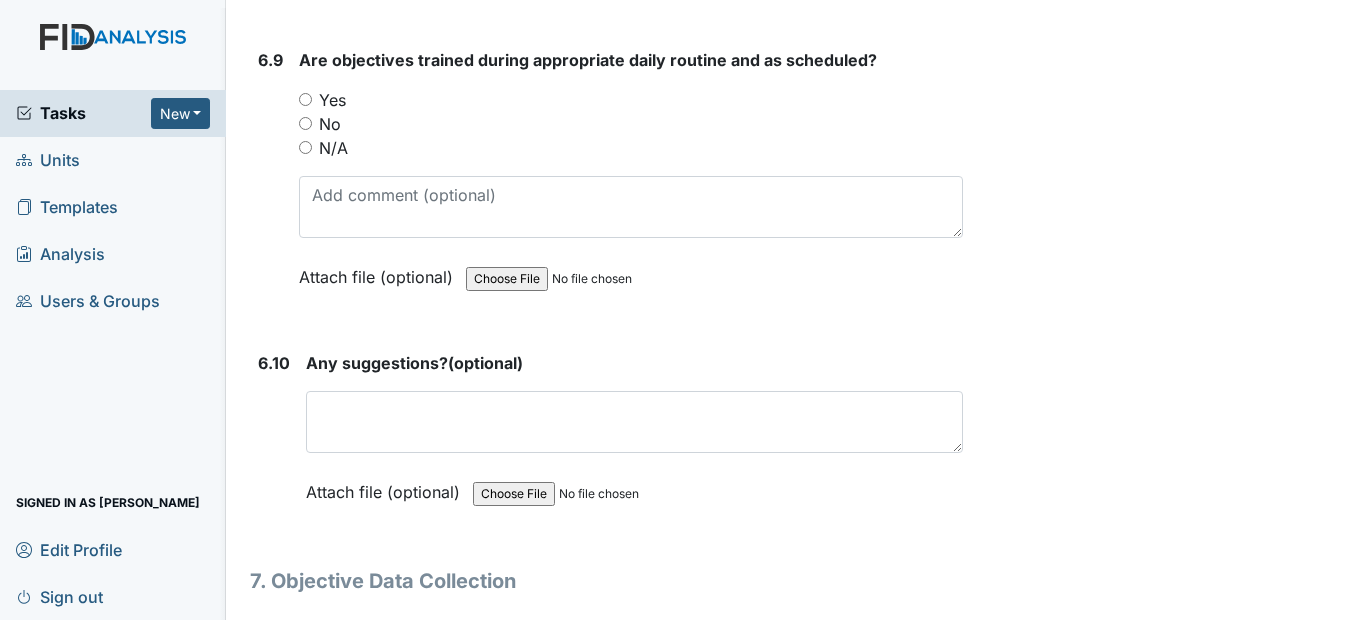 click on "Yes" at bounding box center (305, 99) 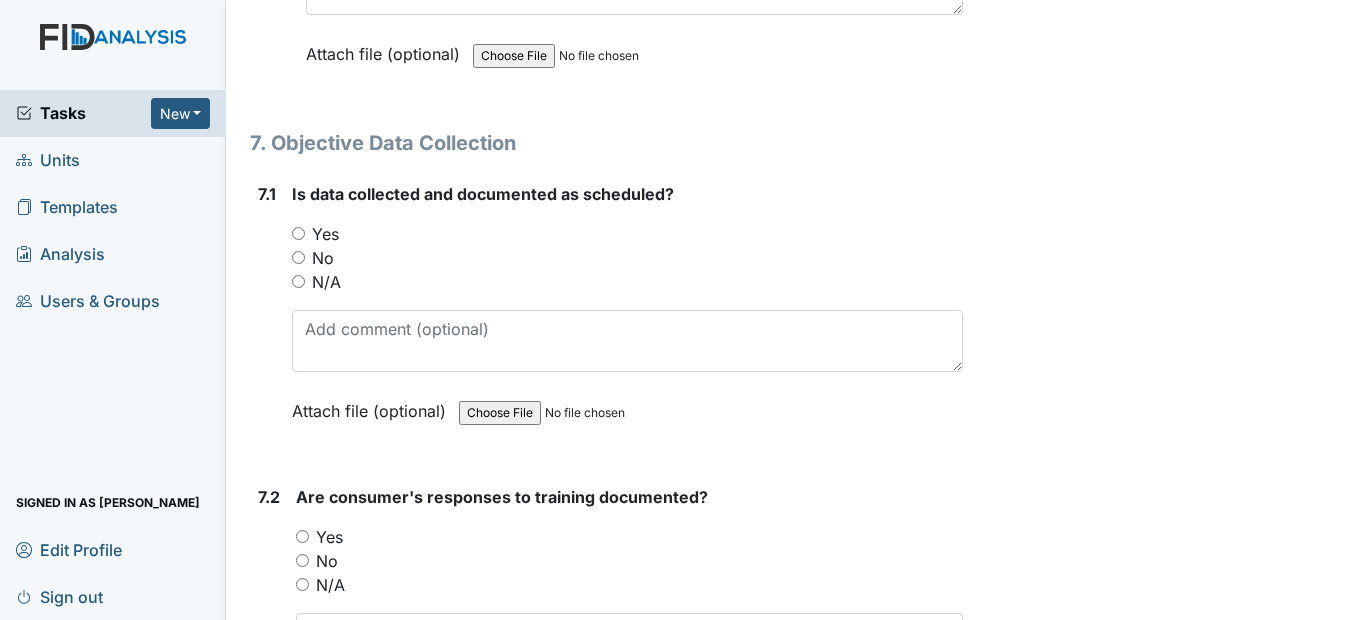 scroll, scrollTop: 14400, scrollLeft: 0, axis: vertical 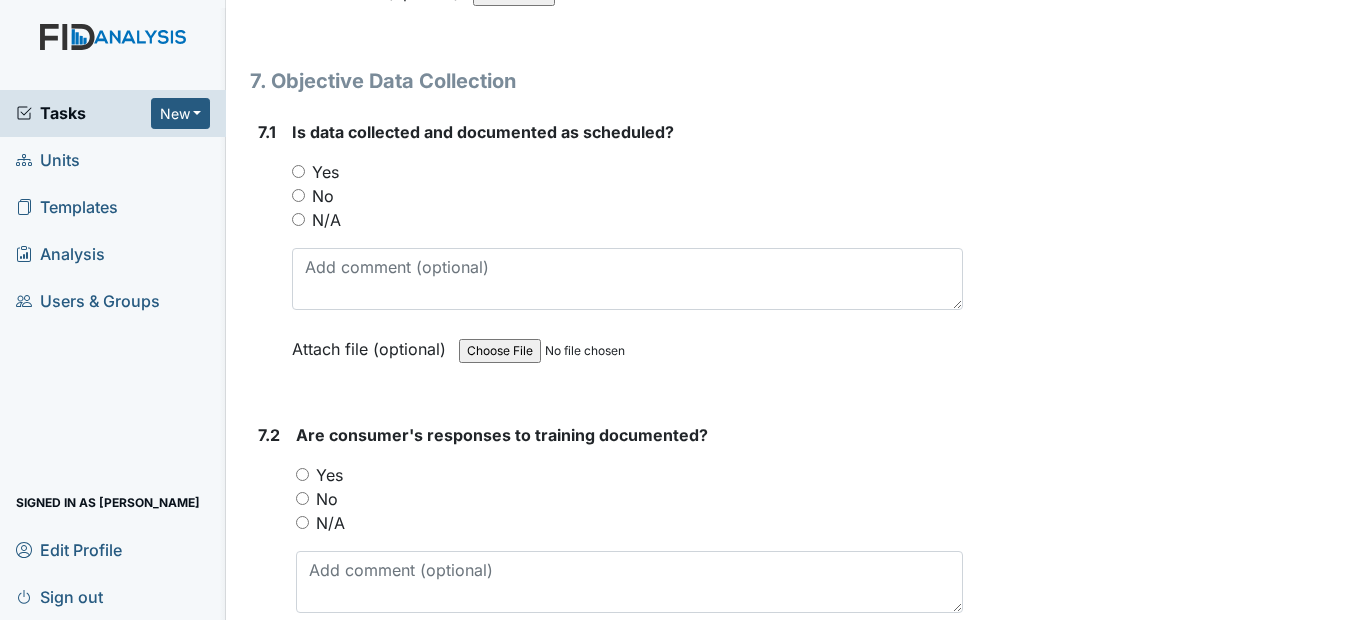 click on "Yes" at bounding box center (298, 171) 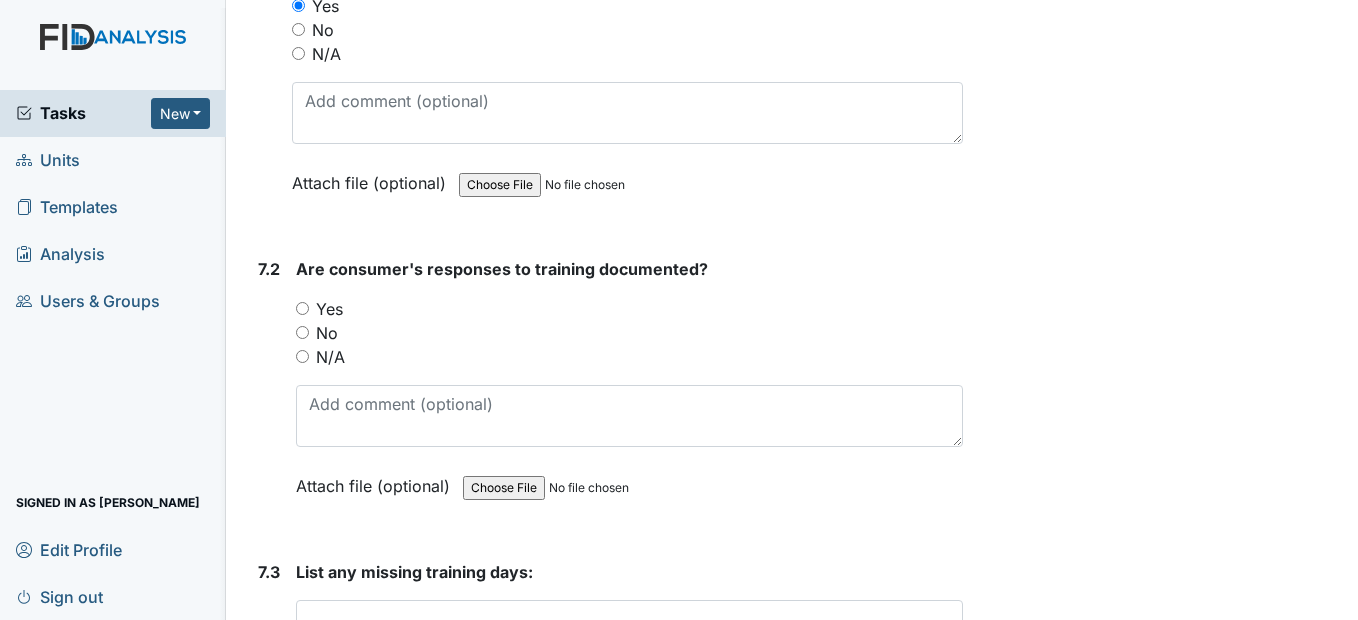 scroll, scrollTop: 14700, scrollLeft: 0, axis: vertical 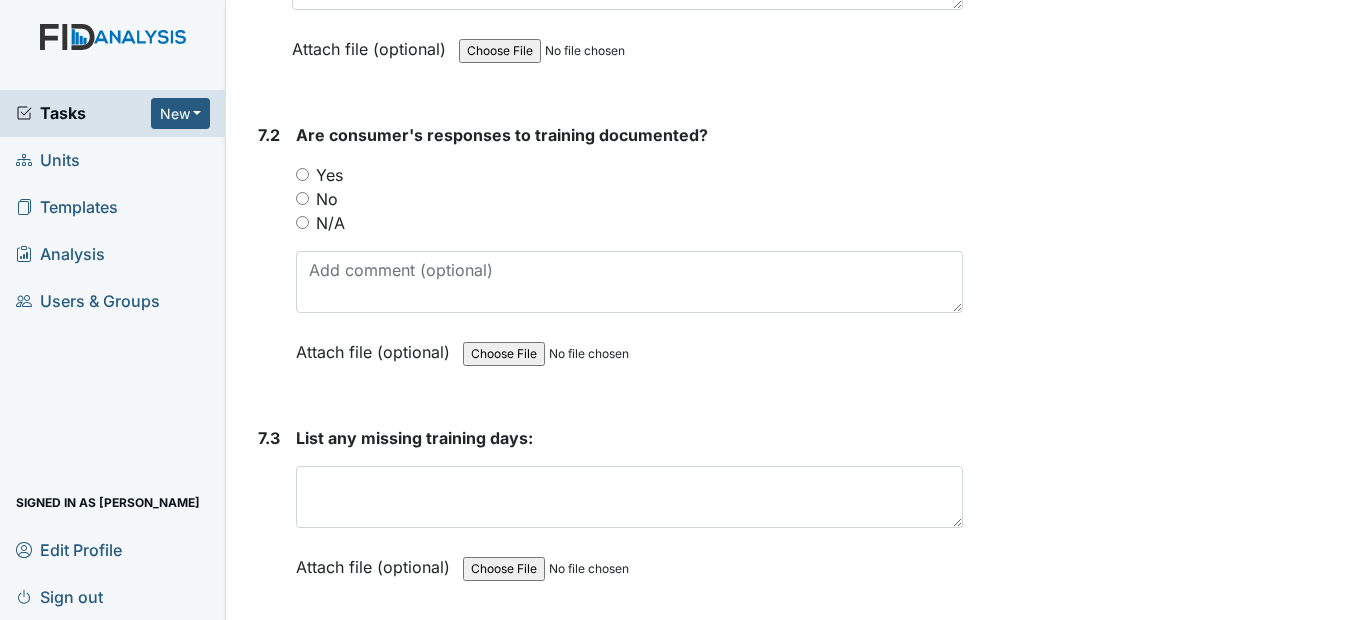 click on "Yes" at bounding box center (302, 174) 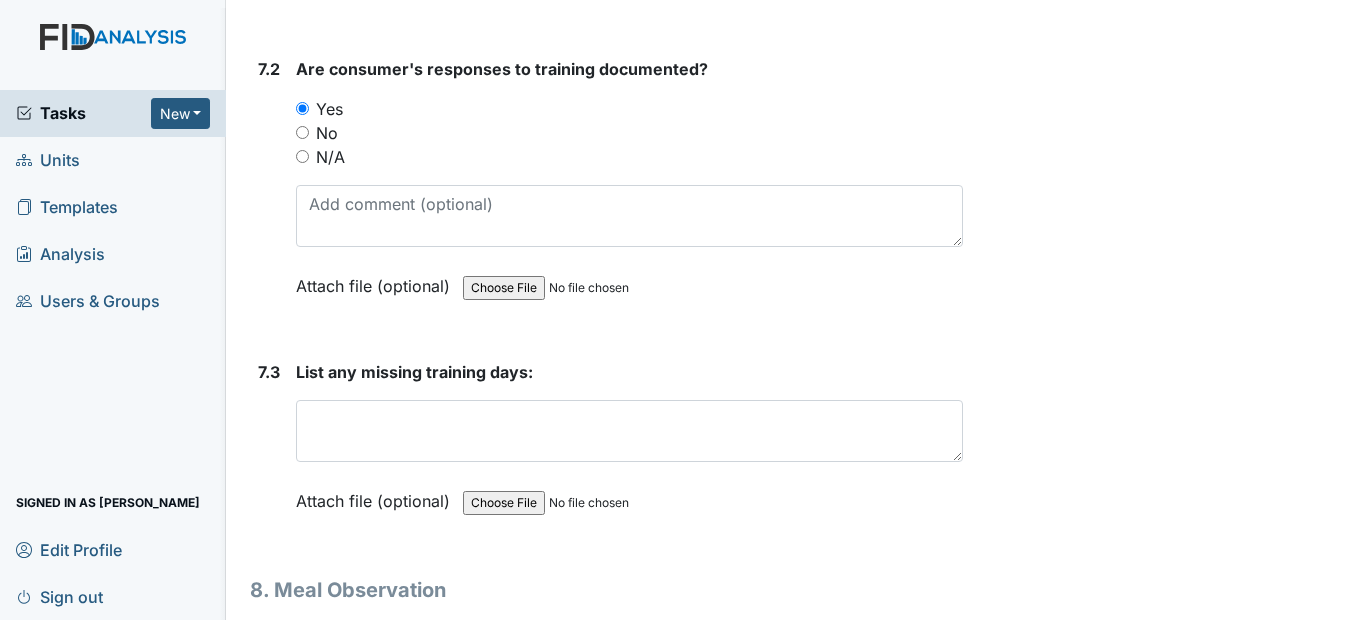 scroll, scrollTop: 14900, scrollLeft: 0, axis: vertical 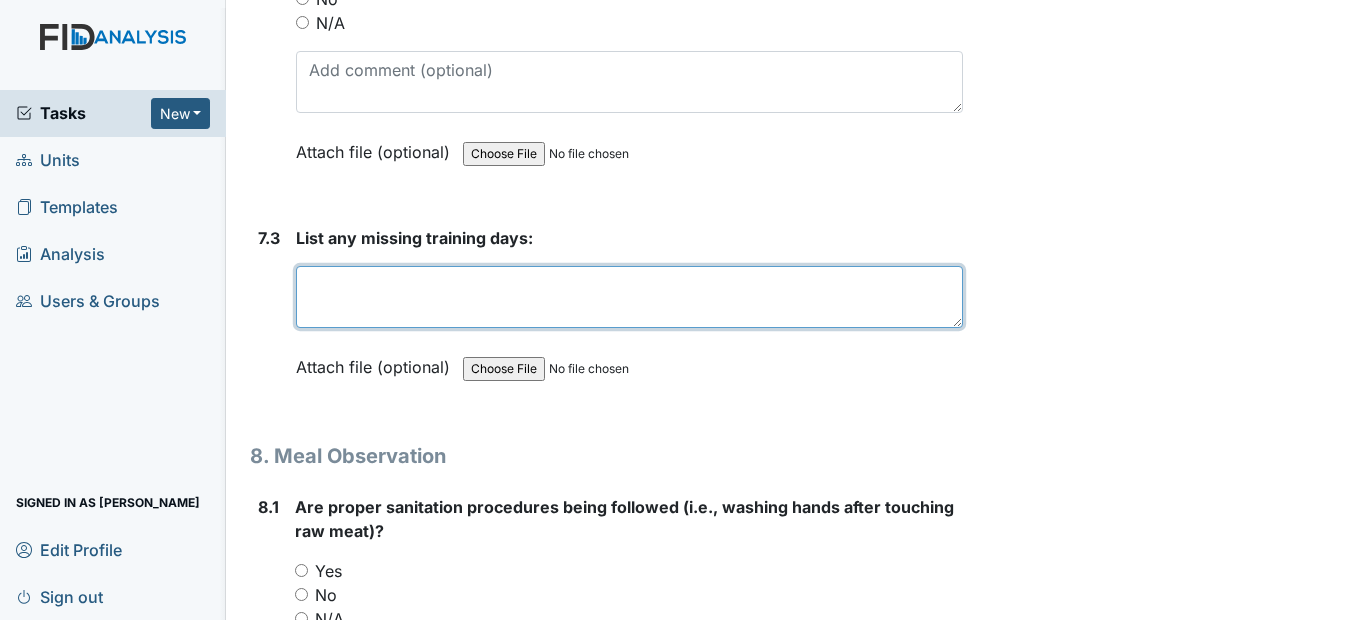 click at bounding box center [629, 297] 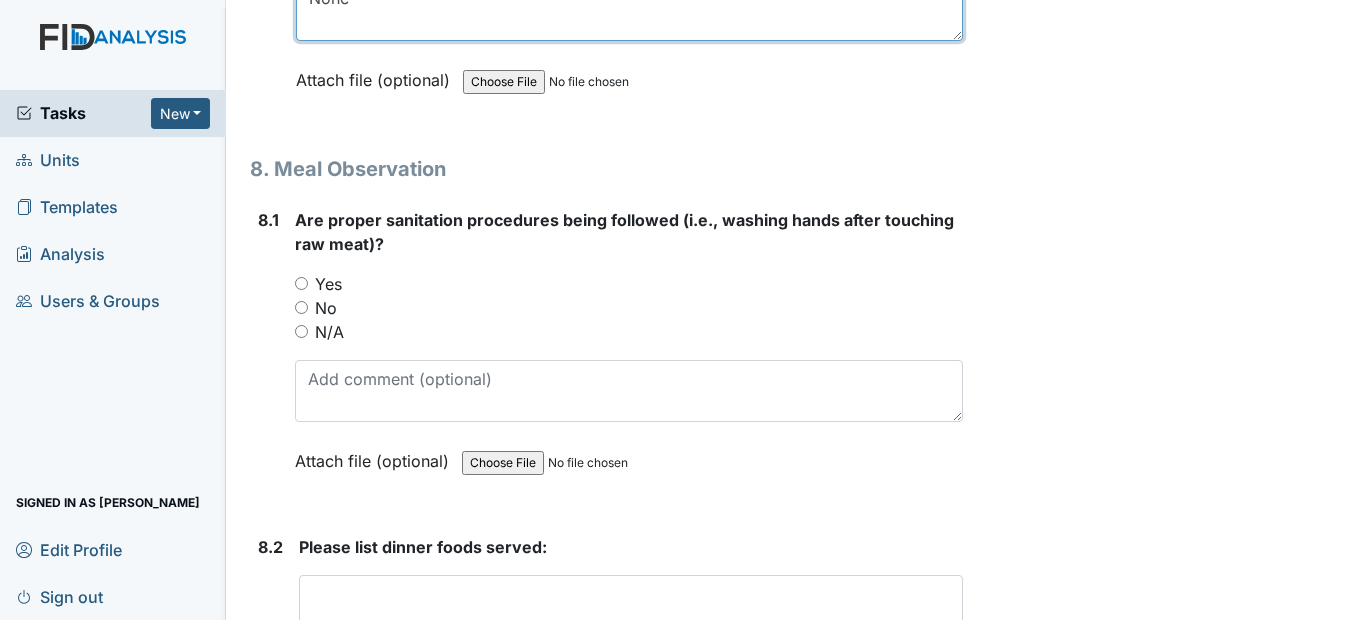 scroll, scrollTop: 15200, scrollLeft: 0, axis: vertical 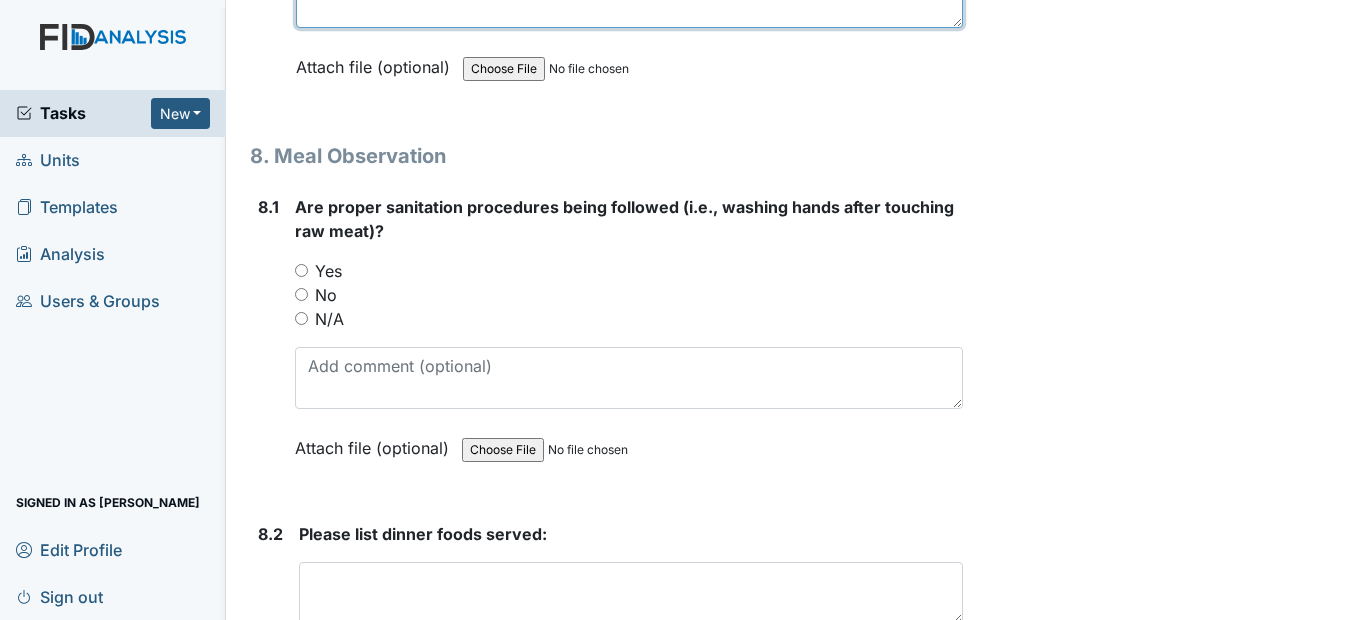 type on "None" 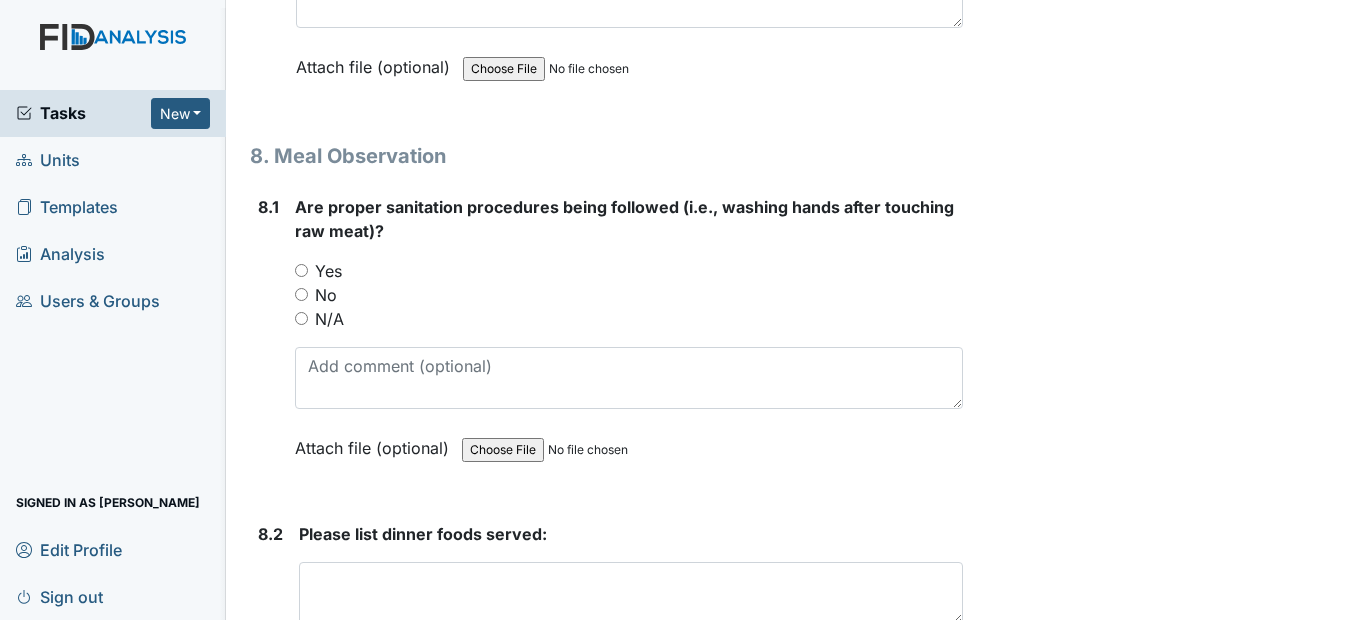 click on "Yes" at bounding box center (301, 270) 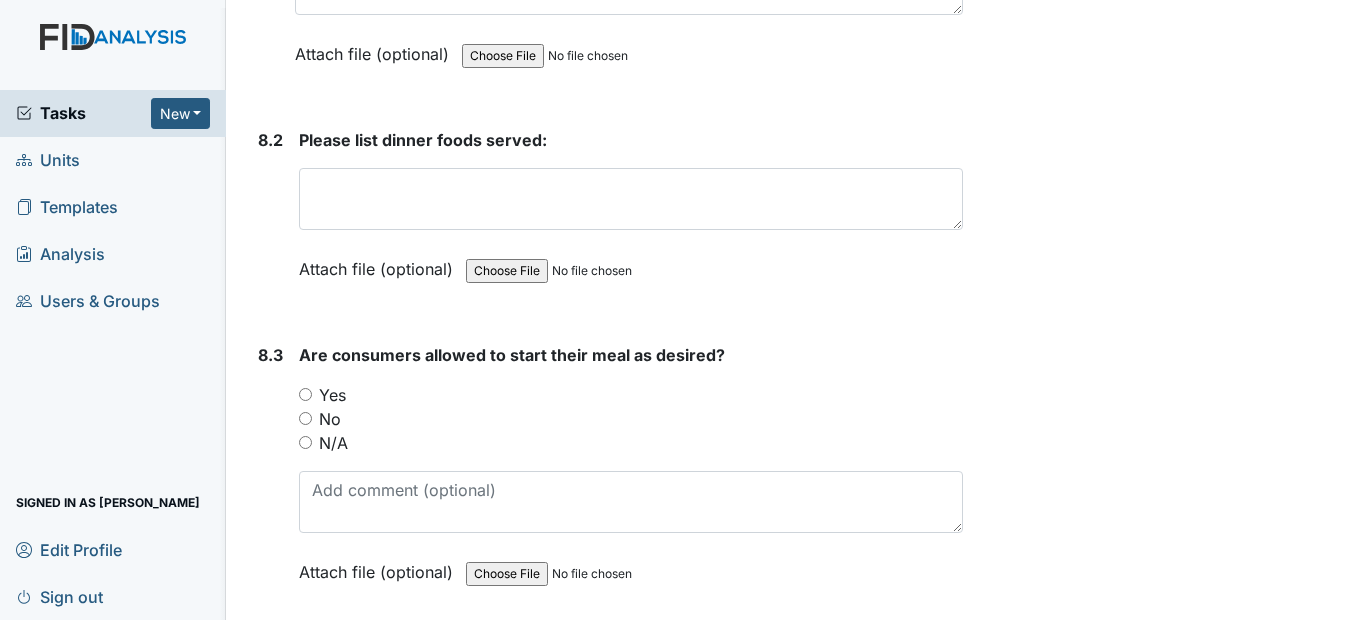 scroll, scrollTop: 15600, scrollLeft: 0, axis: vertical 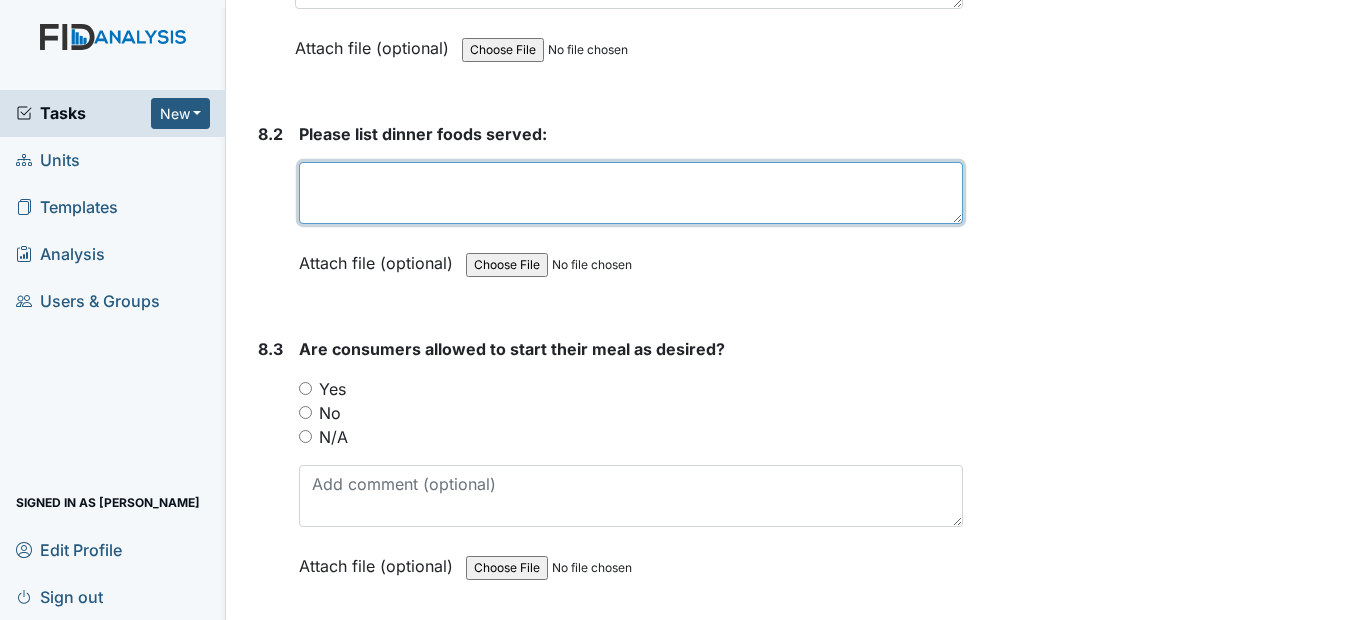 click at bounding box center (630, 193) 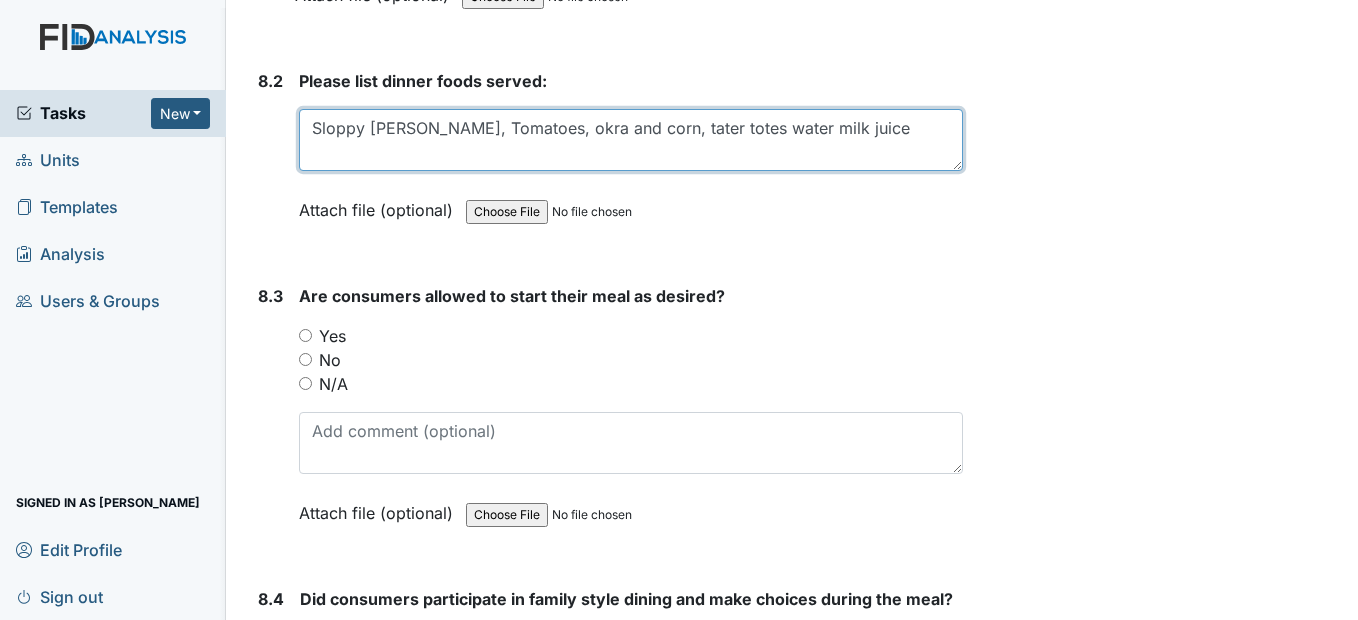 scroll, scrollTop: 15700, scrollLeft: 0, axis: vertical 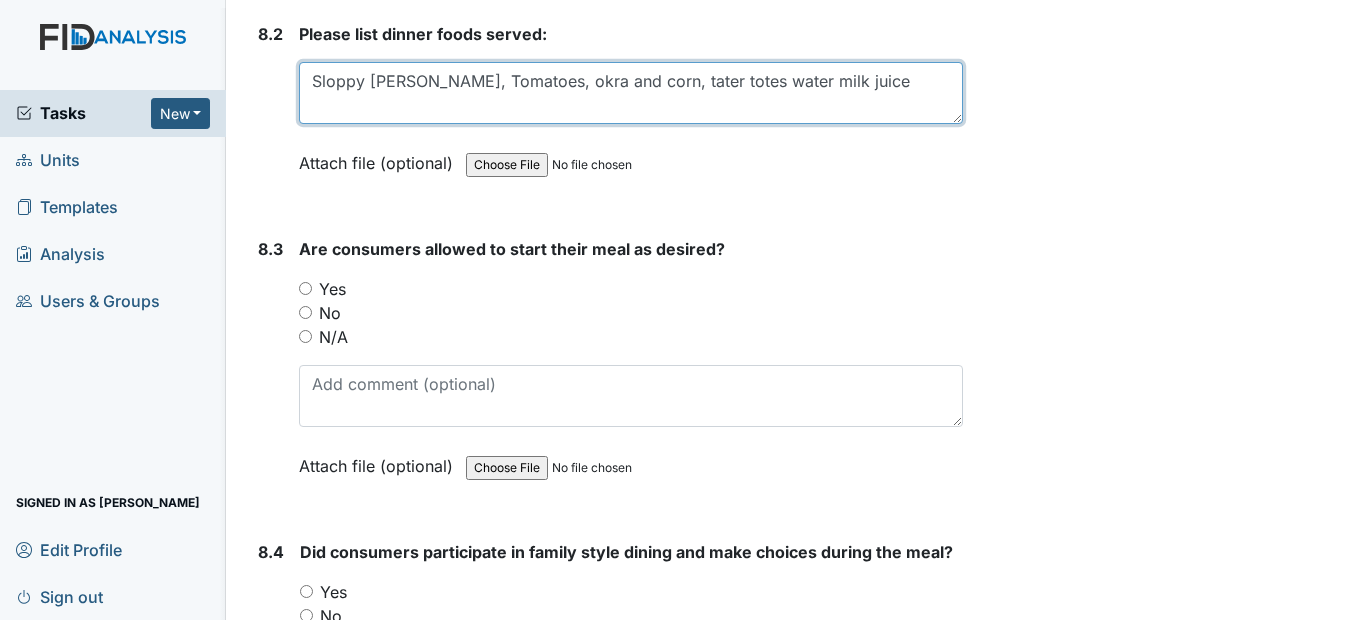 type on "Sloppy Joe, Tomatoes, okra and corn, tater totes water milk juice" 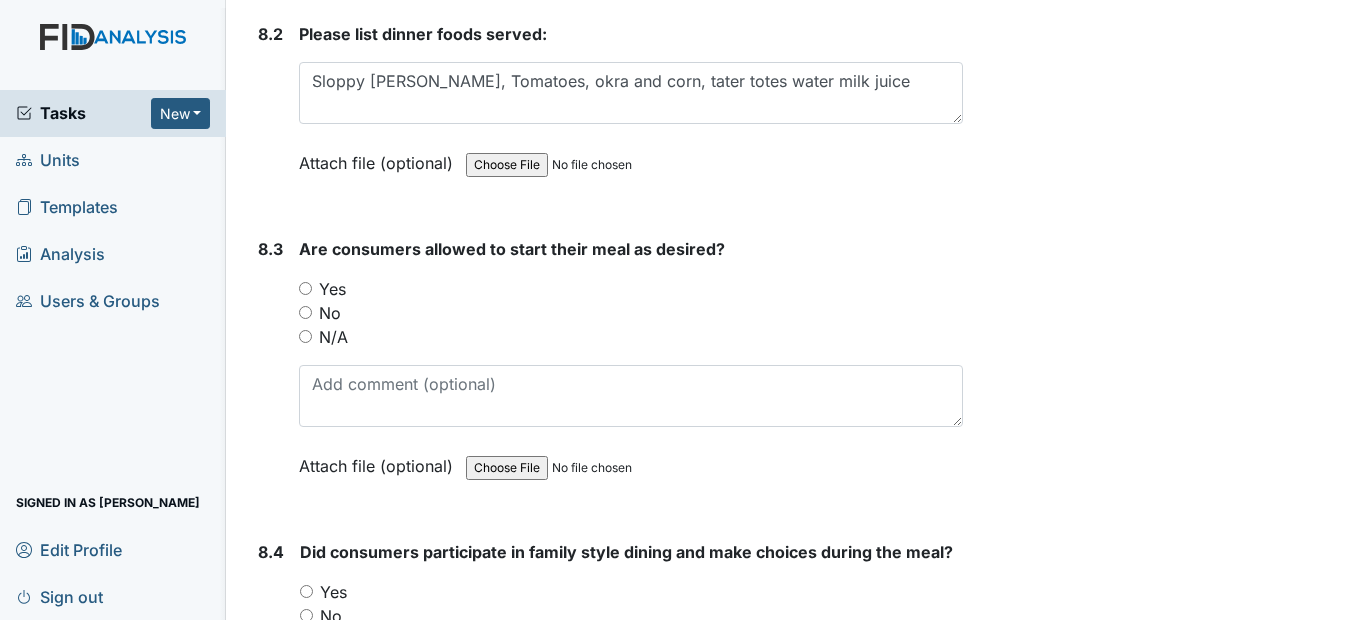 click on "Yes" at bounding box center [305, 288] 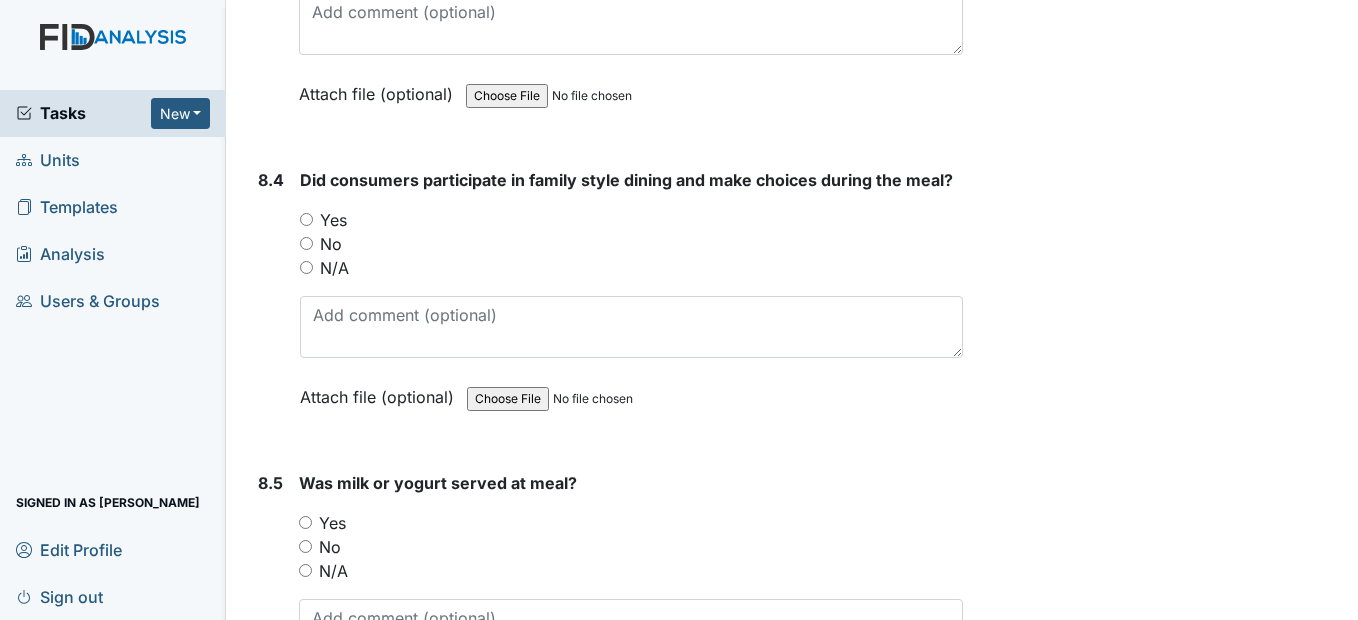 scroll, scrollTop: 16100, scrollLeft: 0, axis: vertical 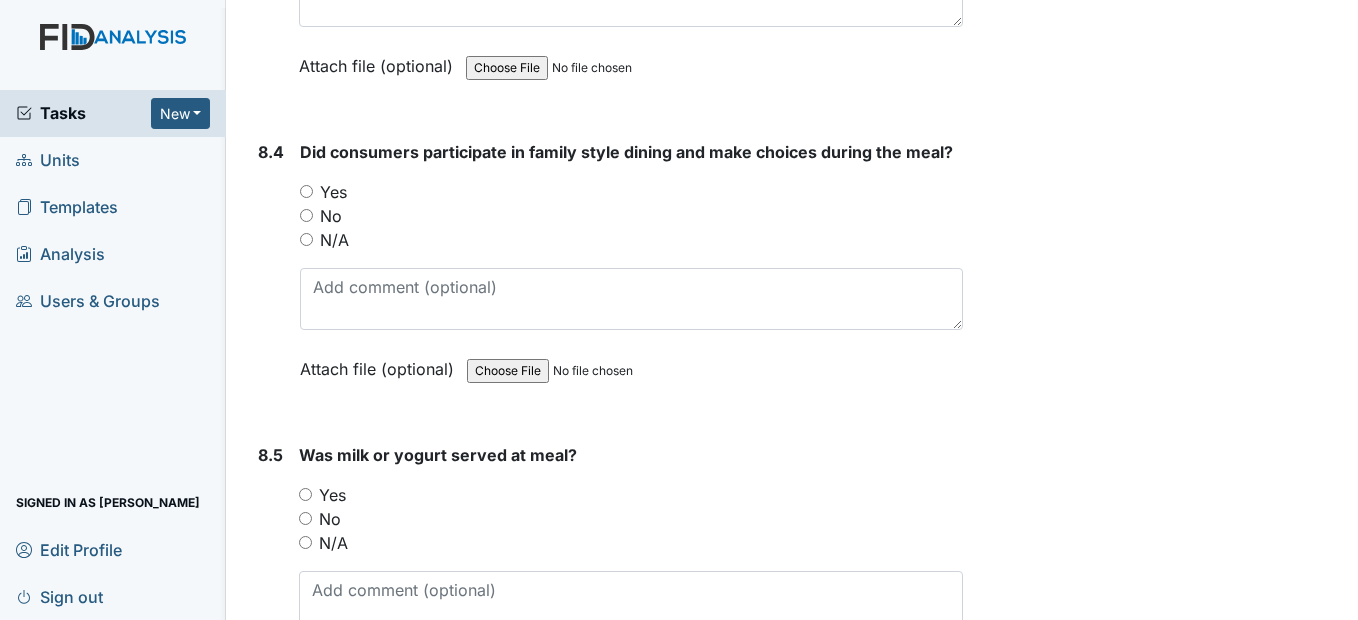click on "Yes" at bounding box center [306, 191] 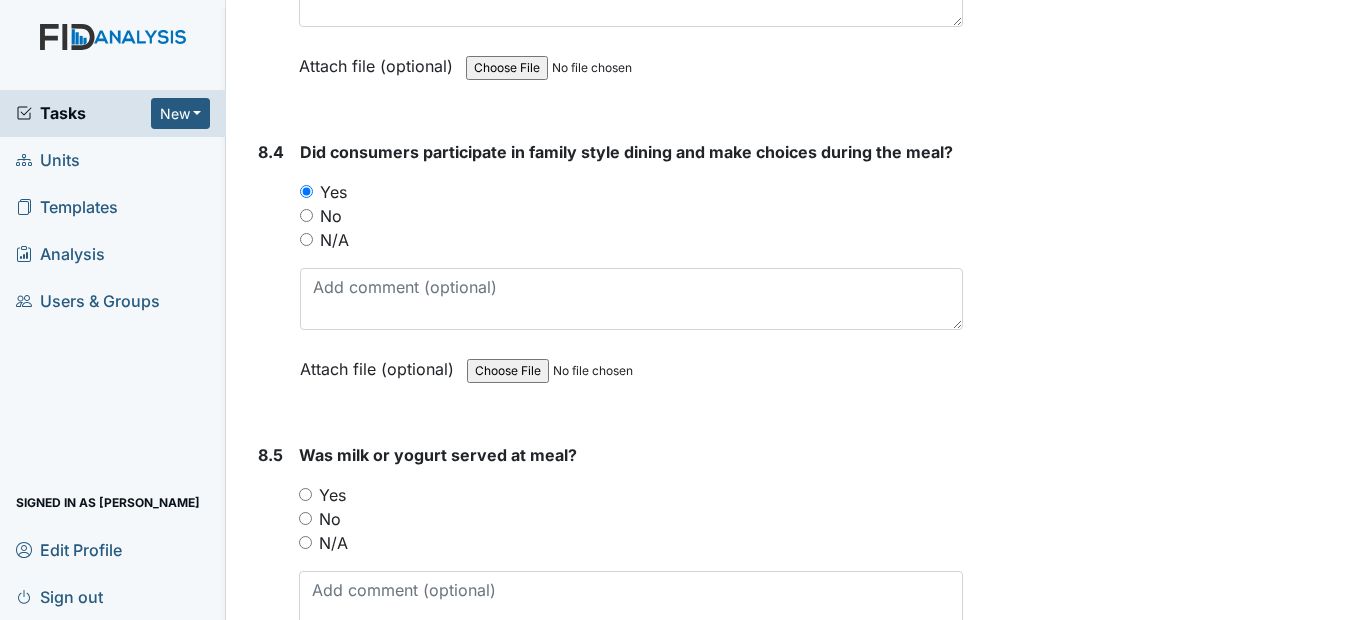 click on "Yes" at bounding box center (305, 494) 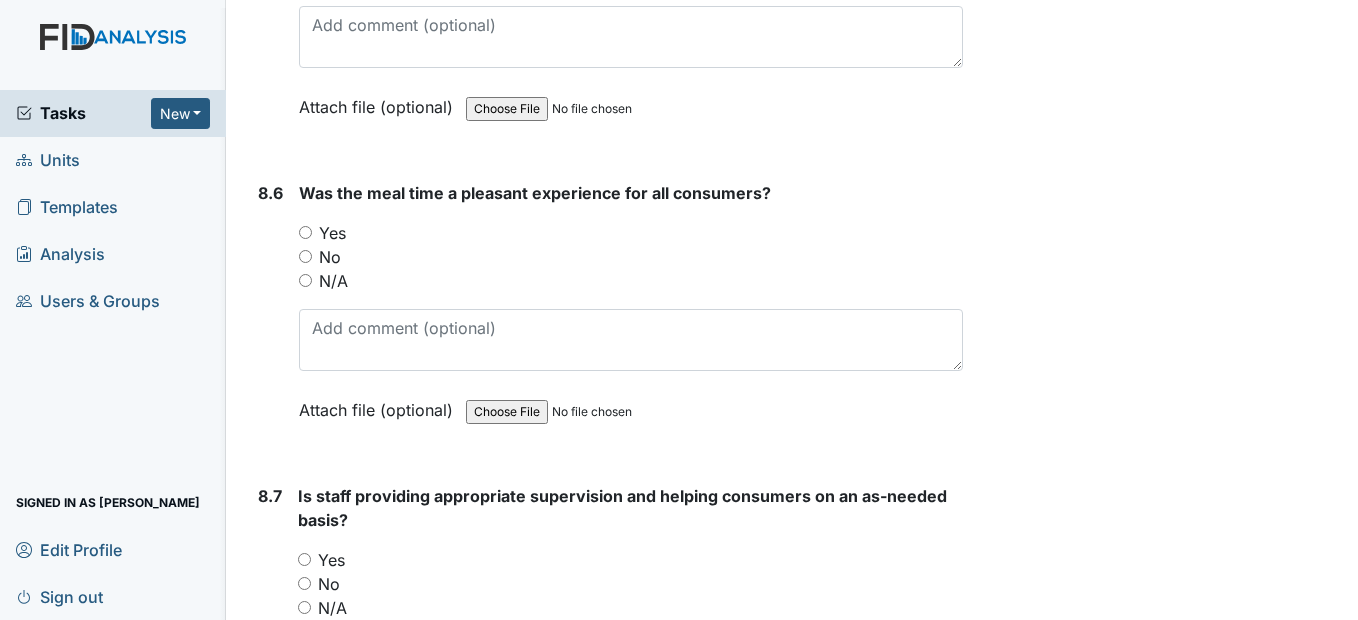 scroll, scrollTop: 16700, scrollLeft: 0, axis: vertical 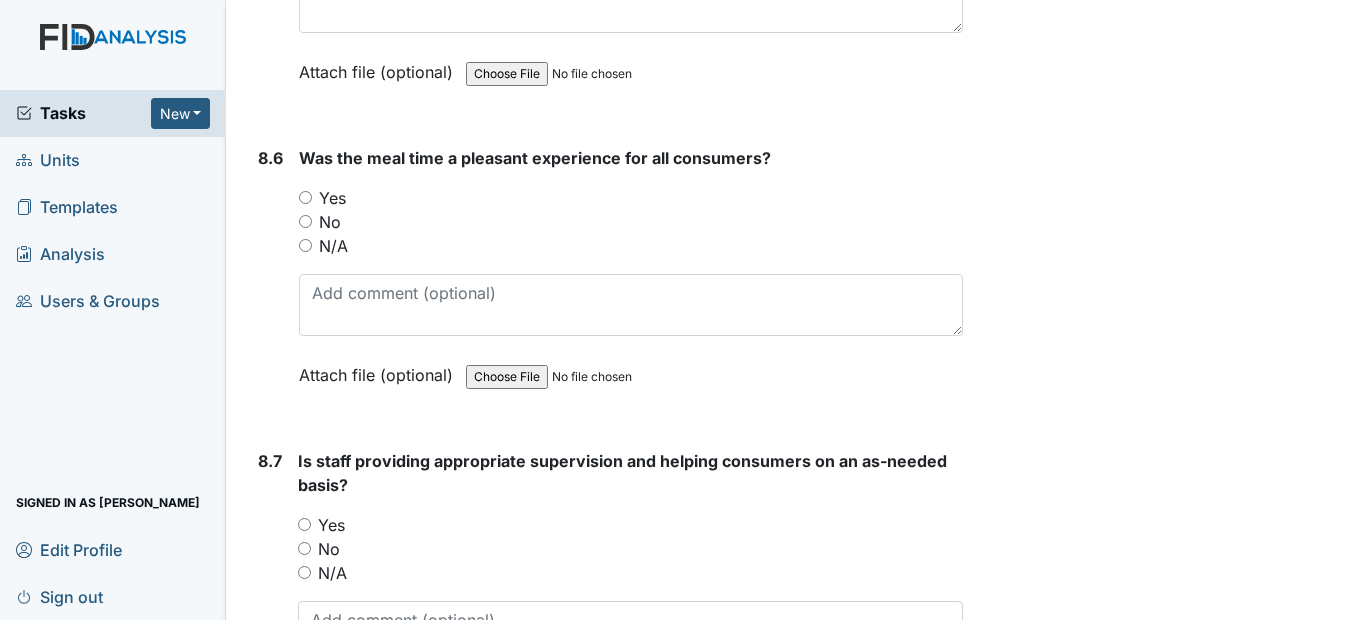click on "Yes" at bounding box center [305, 197] 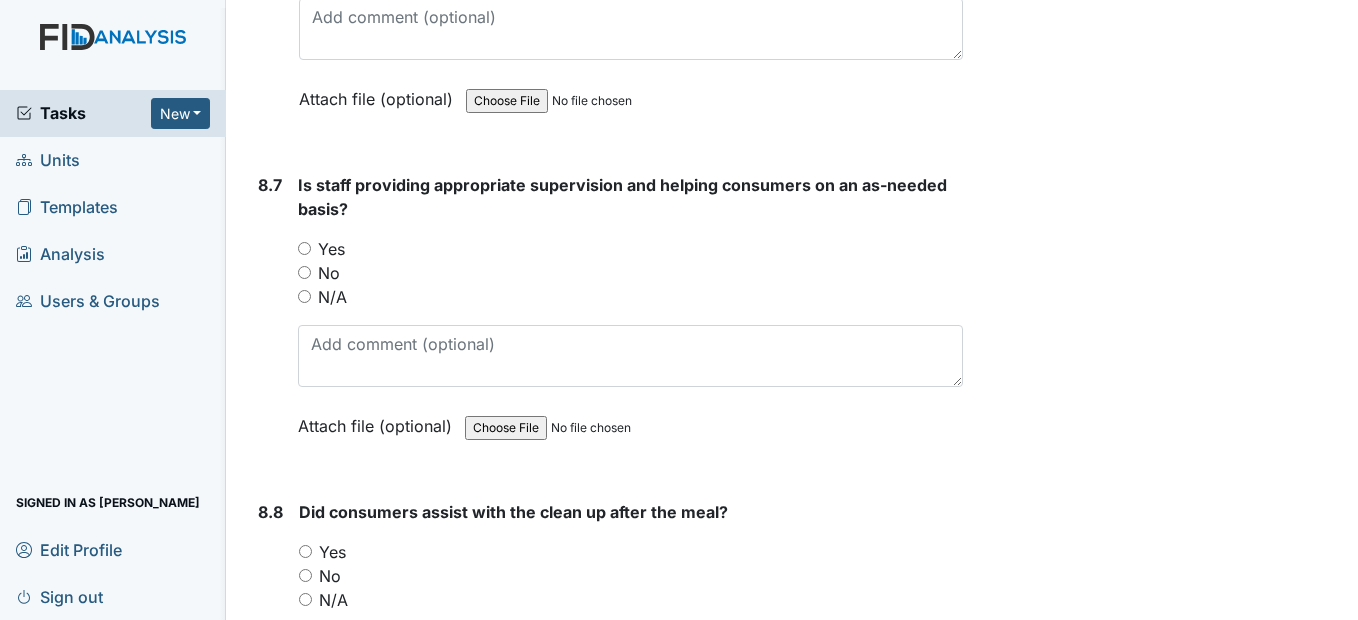 scroll, scrollTop: 17000, scrollLeft: 0, axis: vertical 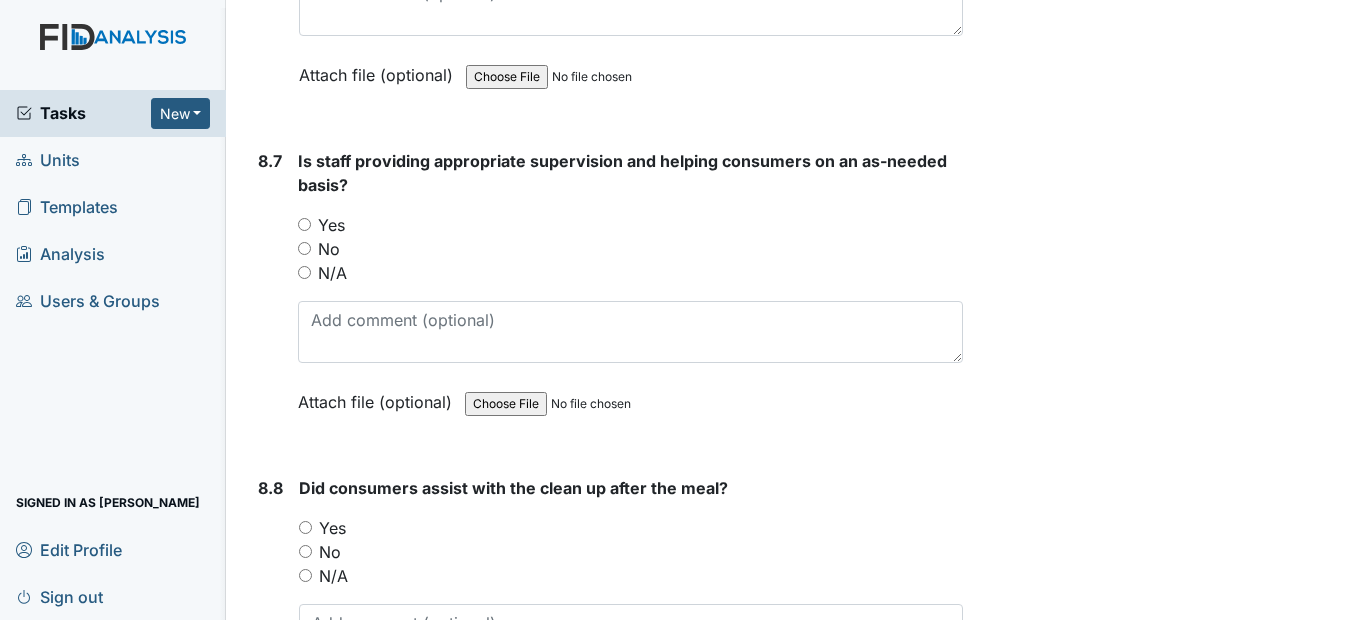 click on "Yes" at bounding box center [304, 224] 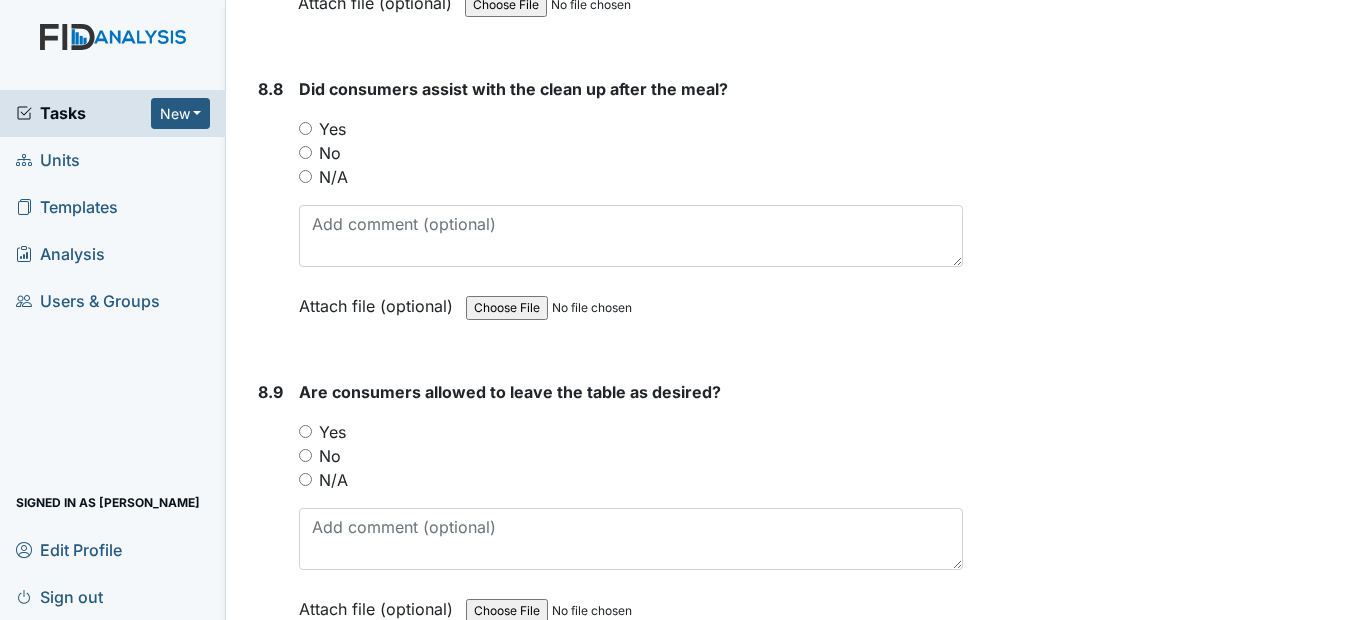 scroll, scrollTop: 17400, scrollLeft: 0, axis: vertical 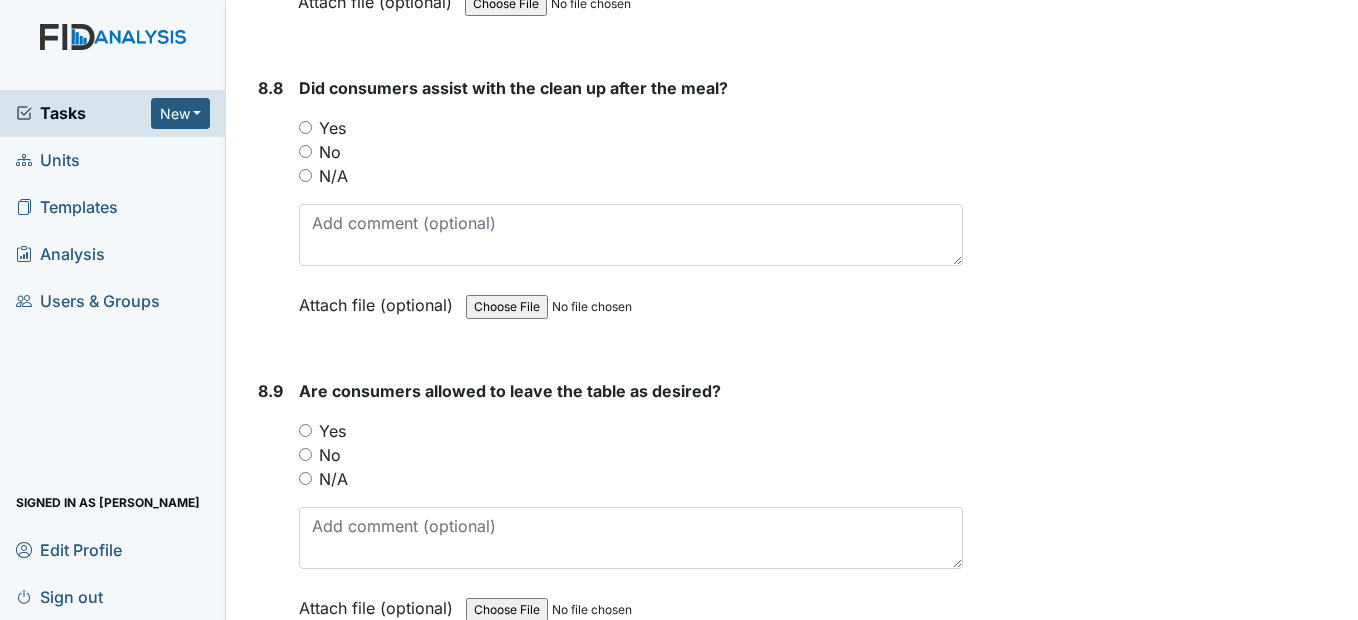click on "Yes" at bounding box center [305, 127] 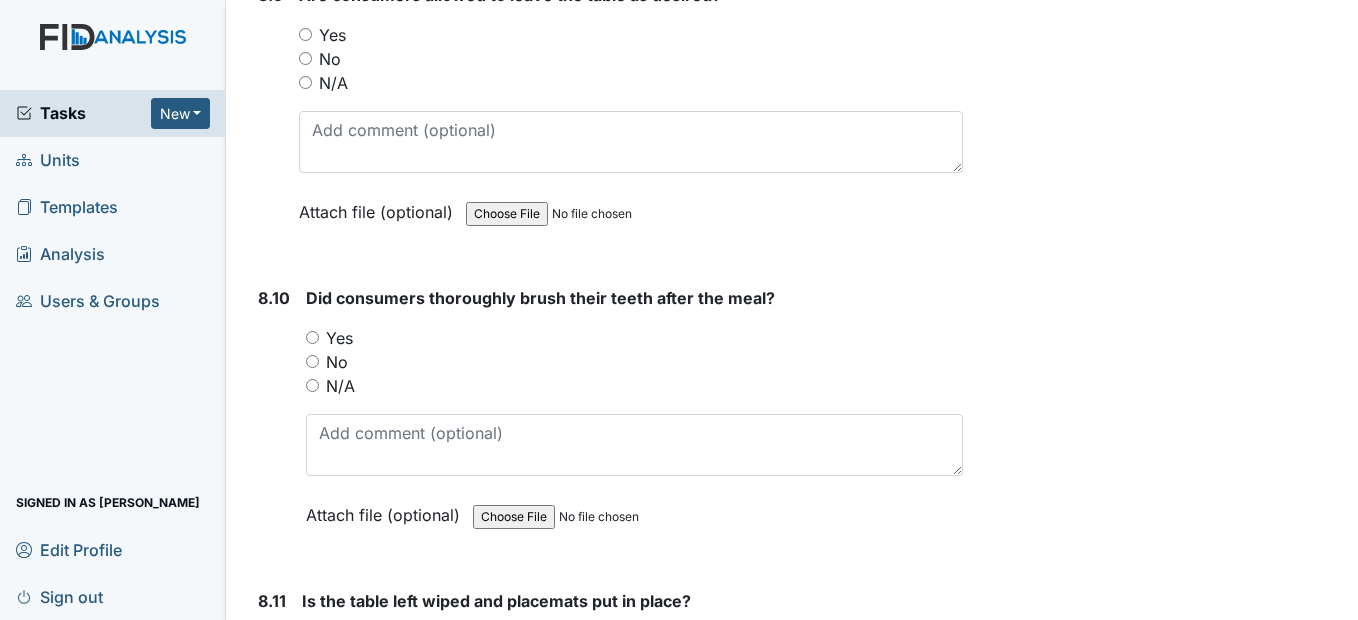 scroll, scrollTop: 17800, scrollLeft: 0, axis: vertical 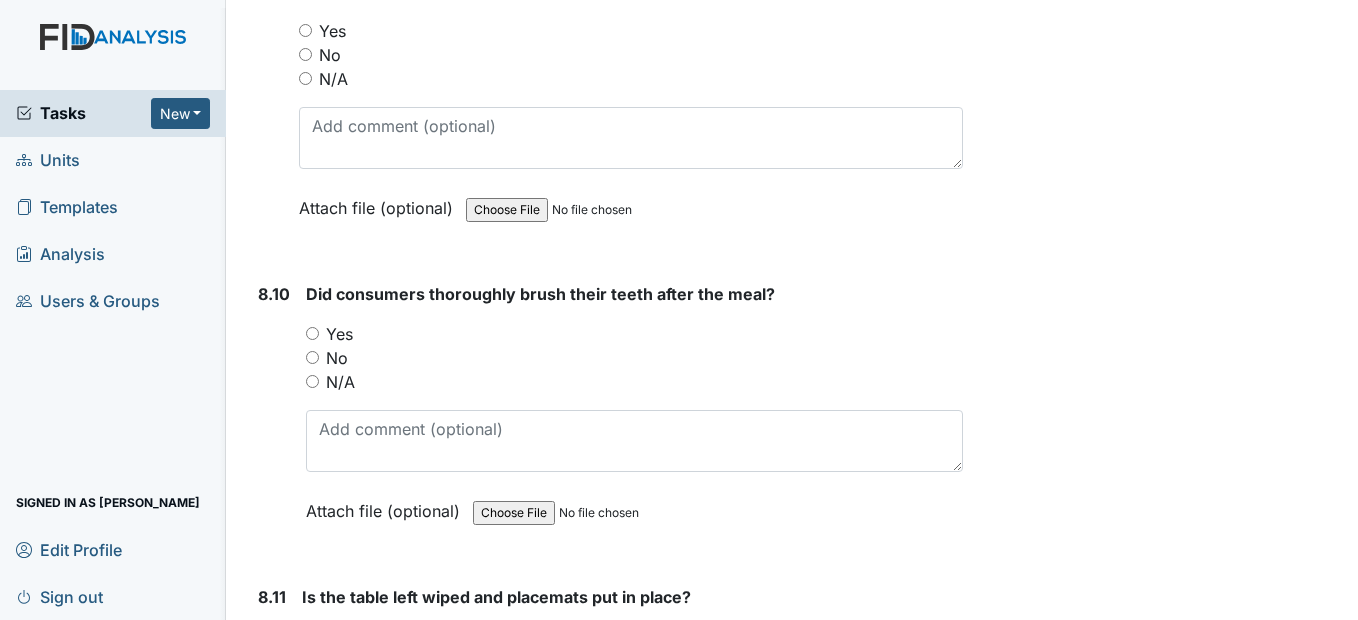 click on "Yes" at bounding box center (630, 31) 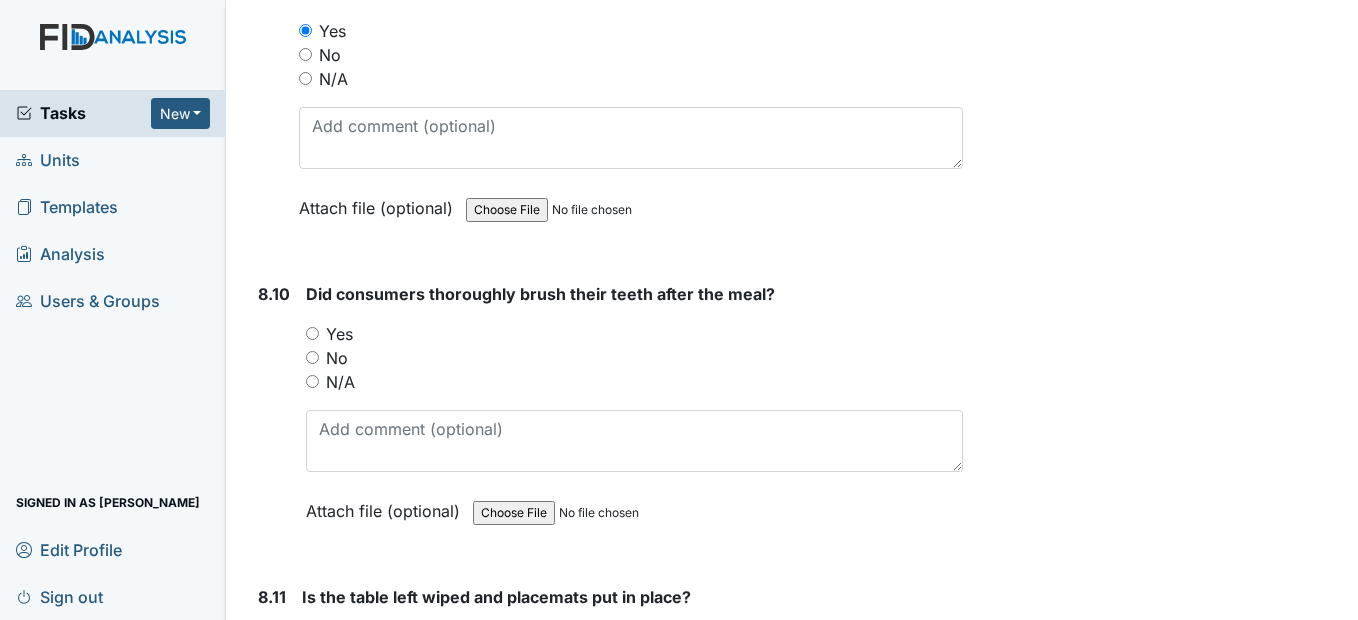 click on "Yes" at bounding box center (312, 333) 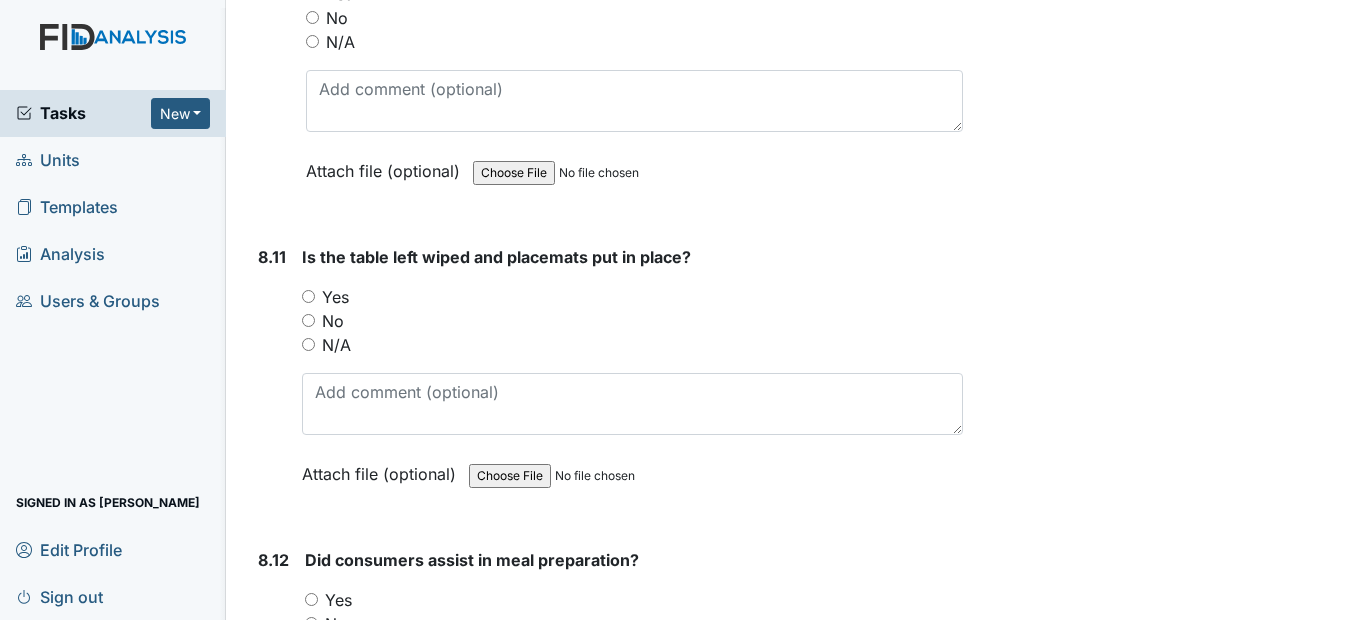 scroll, scrollTop: 18300, scrollLeft: 0, axis: vertical 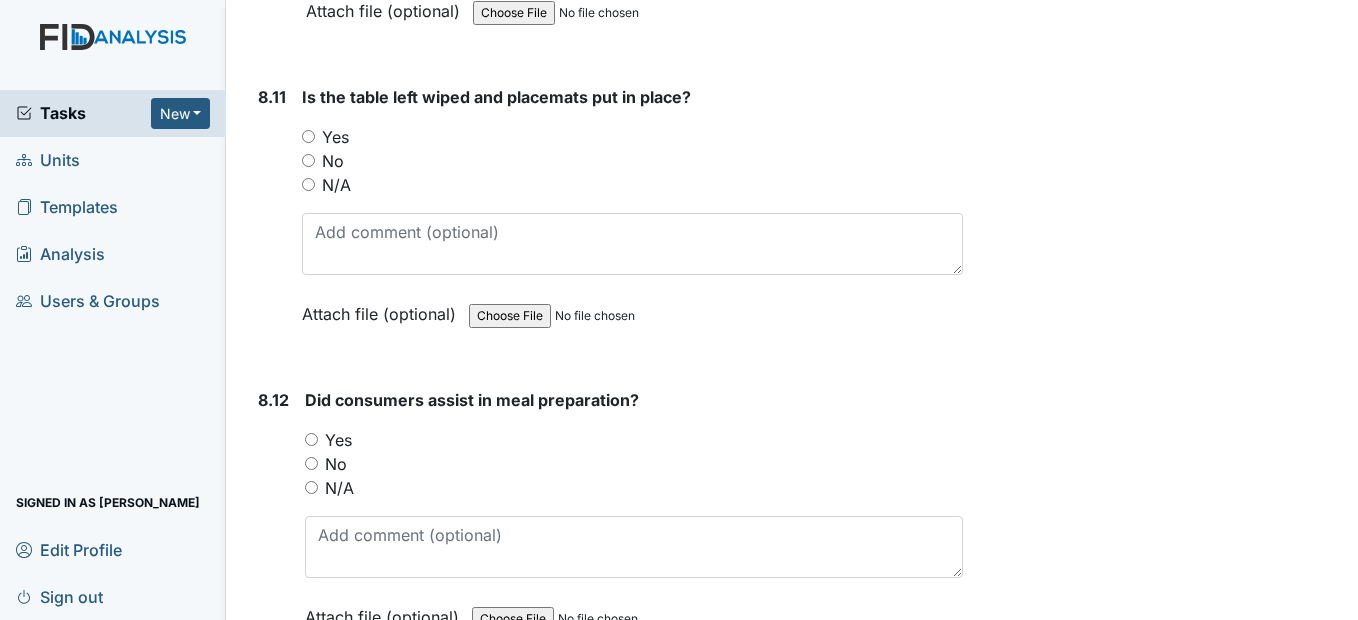 click on "Yes" at bounding box center [632, 137] 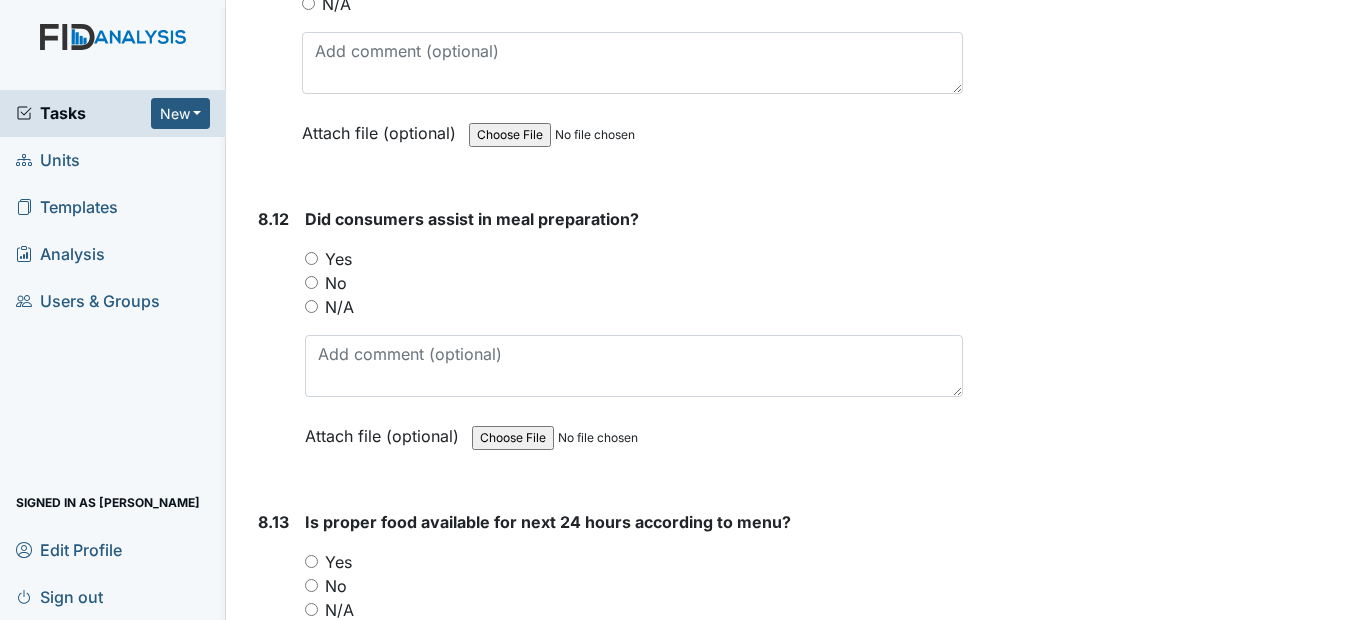 scroll, scrollTop: 18600, scrollLeft: 0, axis: vertical 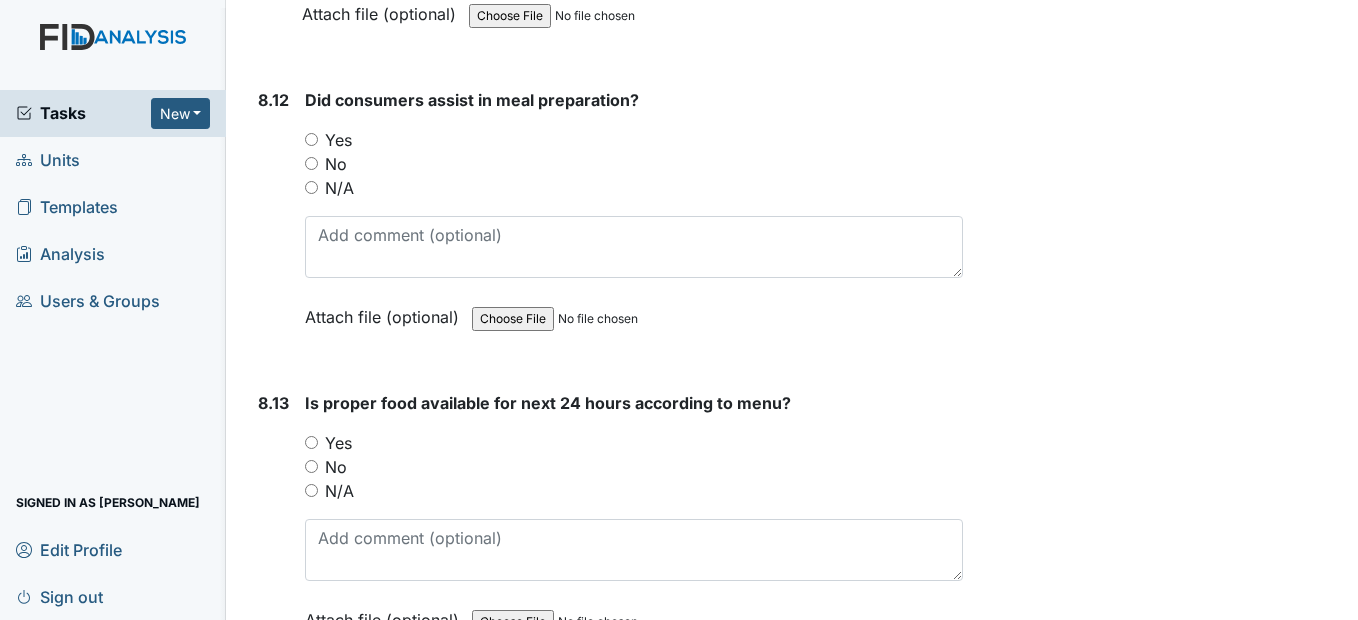 click on "Yes" at bounding box center (311, 139) 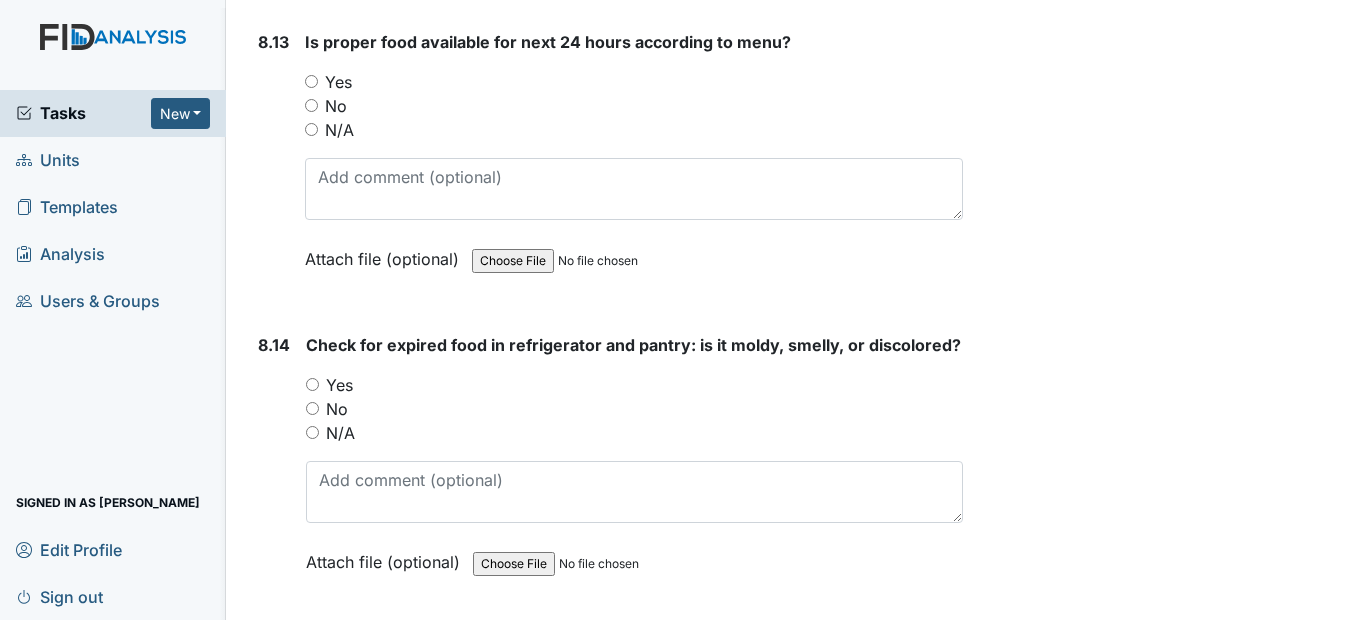 scroll, scrollTop: 19000, scrollLeft: 0, axis: vertical 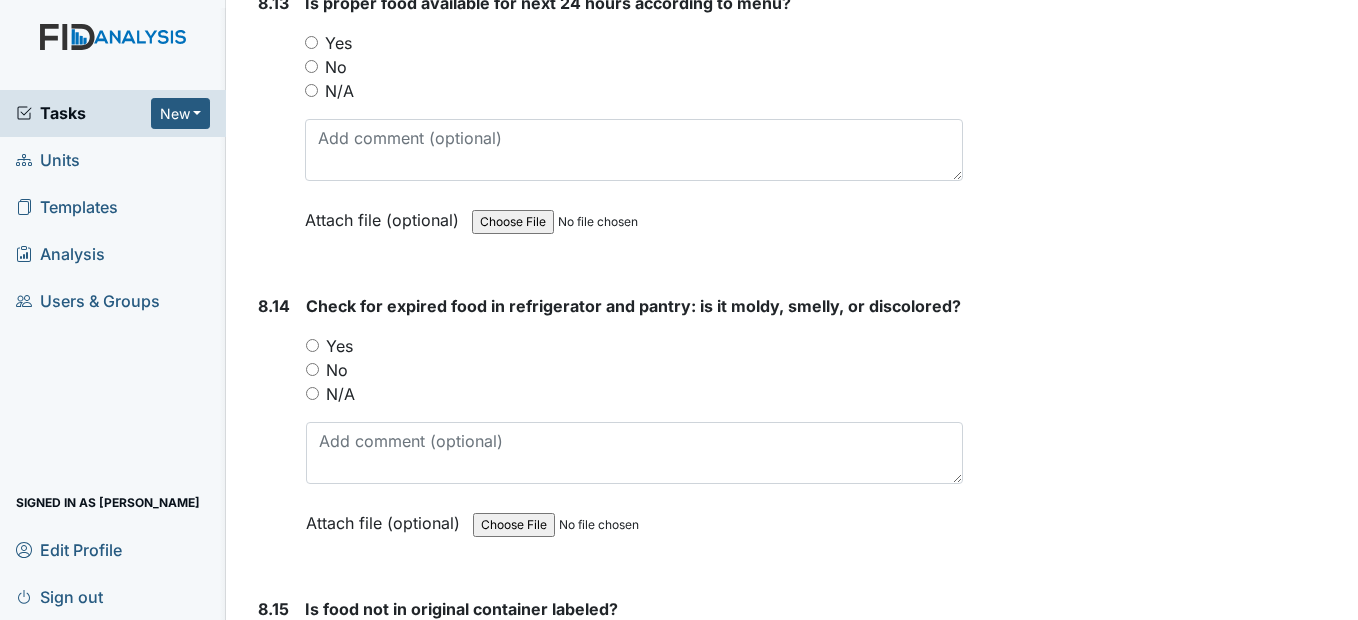 click on "Yes" at bounding box center (633, 43) 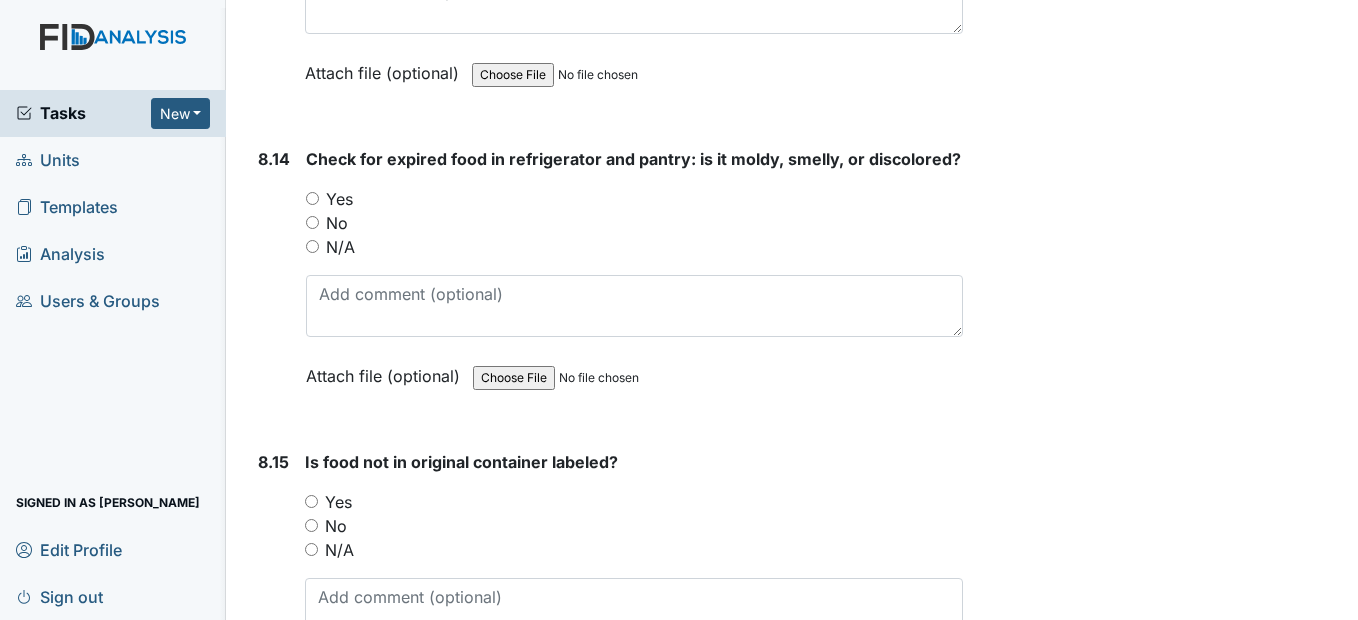 scroll, scrollTop: 19200, scrollLeft: 0, axis: vertical 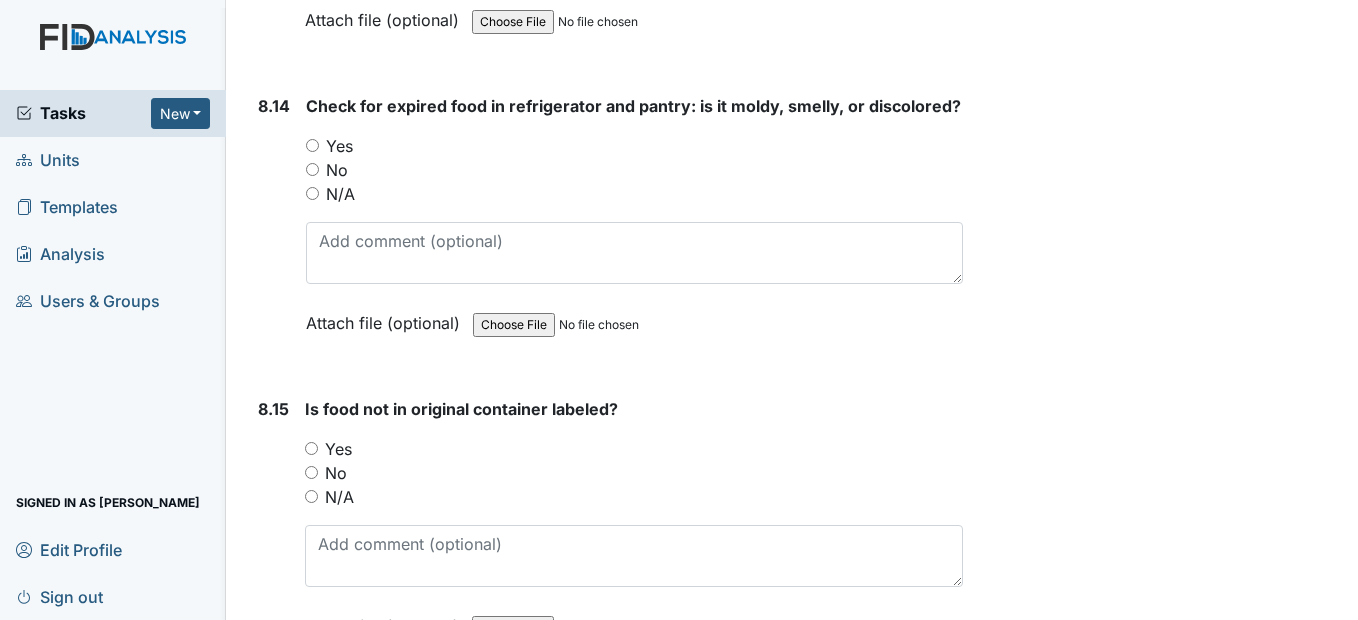 click on "Yes" at bounding box center (312, 145) 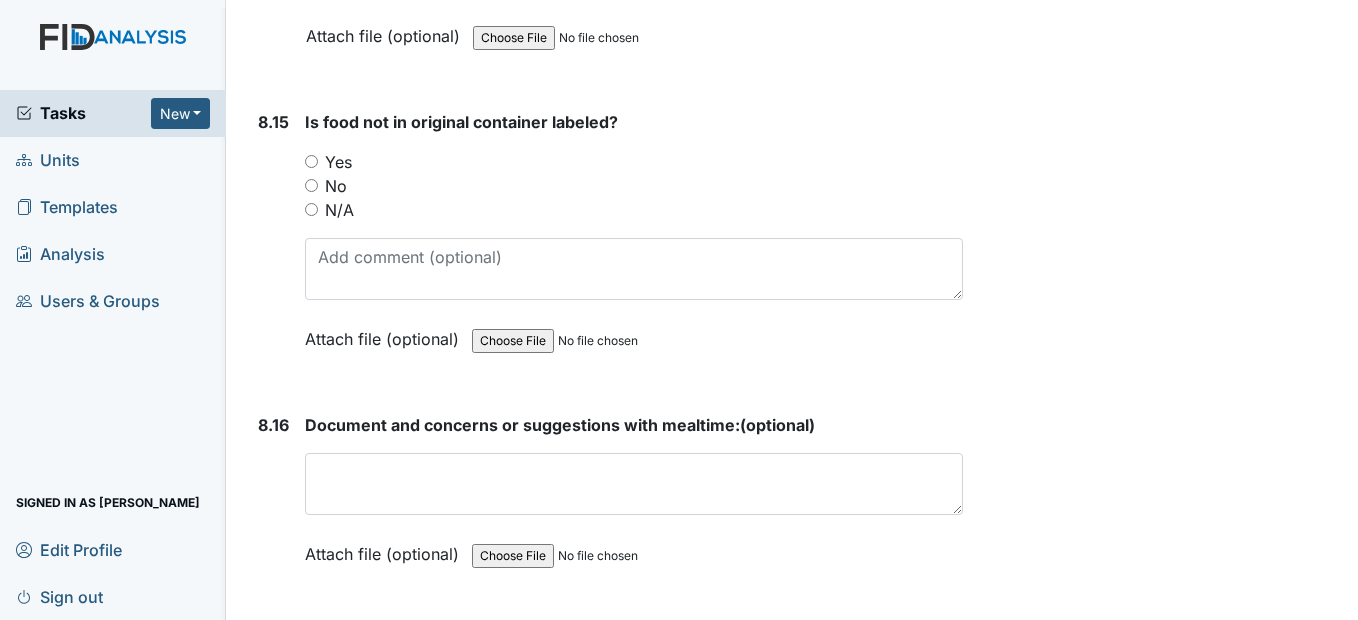 scroll, scrollTop: 19500, scrollLeft: 0, axis: vertical 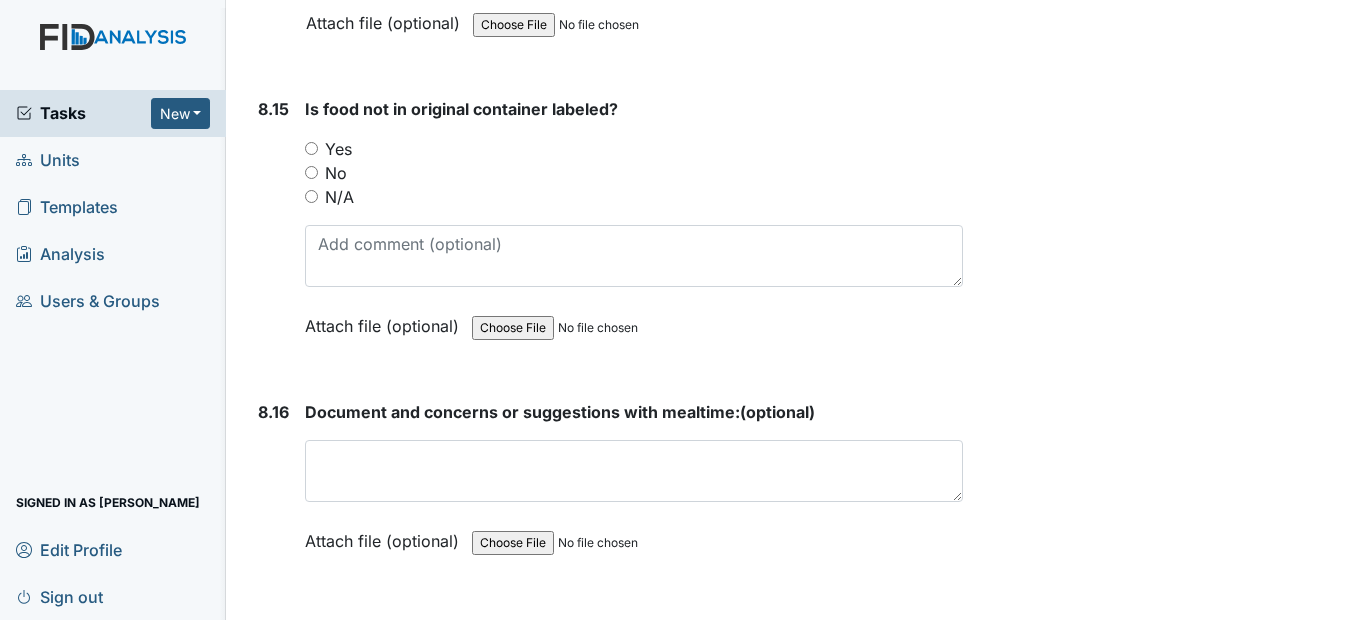 click on "Yes" at bounding box center (311, 148) 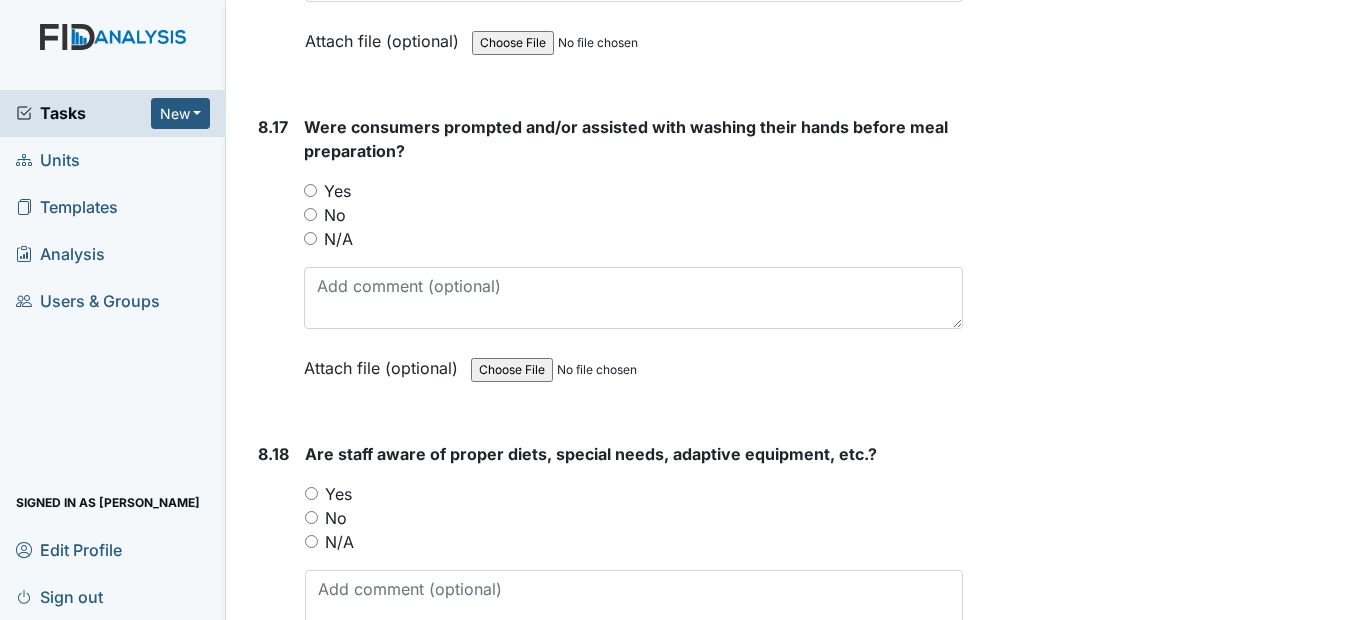 scroll, scrollTop: 20100, scrollLeft: 0, axis: vertical 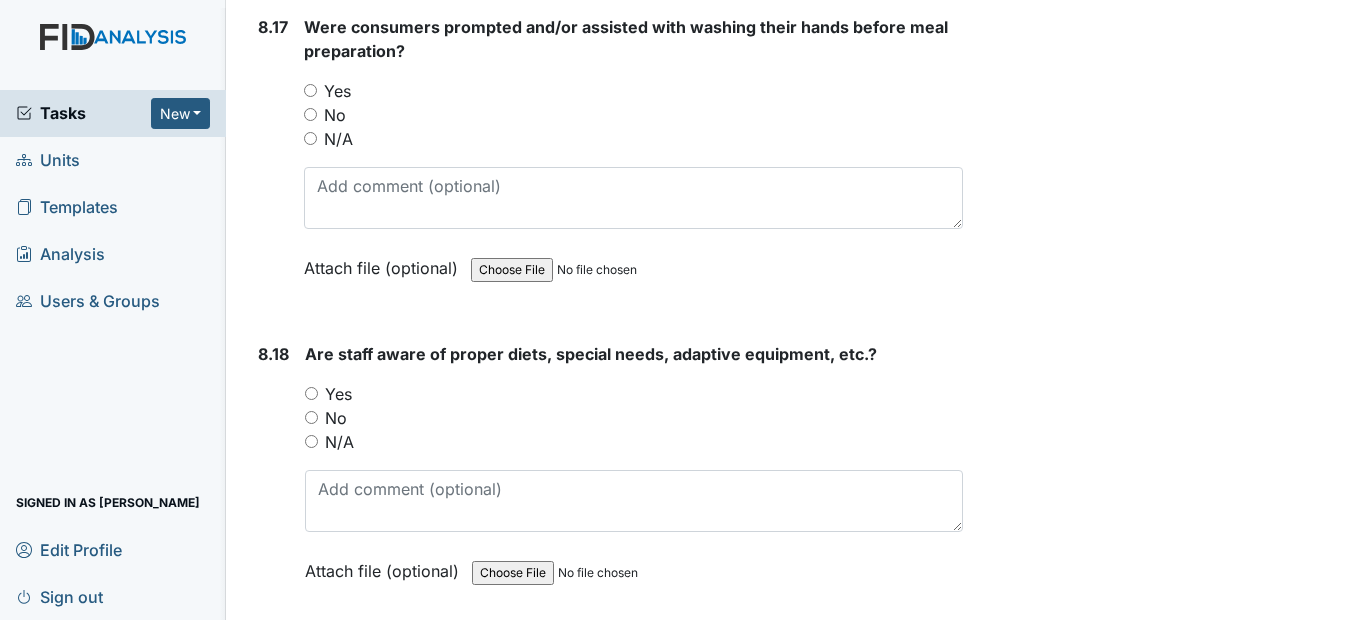 click on "Yes" at bounding box center (310, 90) 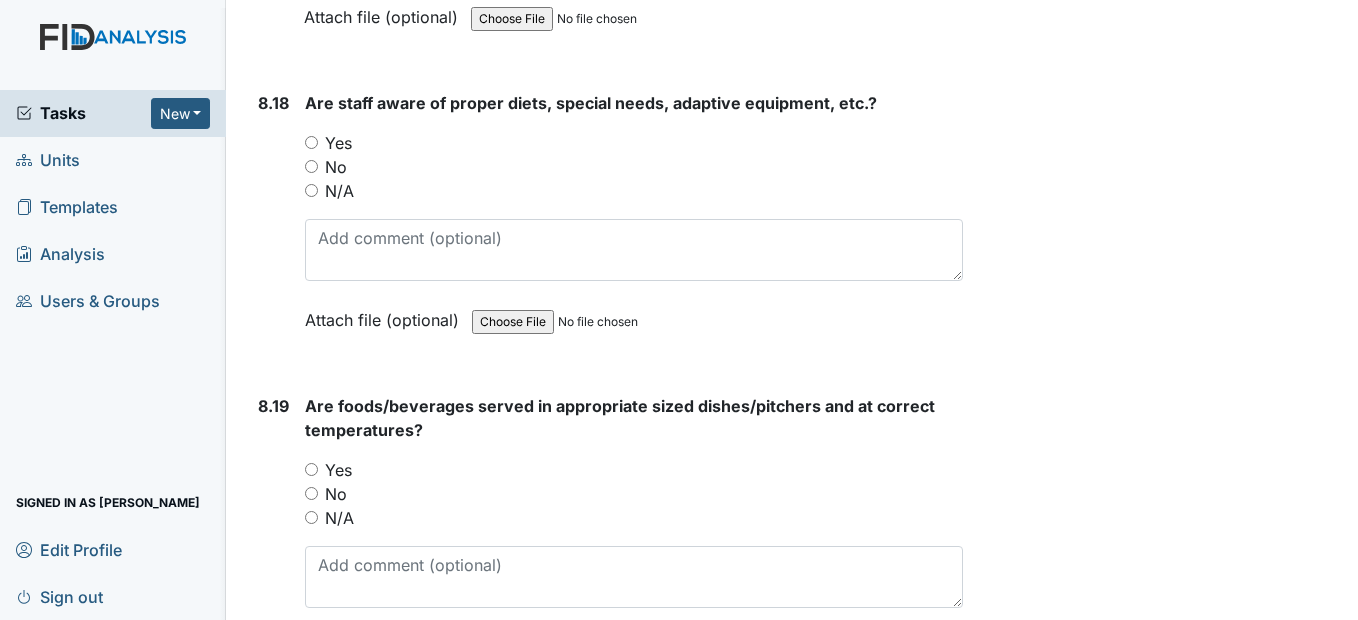 scroll, scrollTop: 20400, scrollLeft: 0, axis: vertical 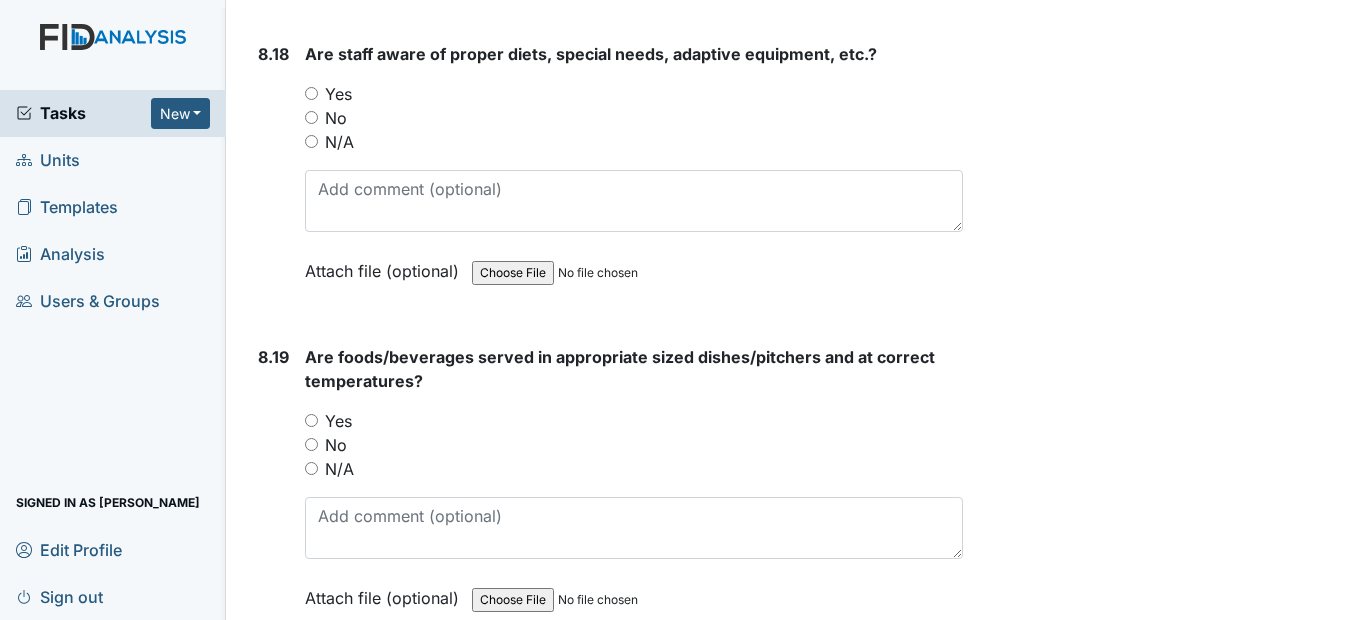 click on "Yes" at bounding box center [311, 93] 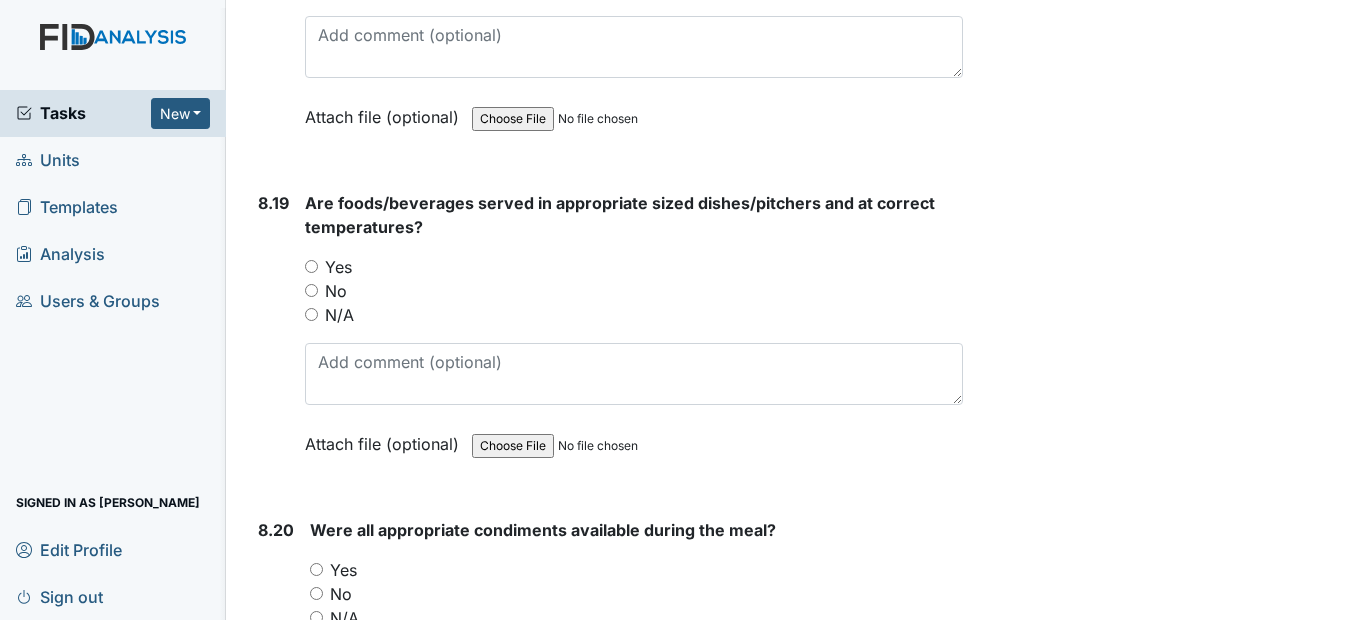 scroll, scrollTop: 20600, scrollLeft: 0, axis: vertical 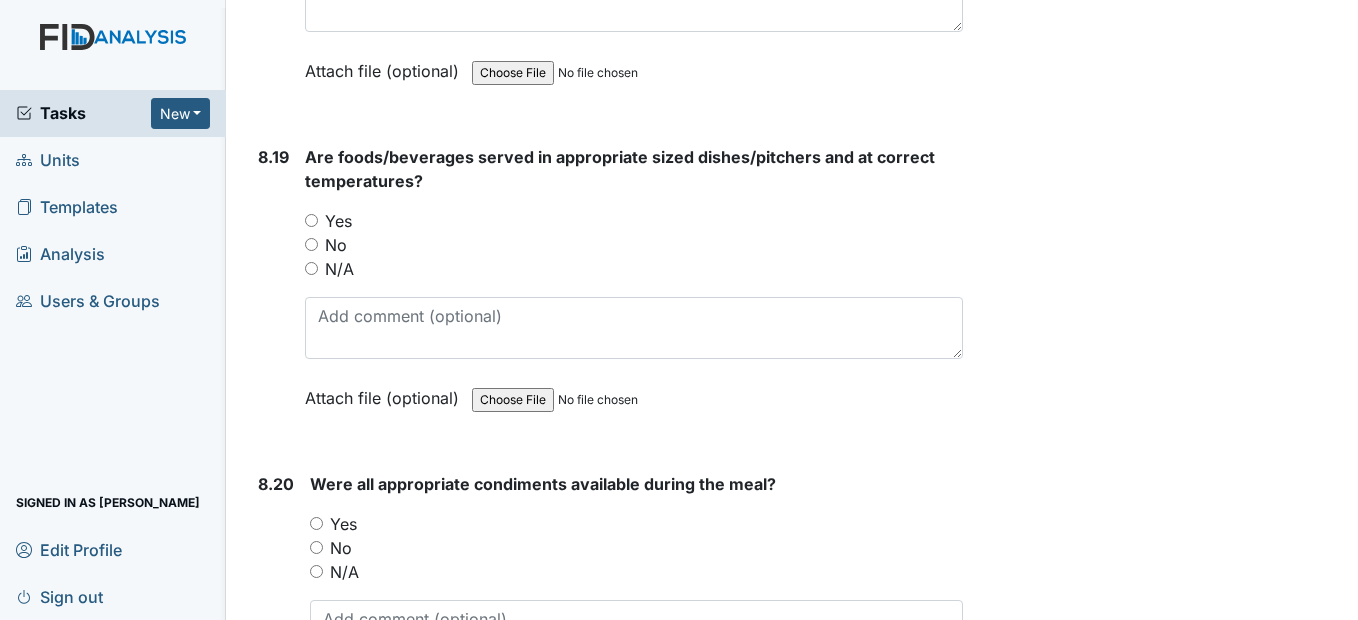 click on "Yes" at bounding box center [311, 220] 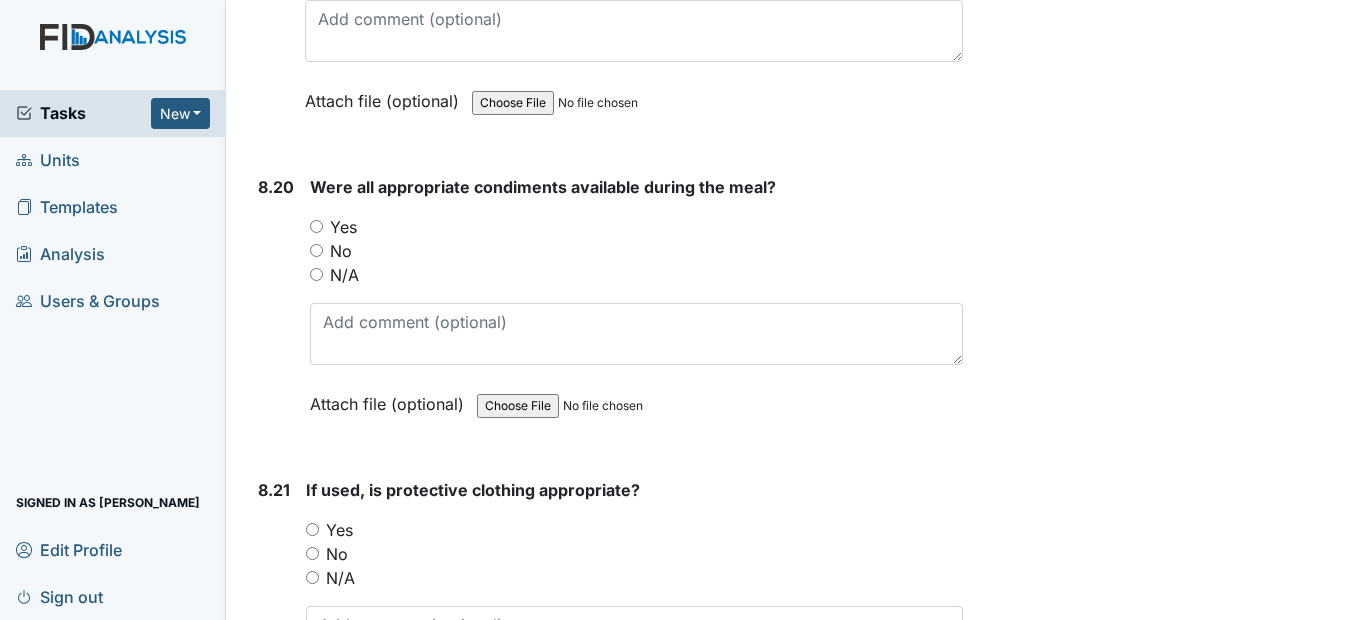 scroll, scrollTop: 20900, scrollLeft: 0, axis: vertical 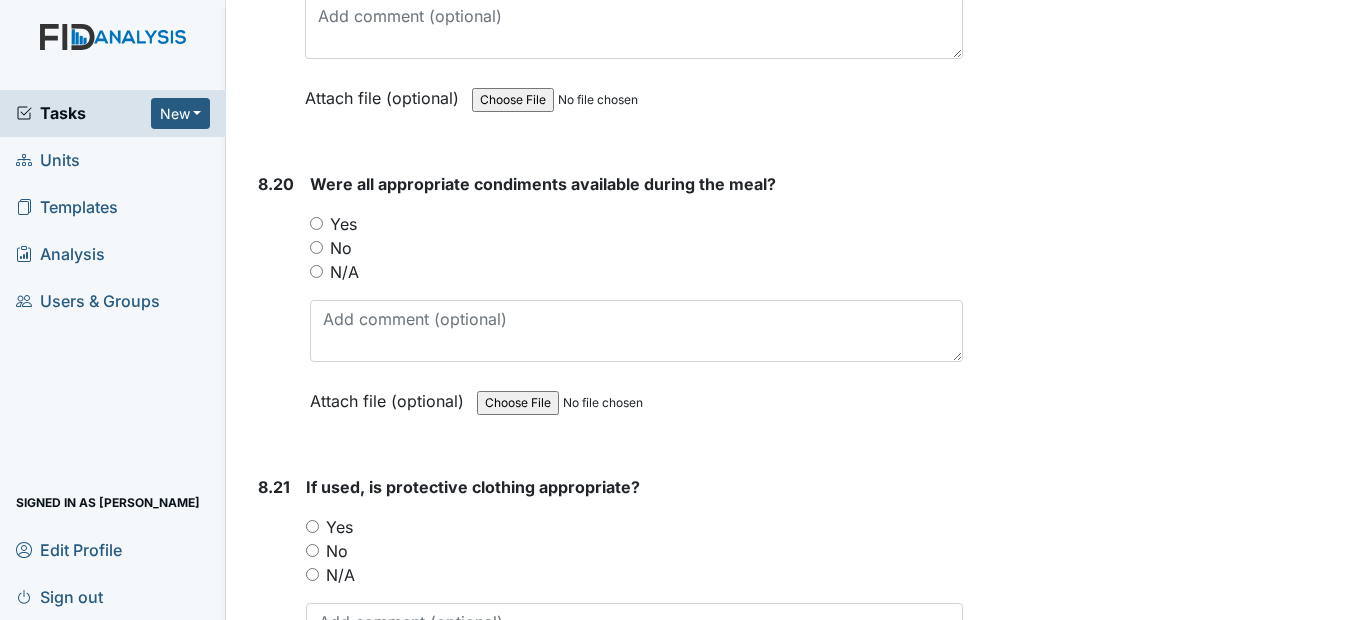 click on "Yes" at bounding box center [316, 223] 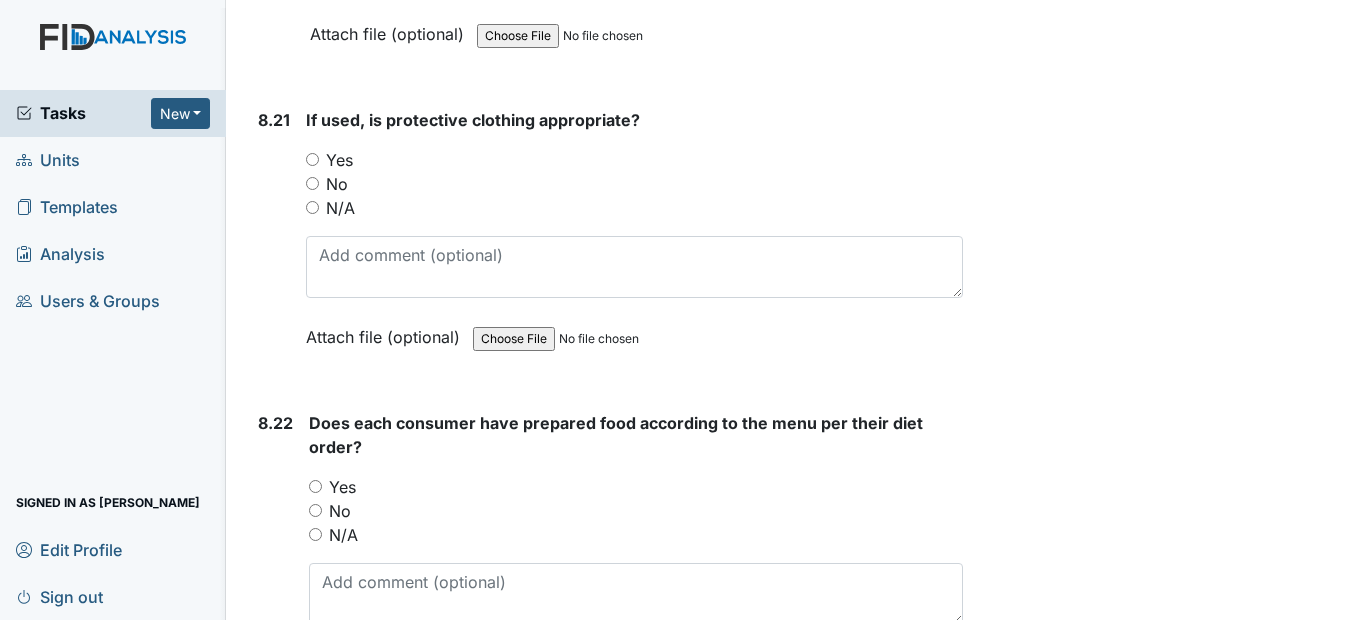 scroll, scrollTop: 21300, scrollLeft: 0, axis: vertical 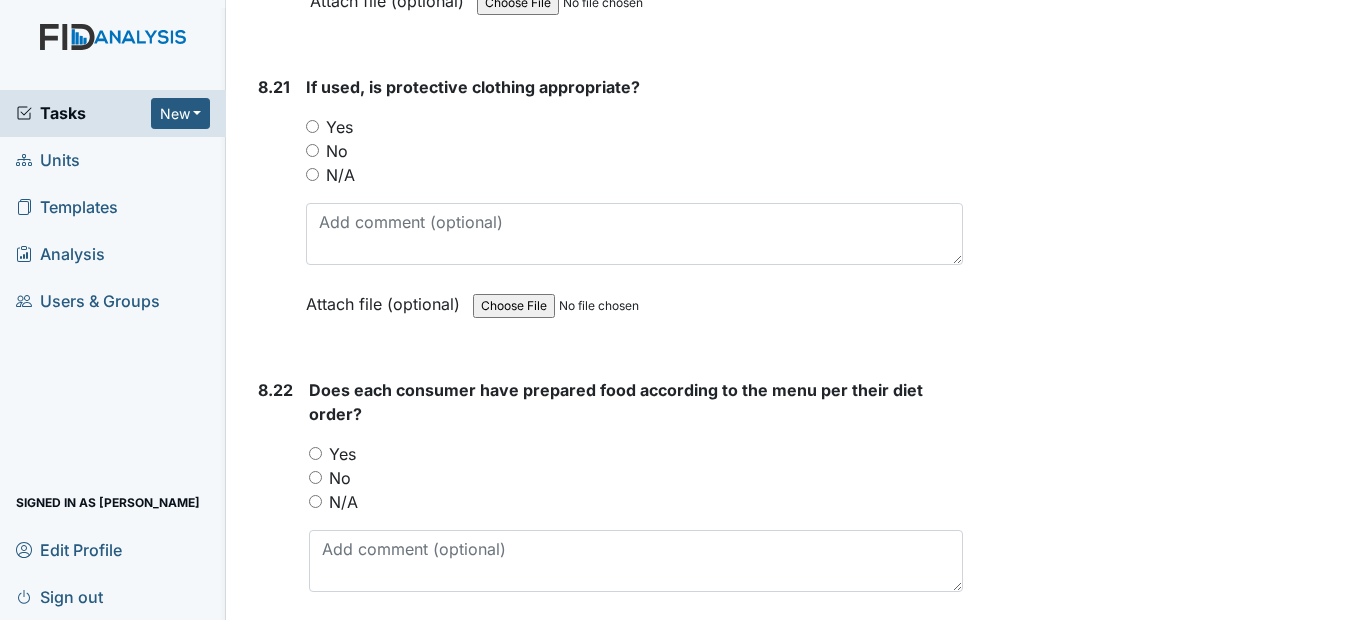 click on "Yes" at bounding box center [312, 126] 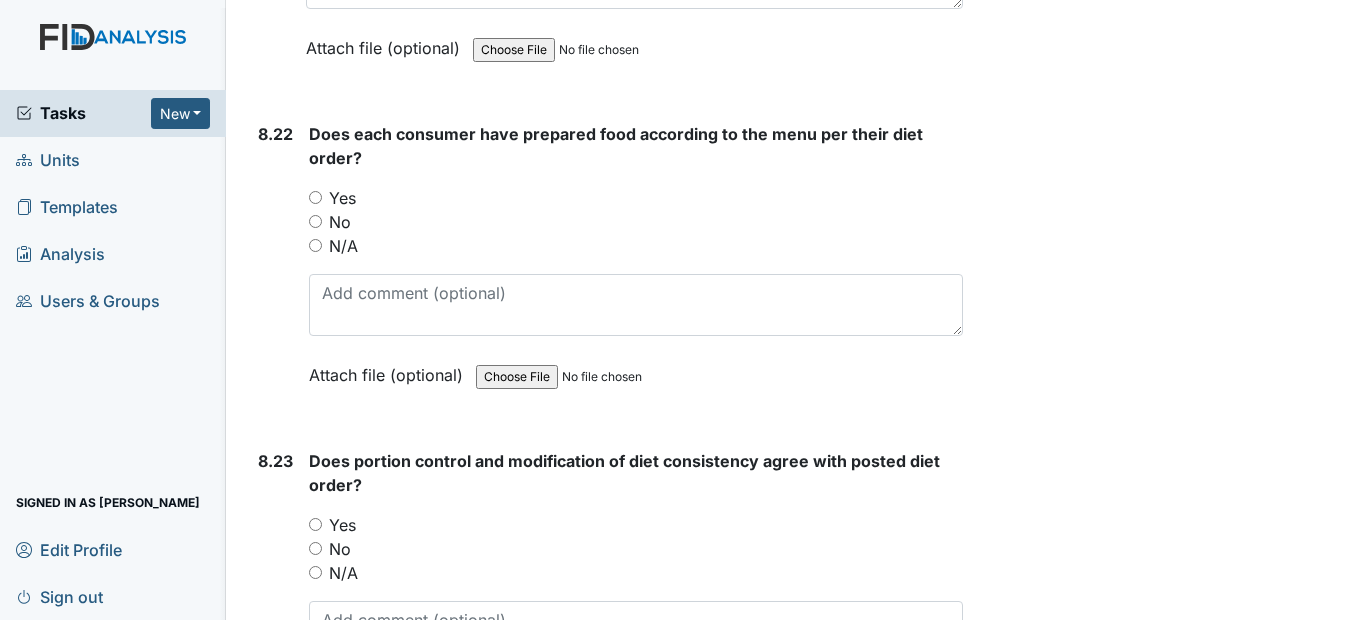 scroll, scrollTop: 21600, scrollLeft: 0, axis: vertical 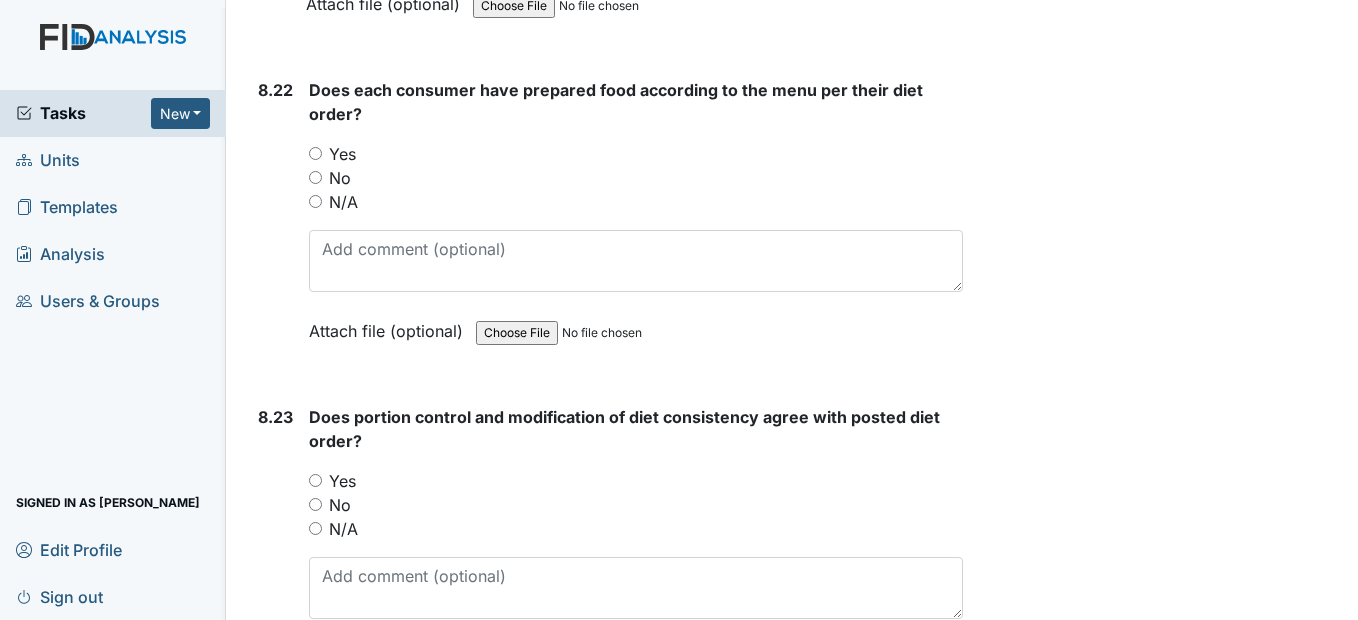 click on "Yes" at bounding box center (315, 153) 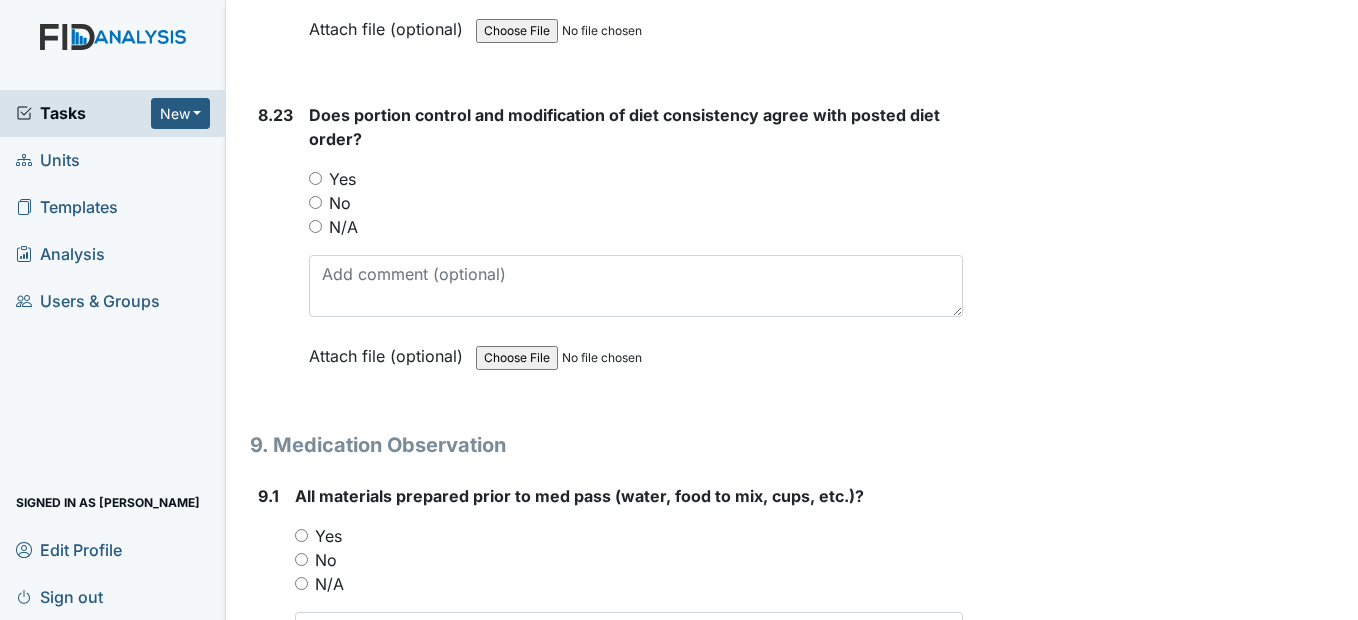 scroll, scrollTop: 22000, scrollLeft: 0, axis: vertical 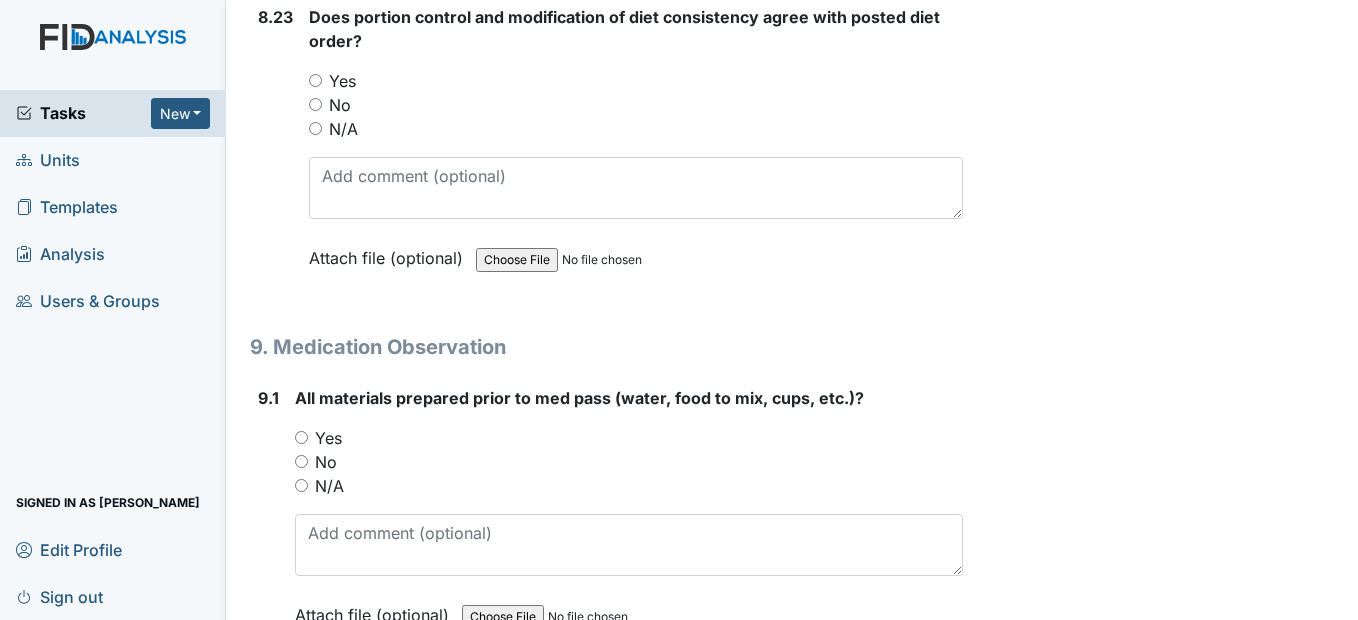 click on "Yes" at bounding box center (315, 80) 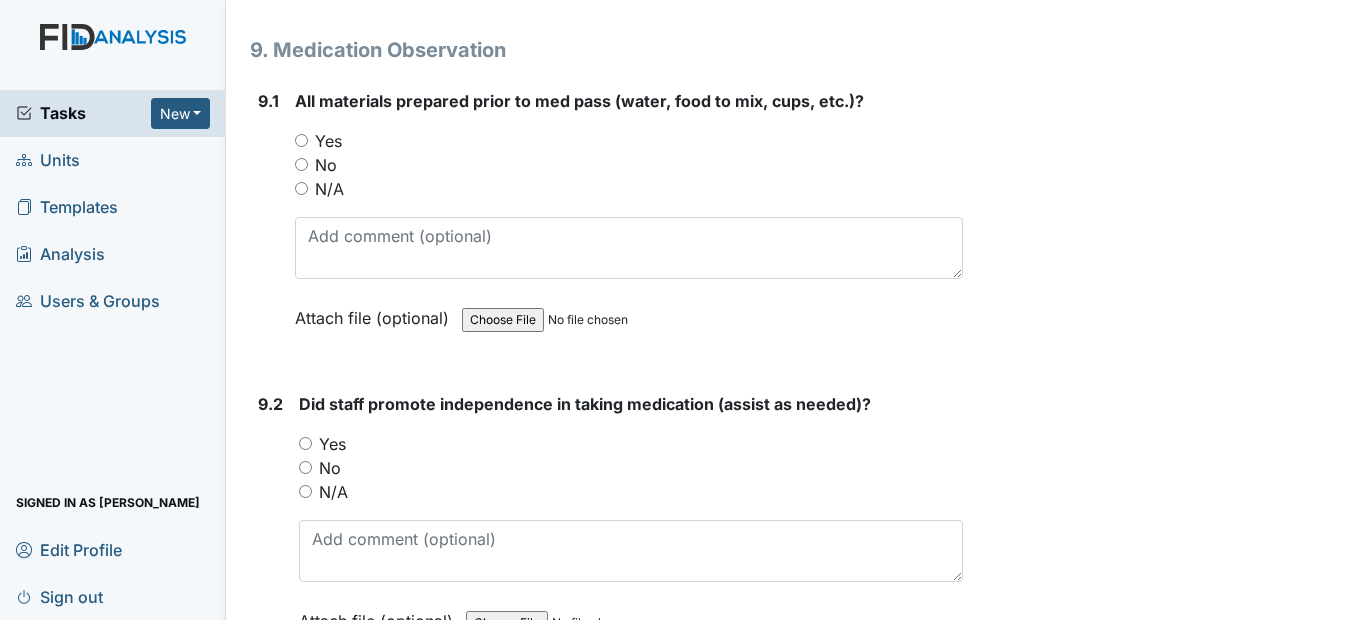 scroll, scrollTop: 22300, scrollLeft: 0, axis: vertical 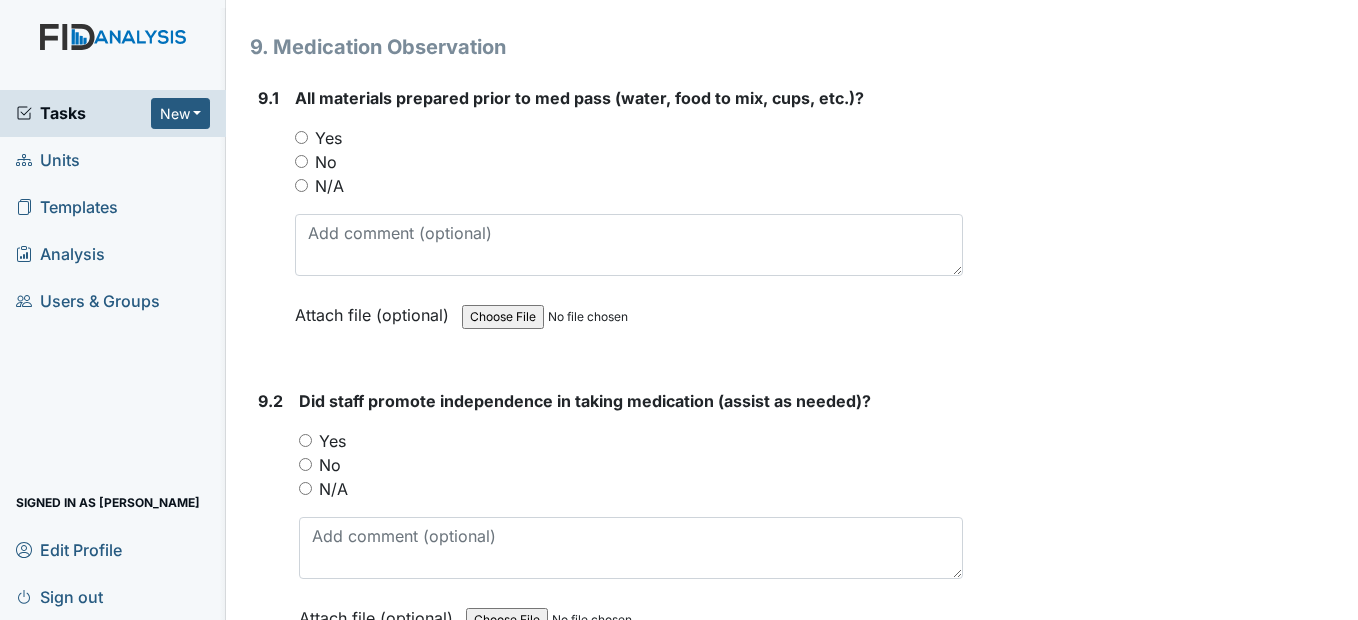 click on "Yes" at bounding box center (301, 137) 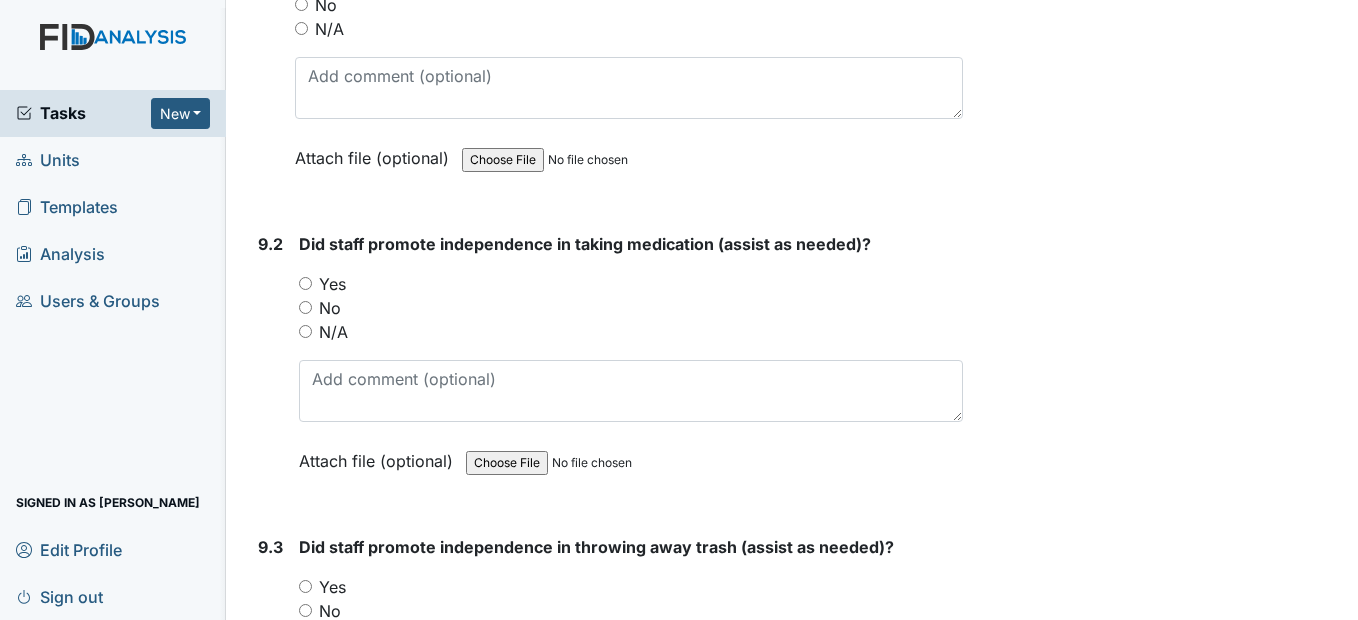 scroll, scrollTop: 22600, scrollLeft: 0, axis: vertical 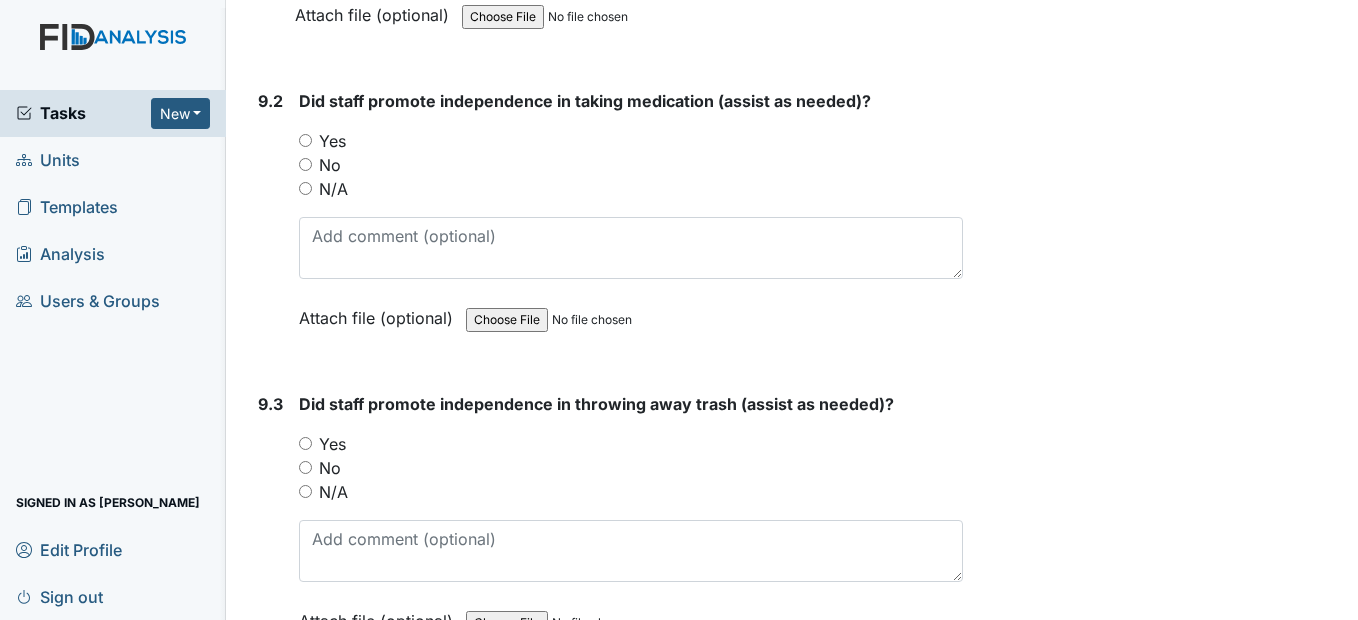 click on "Yes" at bounding box center (630, 141) 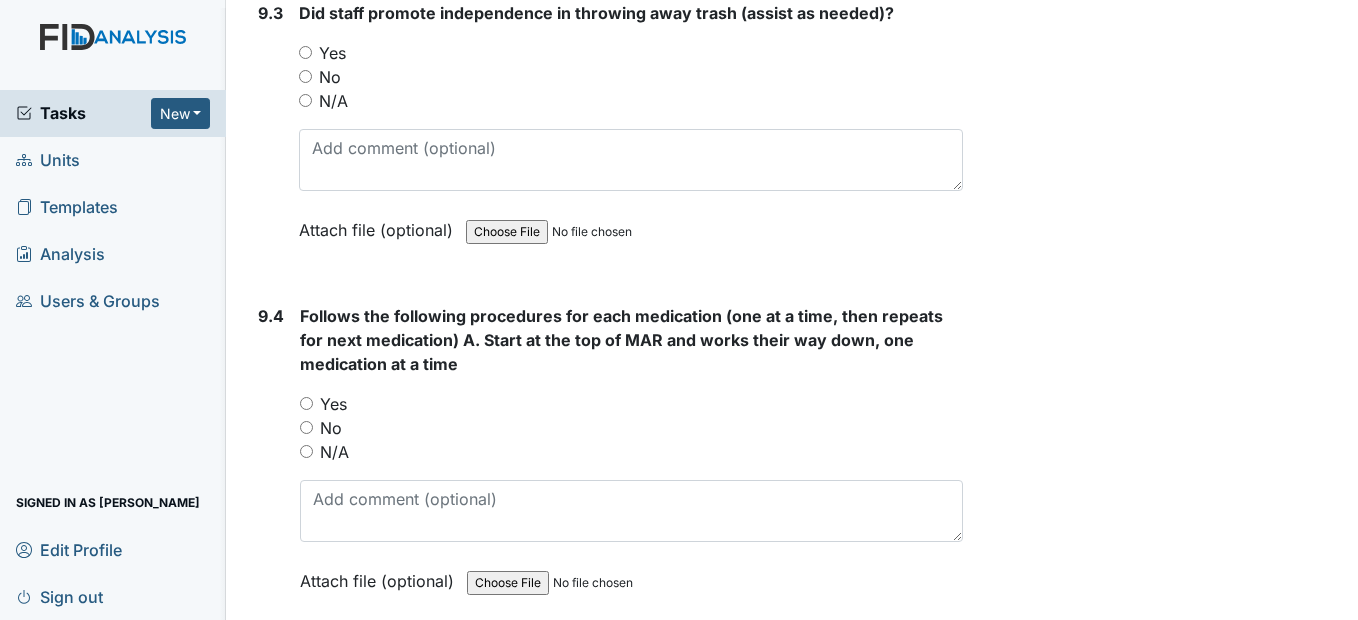scroll, scrollTop: 23000, scrollLeft: 0, axis: vertical 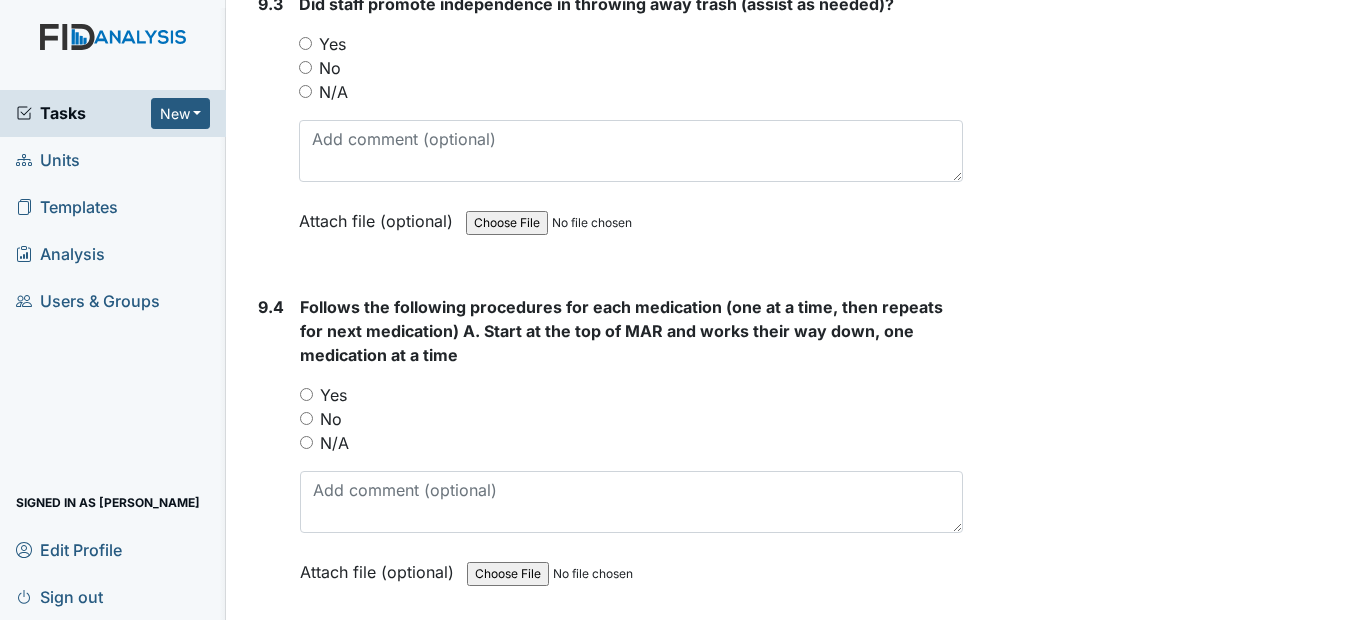 click on "Yes" at bounding box center (305, 43) 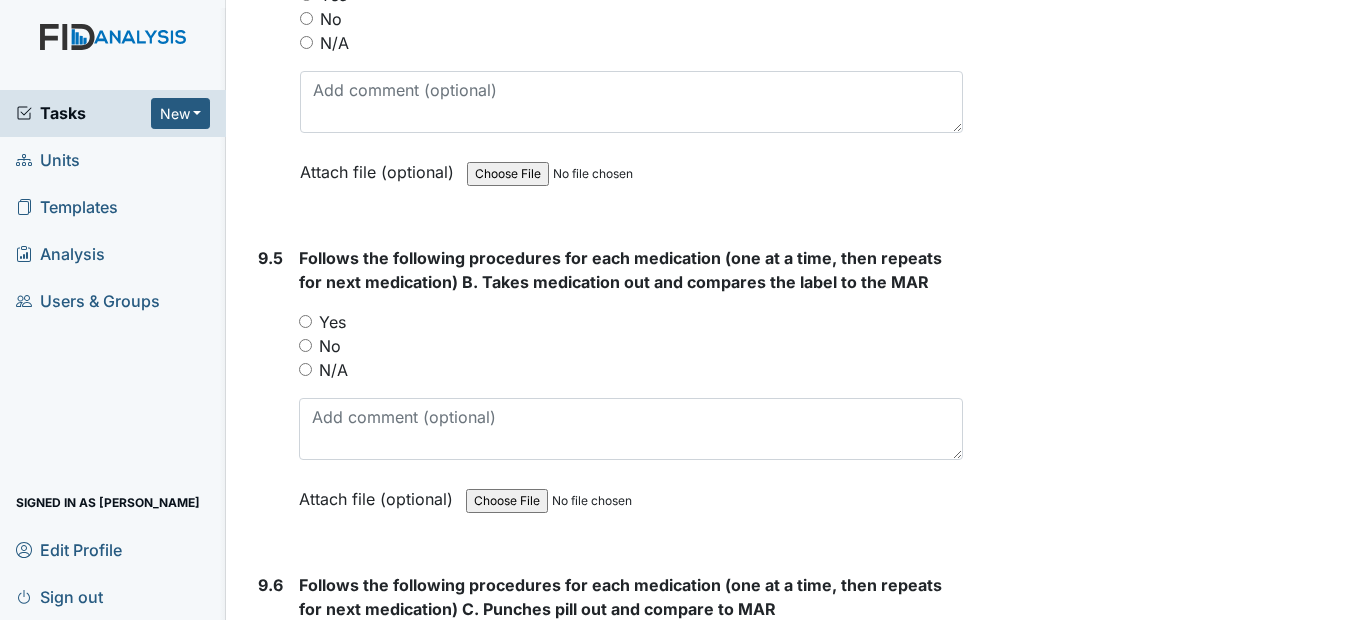 scroll, scrollTop: 23300, scrollLeft: 0, axis: vertical 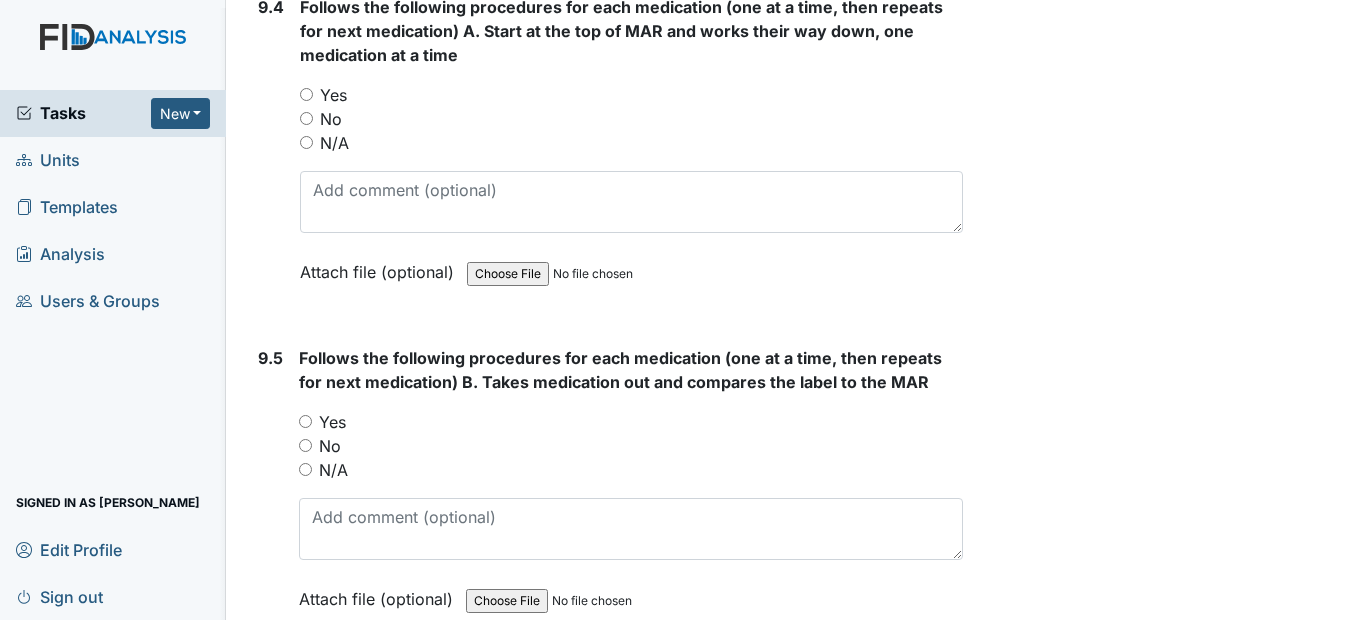 click on "Yes" at bounding box center (306, 94) 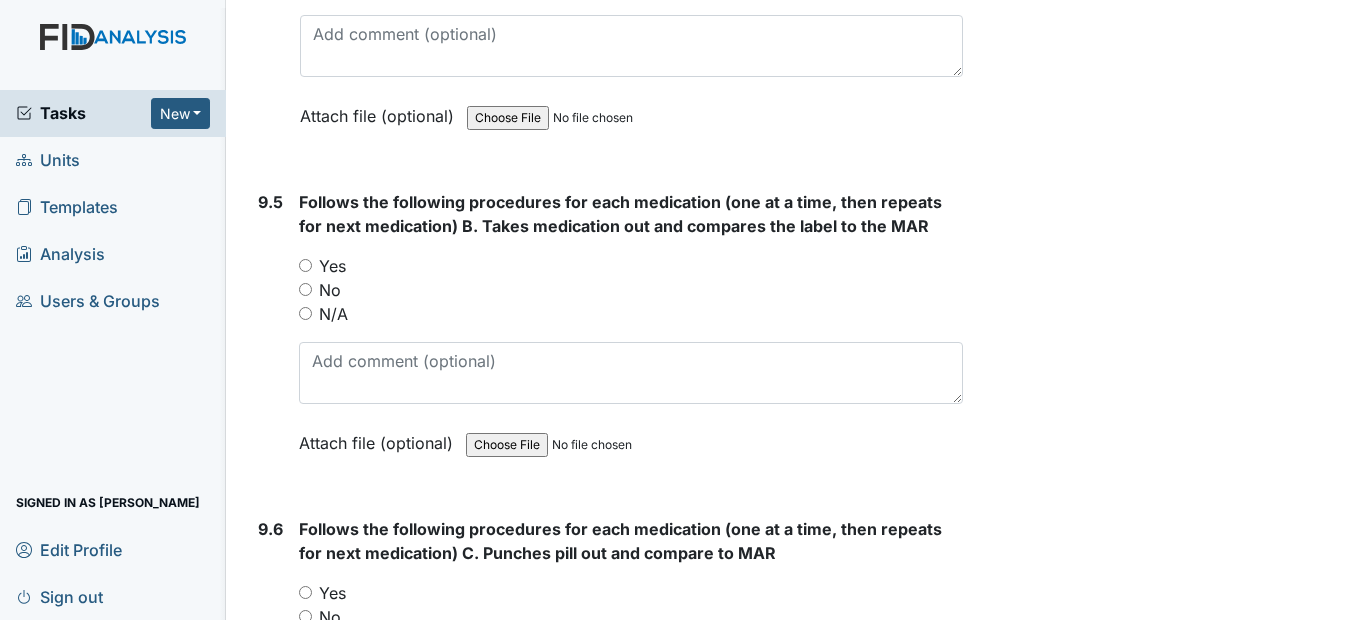 scroll, scrollTop: 23500, scrollLeft: 0, axis: vertical 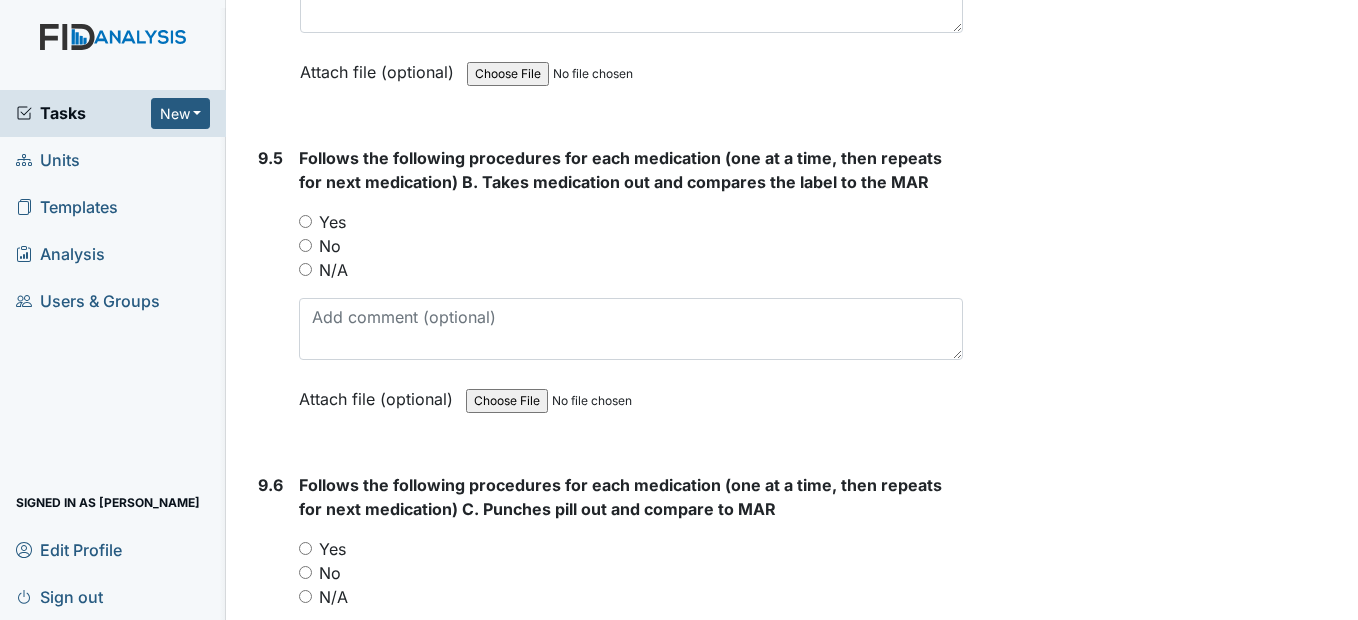 click on "Yes" at bounding box center [305, 221] 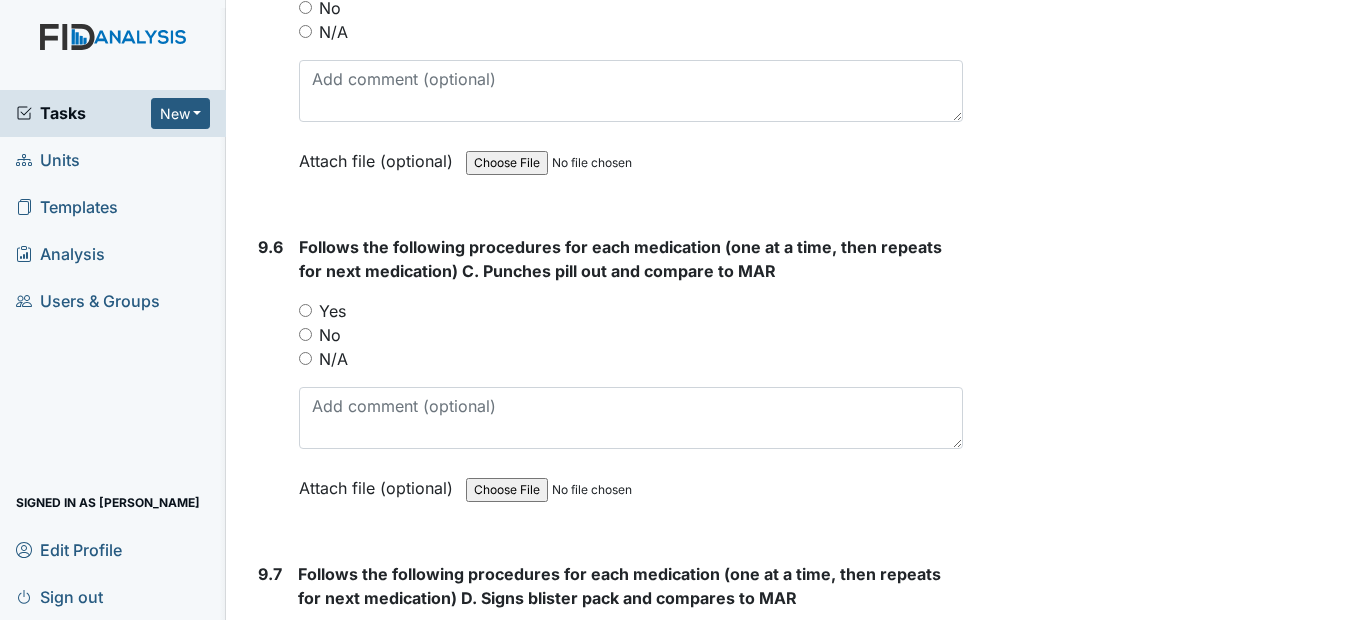 scroll, scrollTop: 23800, scrollLeft: 0, axis: vertical 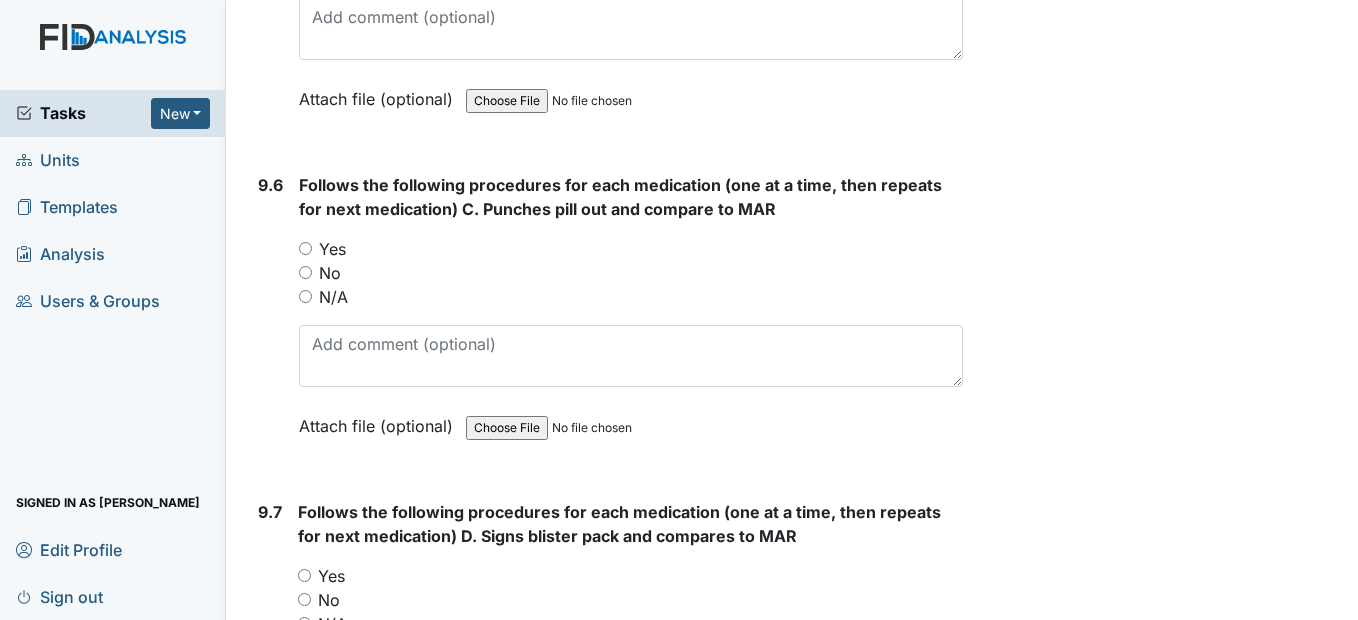 click on "Yes" at bounding box center (305, 248) 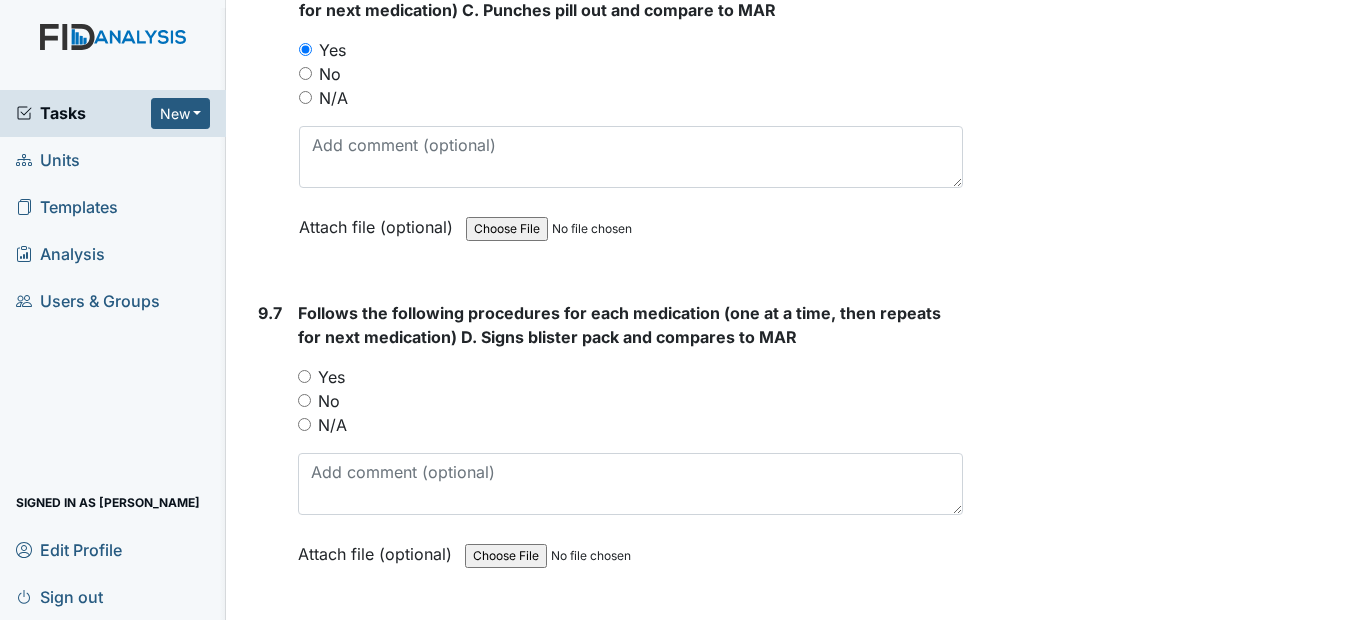 scroll, scrollTop: 24000, scrollLeft: 0, axis: vertical 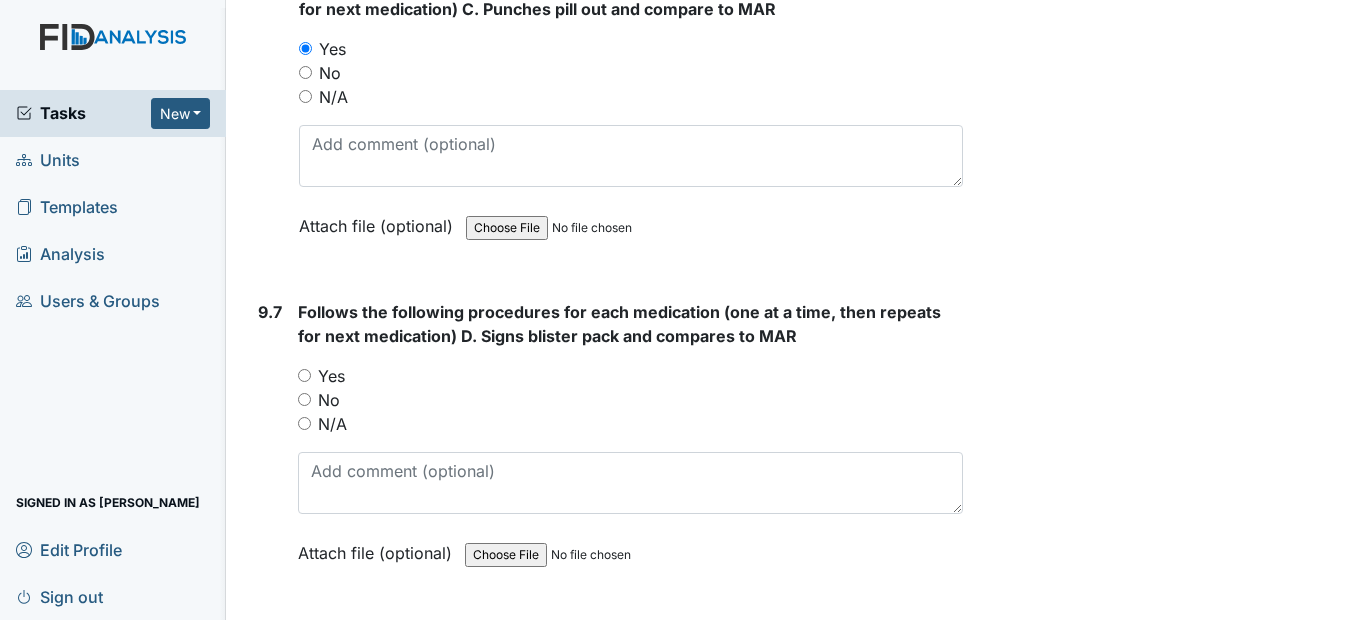 click on "Yes" at bounding box center [304, 375] 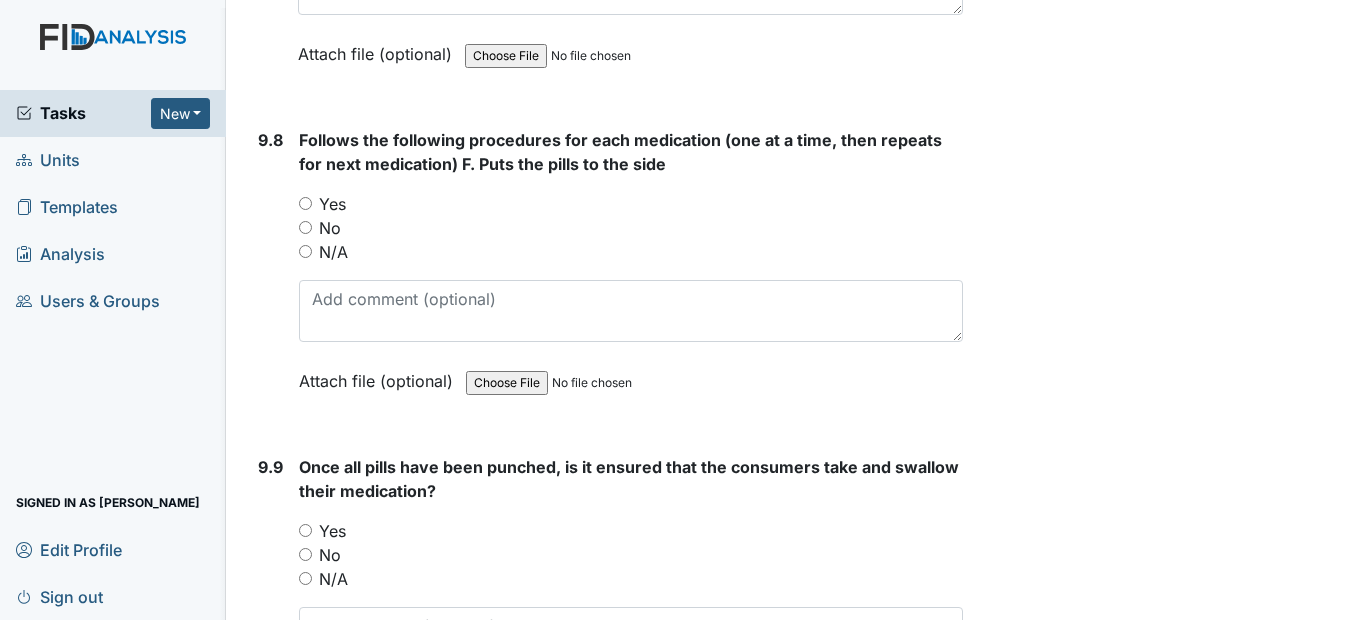 scroll, scrollTop: 24500, scrollLeft: 0, axis: vertical 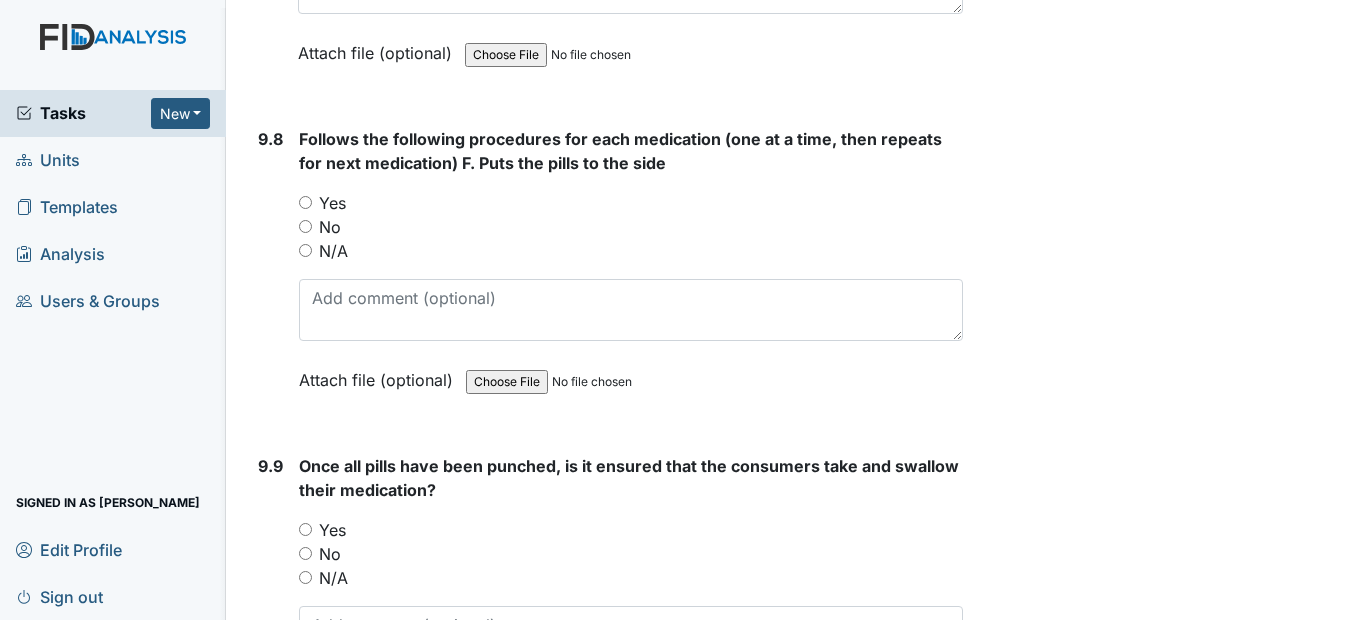 click on "Yes" at bounding box center [305, 202] 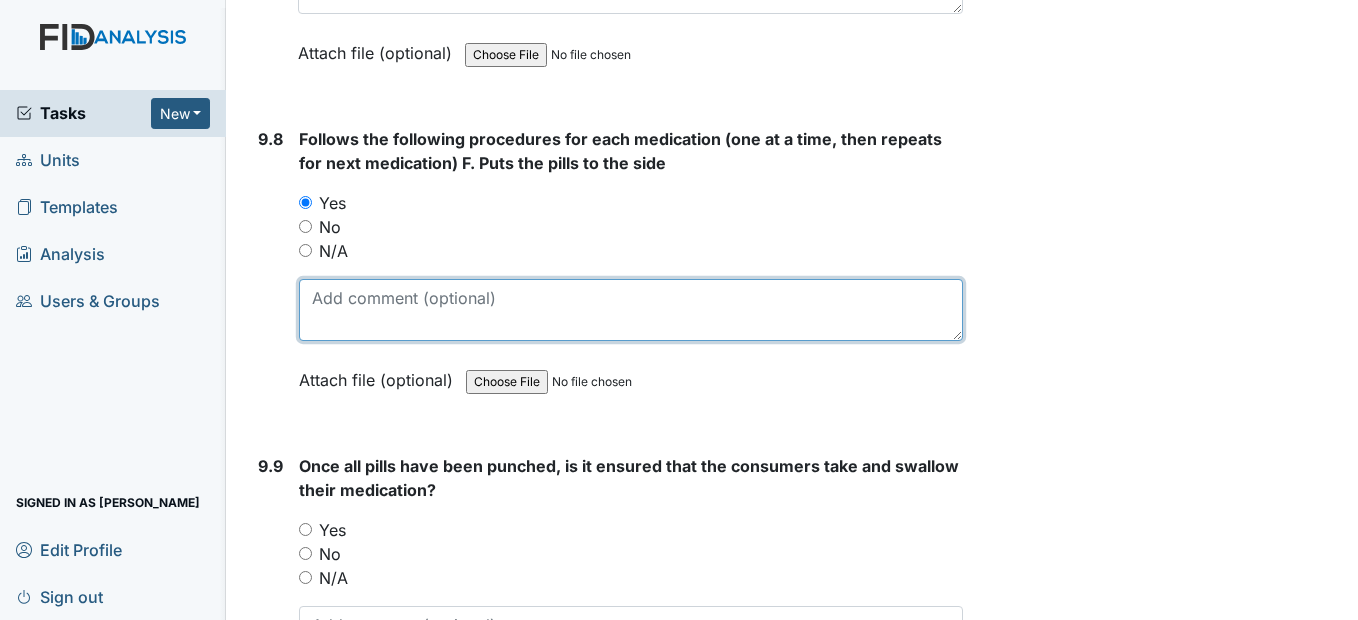 drag, startPoint x: 306, startPoint y: 271, endPoint x: 828, endPoint y: 356, distance: 528.87524 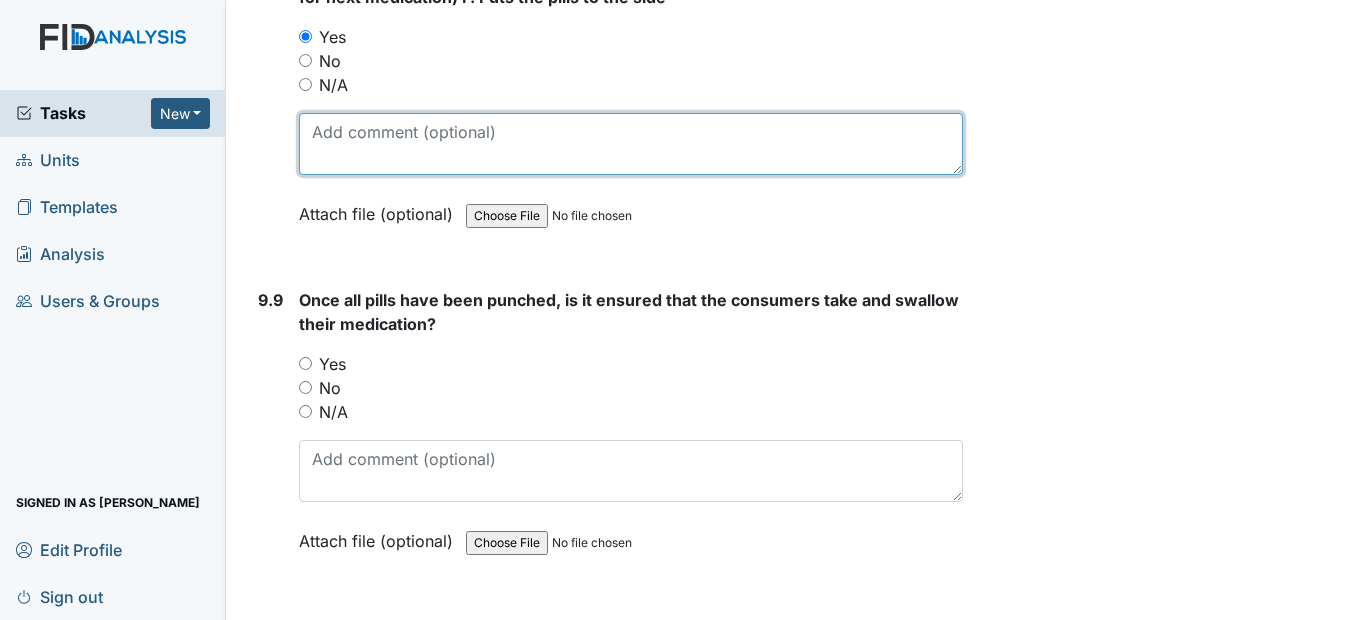 scroll, scrollTop: 24700, scrollLeft: 0, axis: vertical 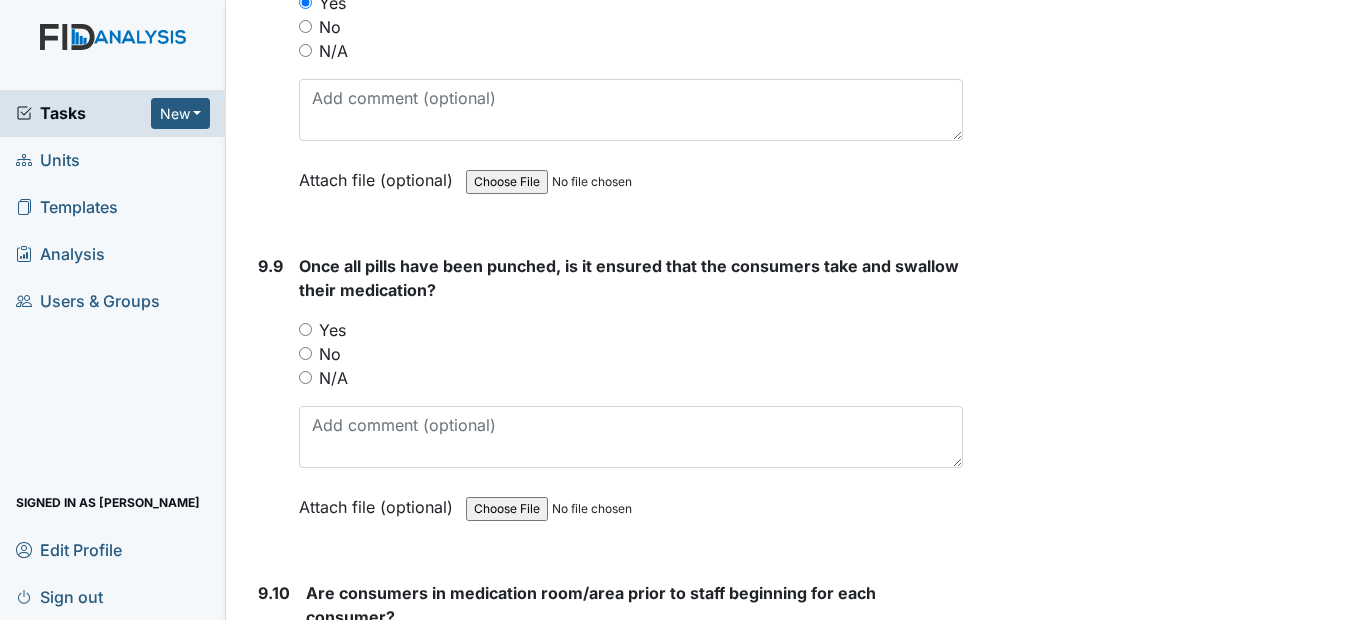 click on "Yes" at bounding box center [305, 329] 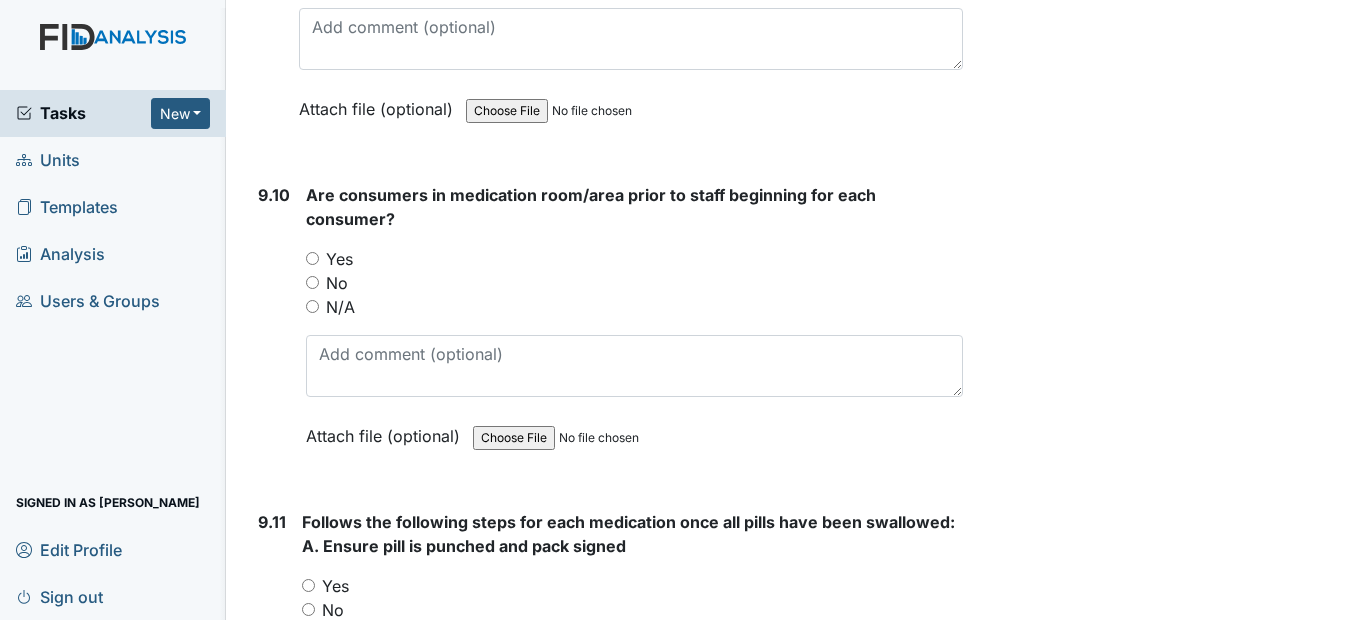 scroll, scrollTop: 25100, scrollLeft: 0, axis: vertical 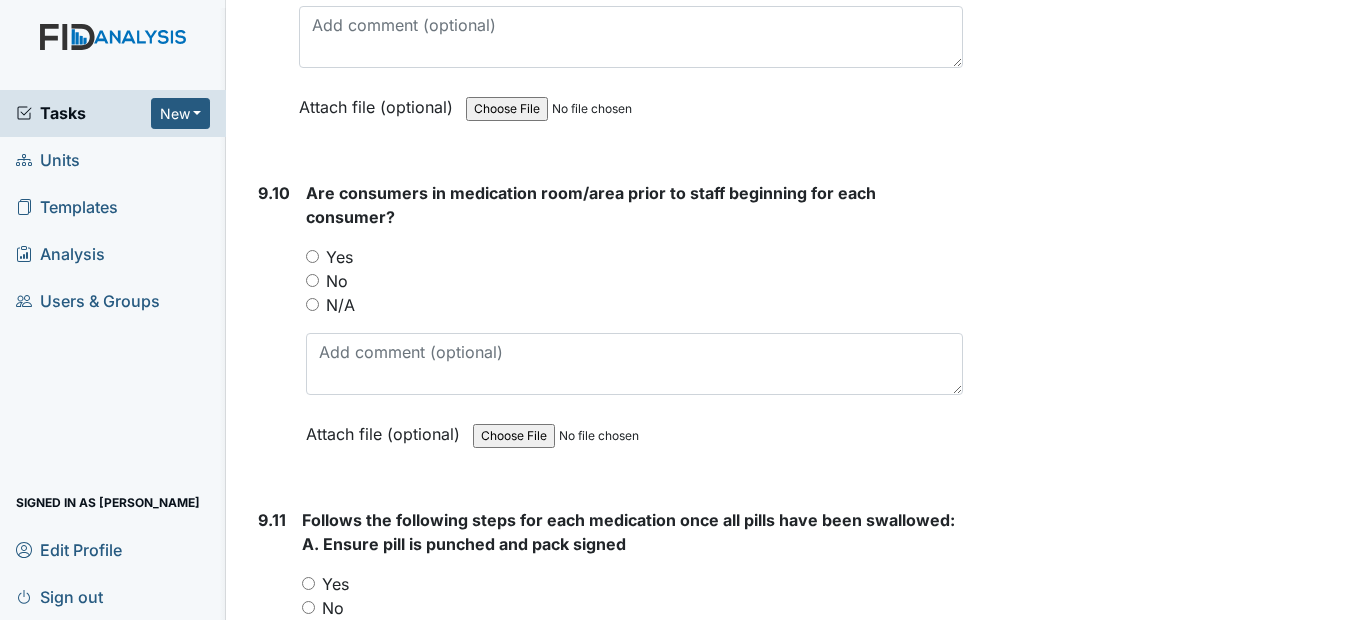 click on "Yes" at bounding box center [312, 256] 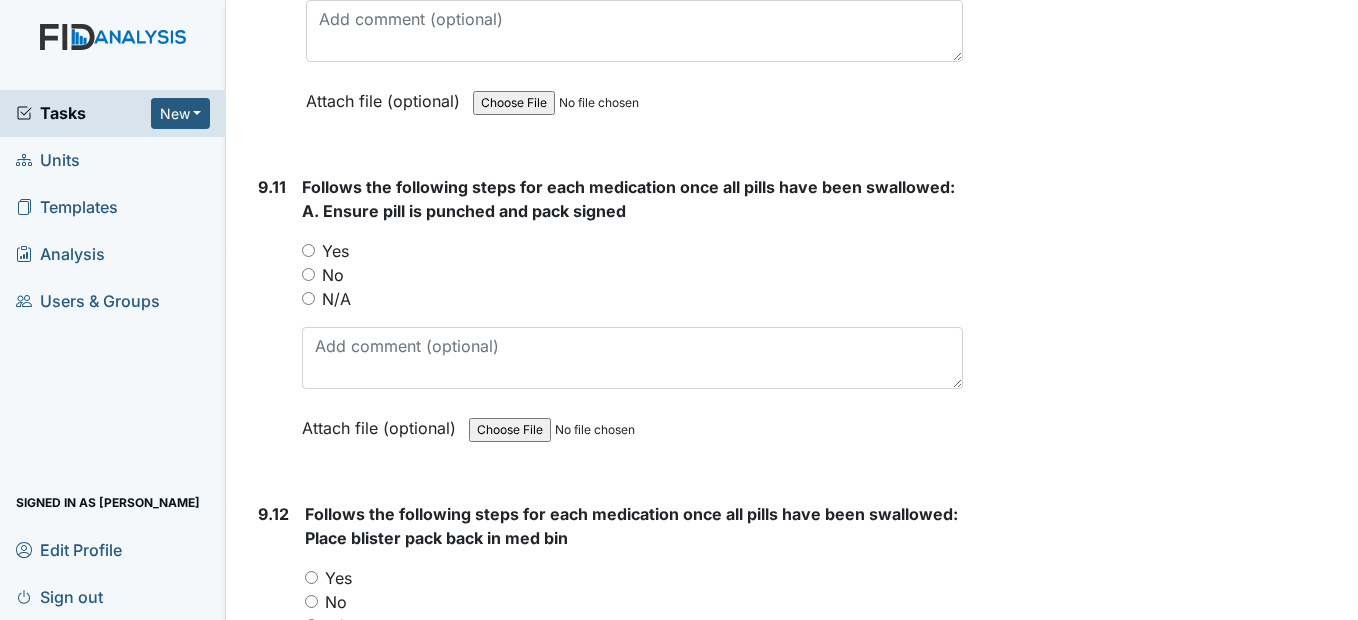 scroll, scrollTop: 25500, scrollLeft: 0, axis: vertical 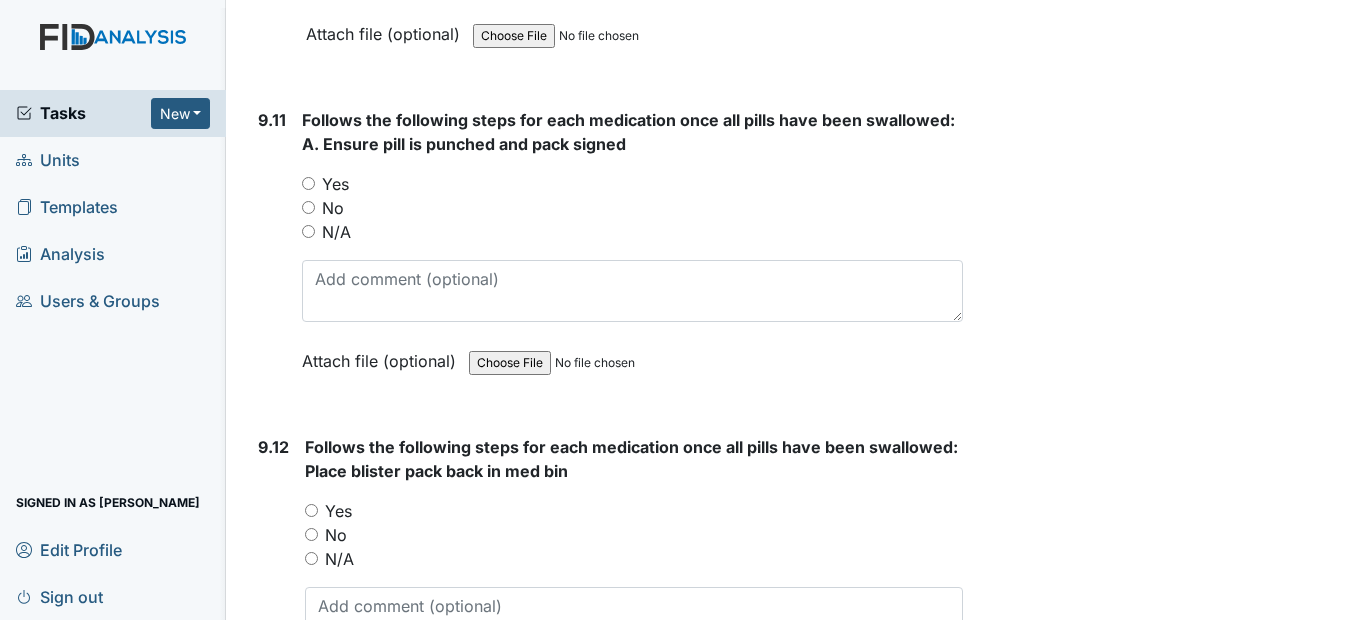 click on "Yes" at bounding box center (308, 183) 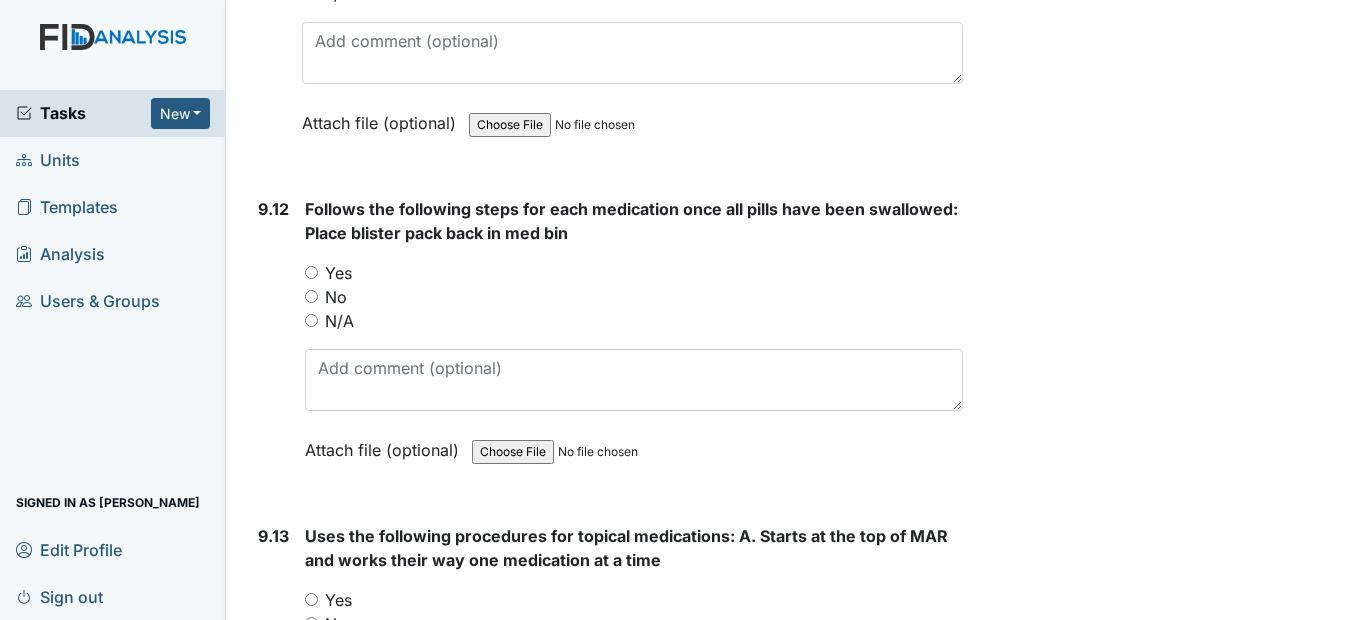 scroll, scrollTop: 25800, scrollLeft: 0, axis: vertical 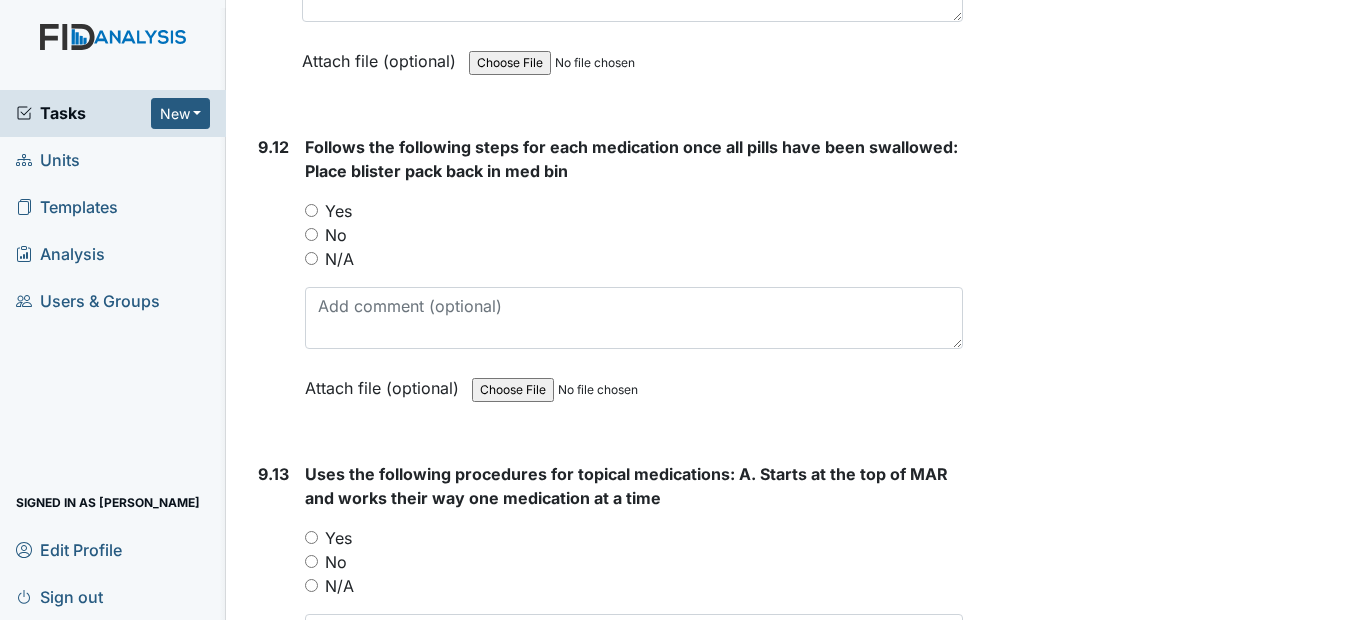 click on "Yes" at bounding box center (311, 210) 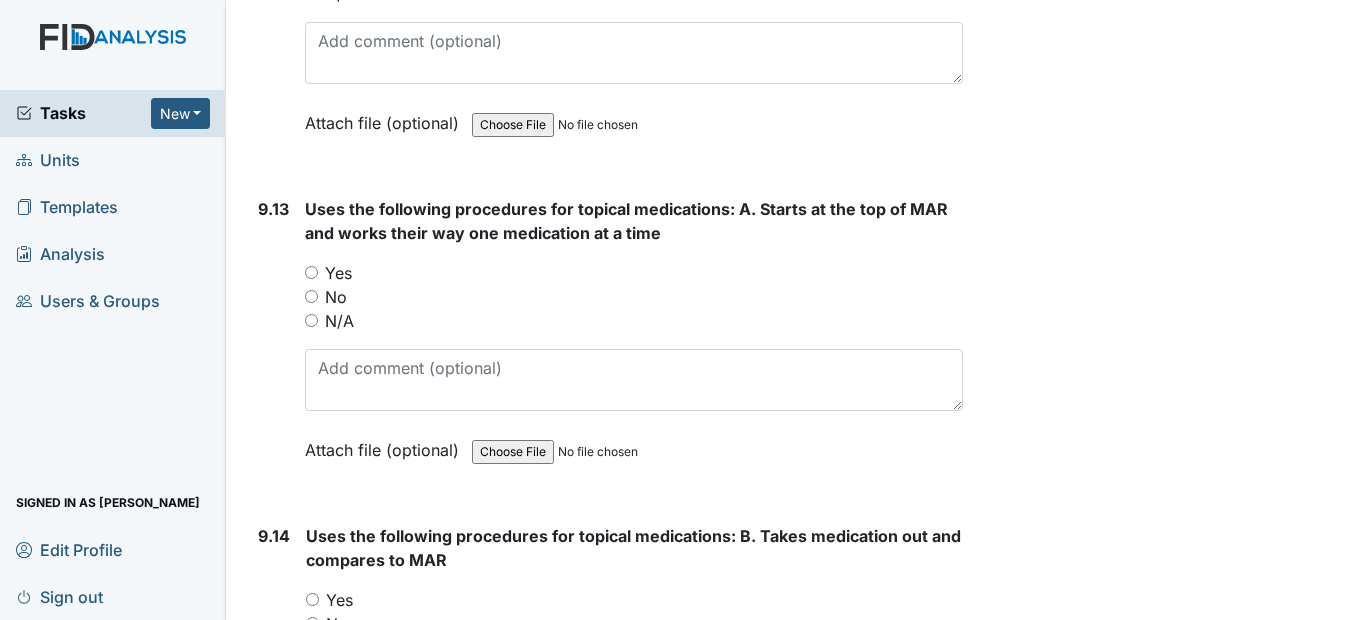 scroll, scrollTop: 26100, scrollLeft: 0, axis: vertical 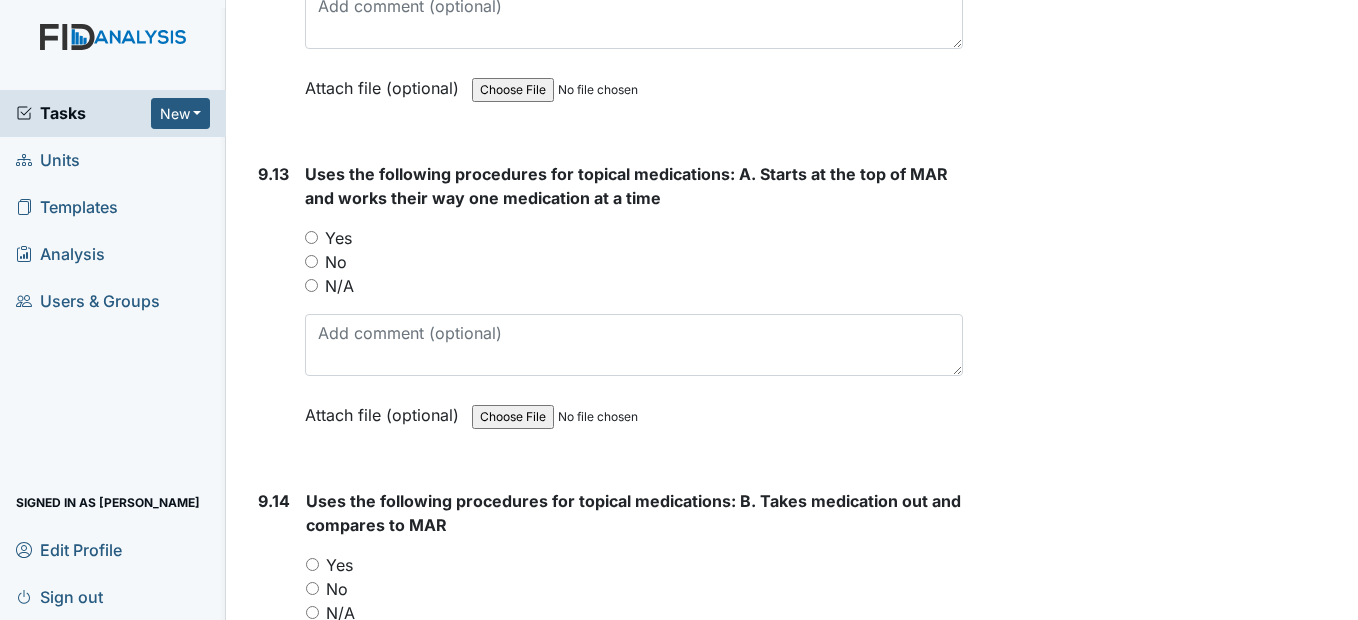 click on "Yes" at bounding box center [311, 237] 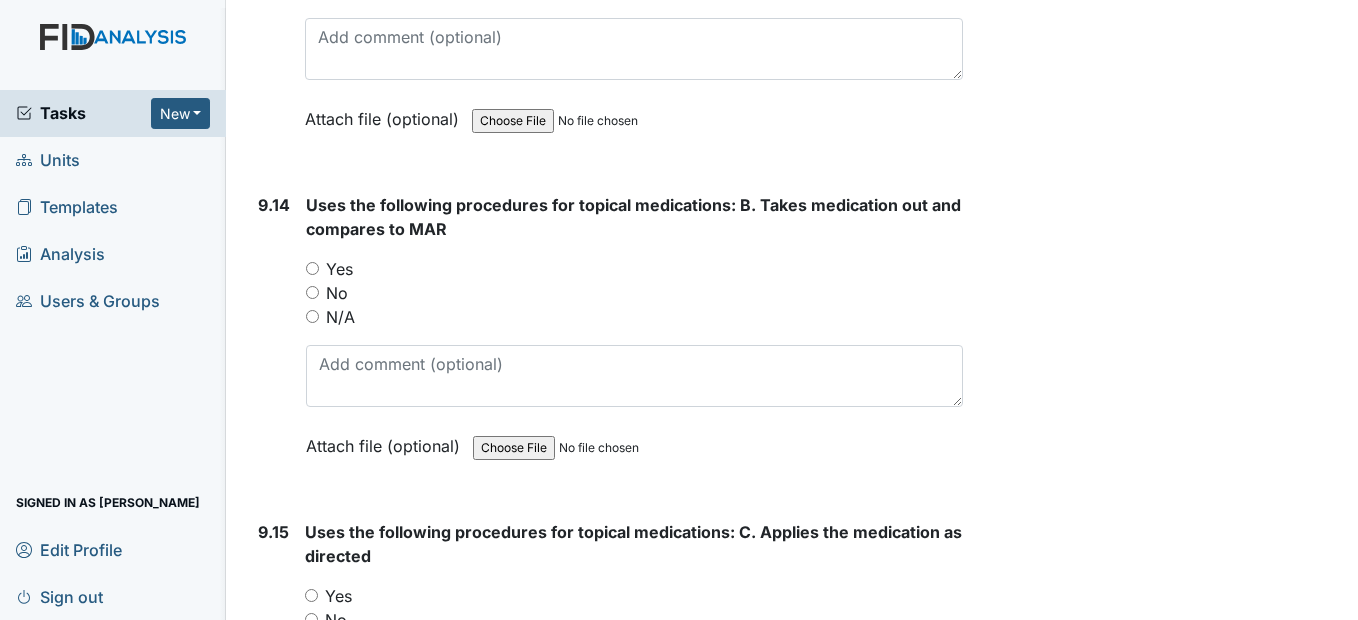 scroll, scrollTop: 26500, scrollLeft: 0, axis: vertical 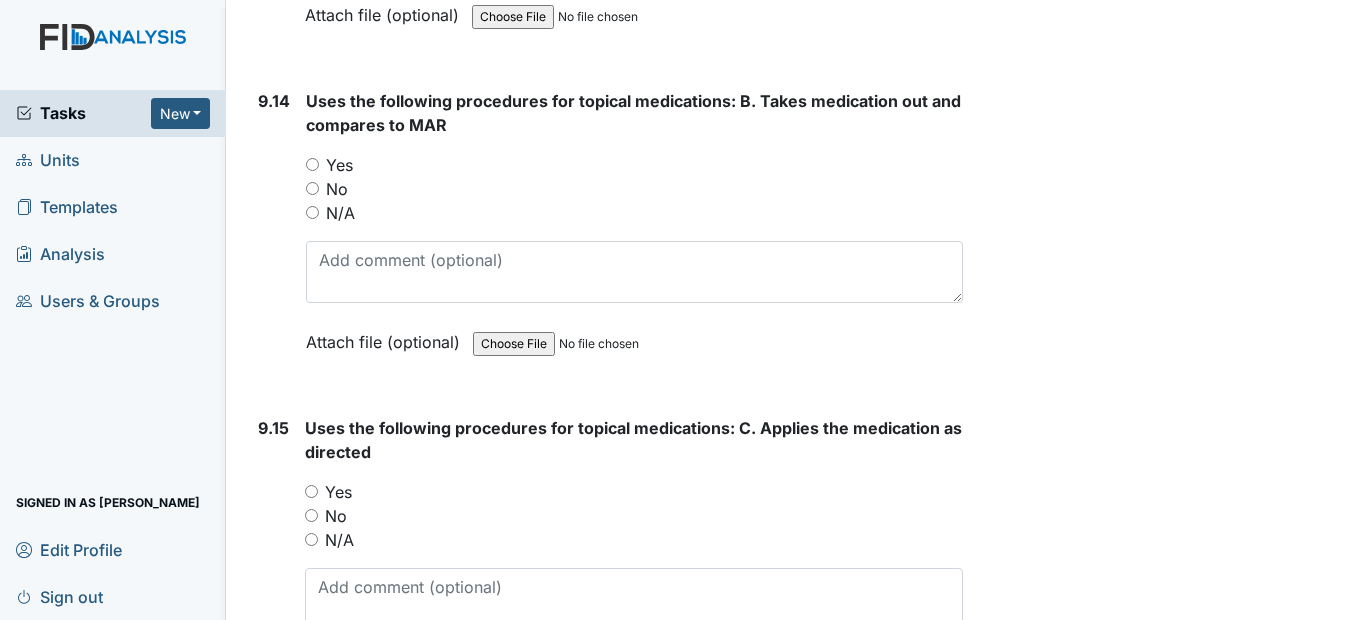click on "Yes" at bounding box center (634, 165) 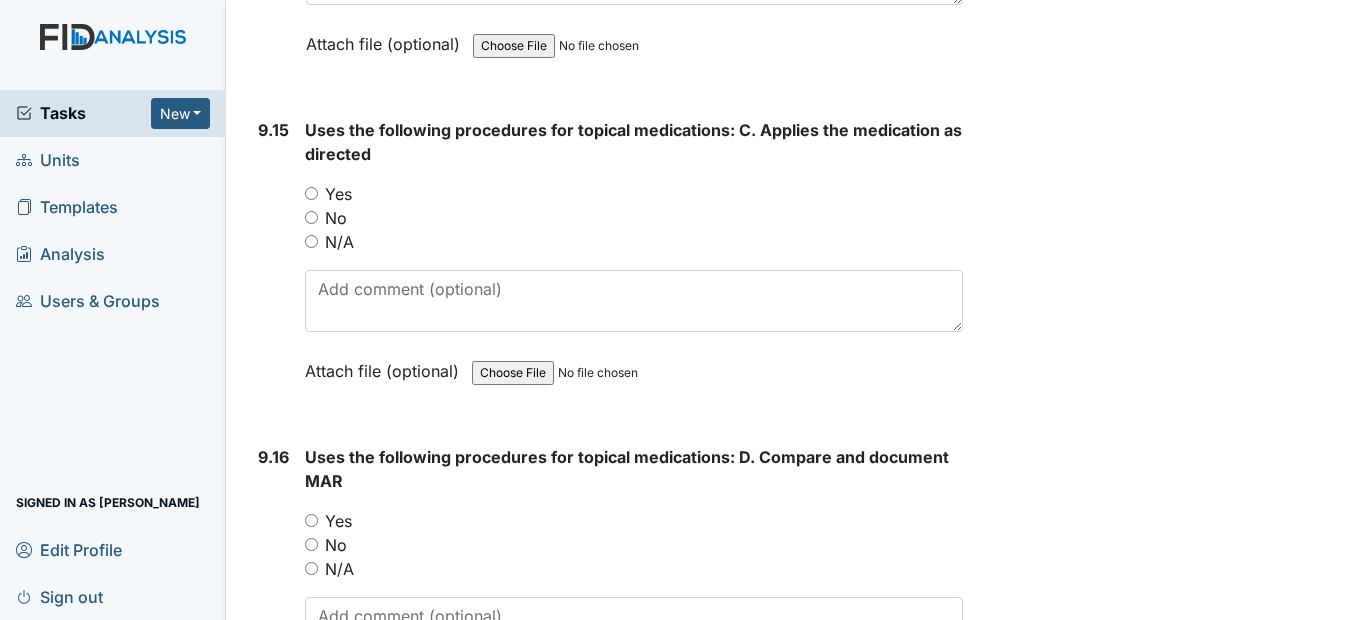 scroll, scrollTop: 26800, scrollLeft: 0, axis: vertical 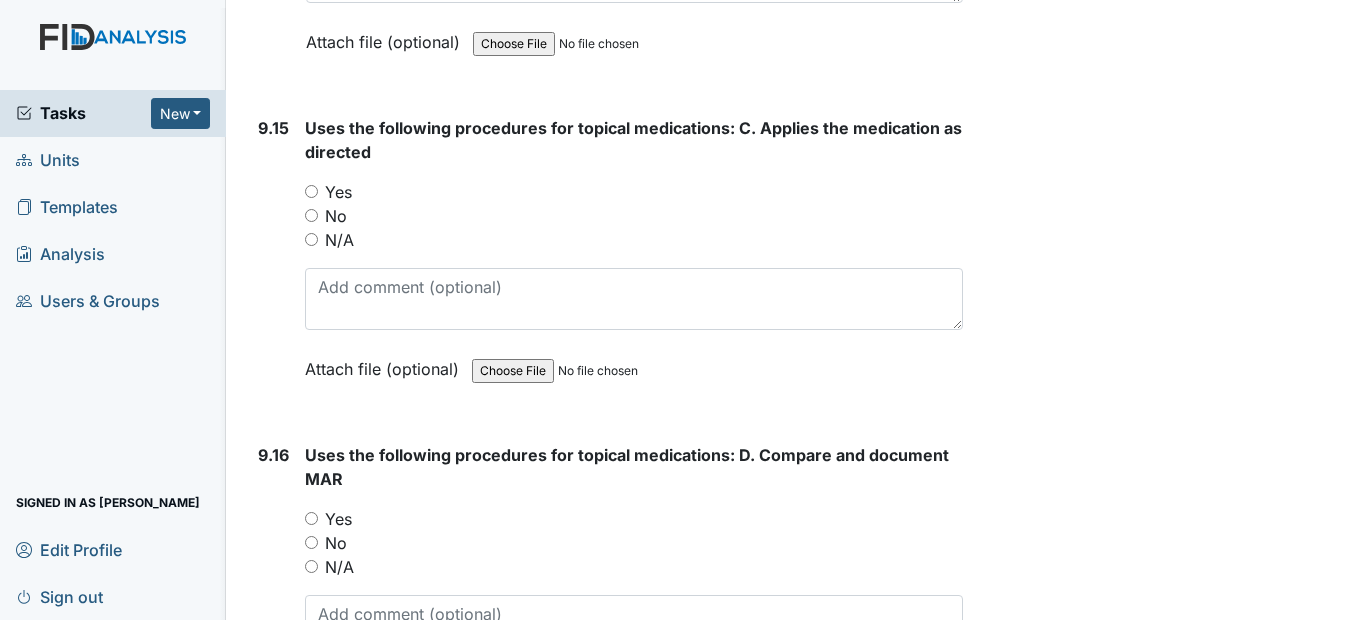 click on "Yes" at bounding box center [311, 191] 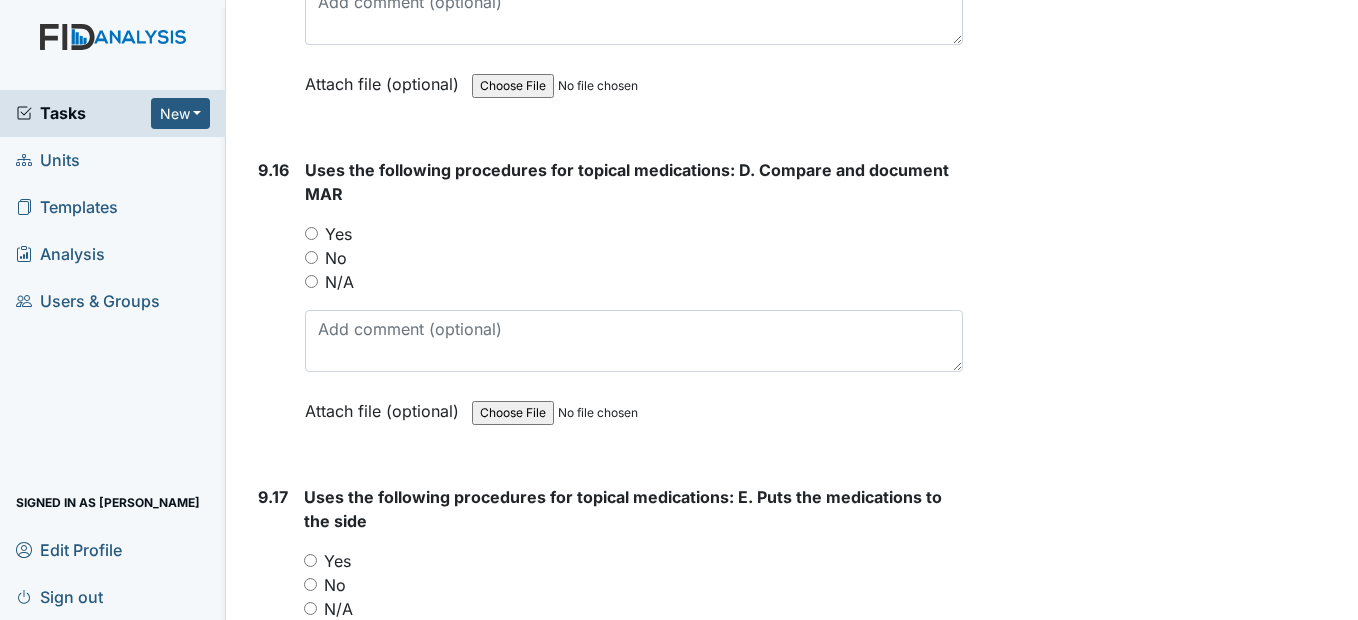 scroll, scrollTop: 27100, scrollLeft: 0, axis: vertical 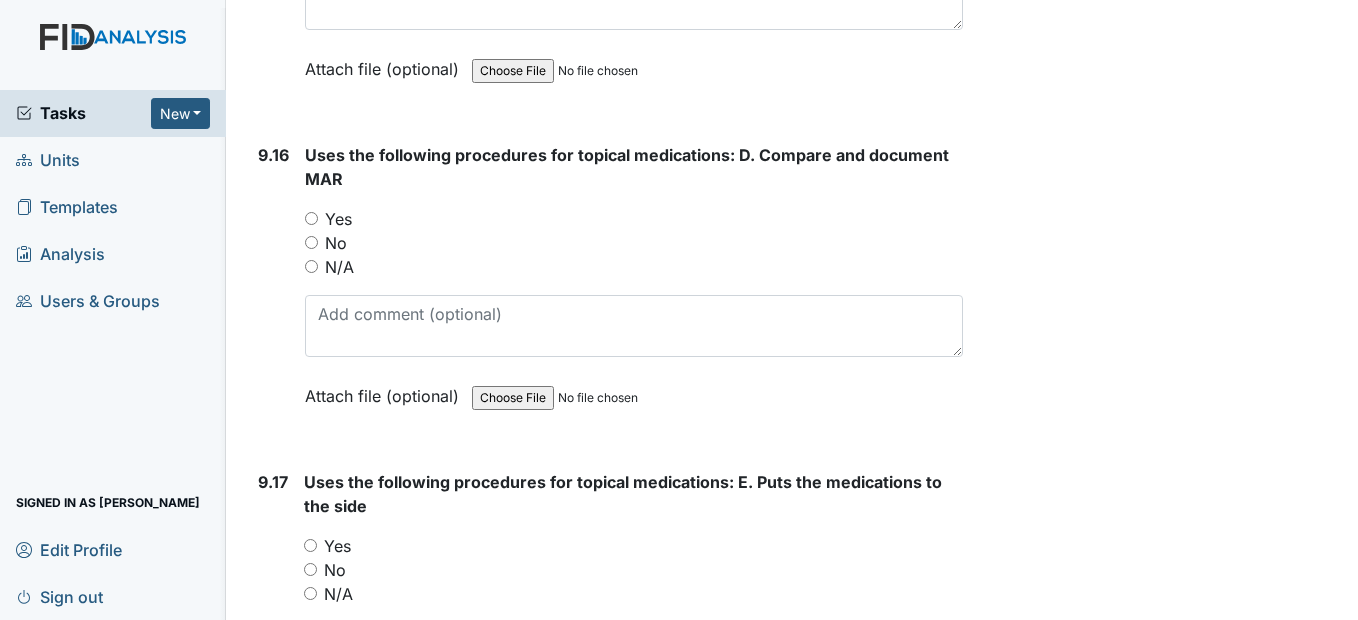click on "Yes" at bounding box center [311, 218] 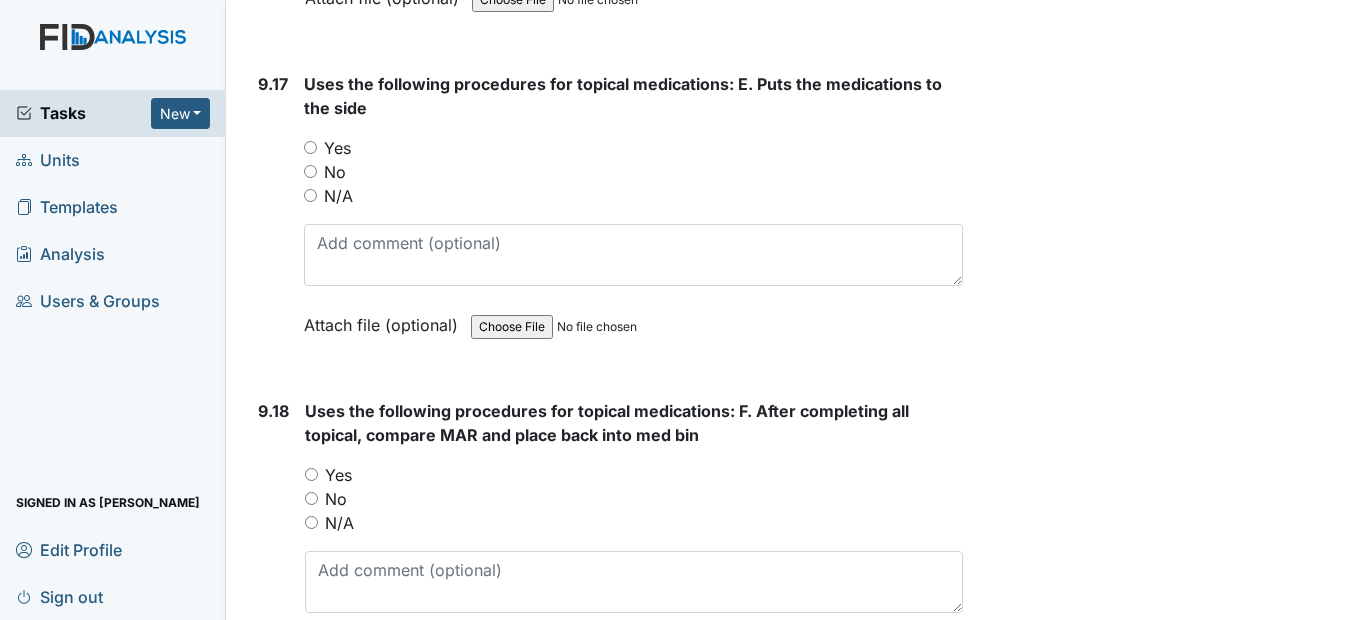 scroll, scrollTop: 27500, scrollLeft: 0, axis: vertical 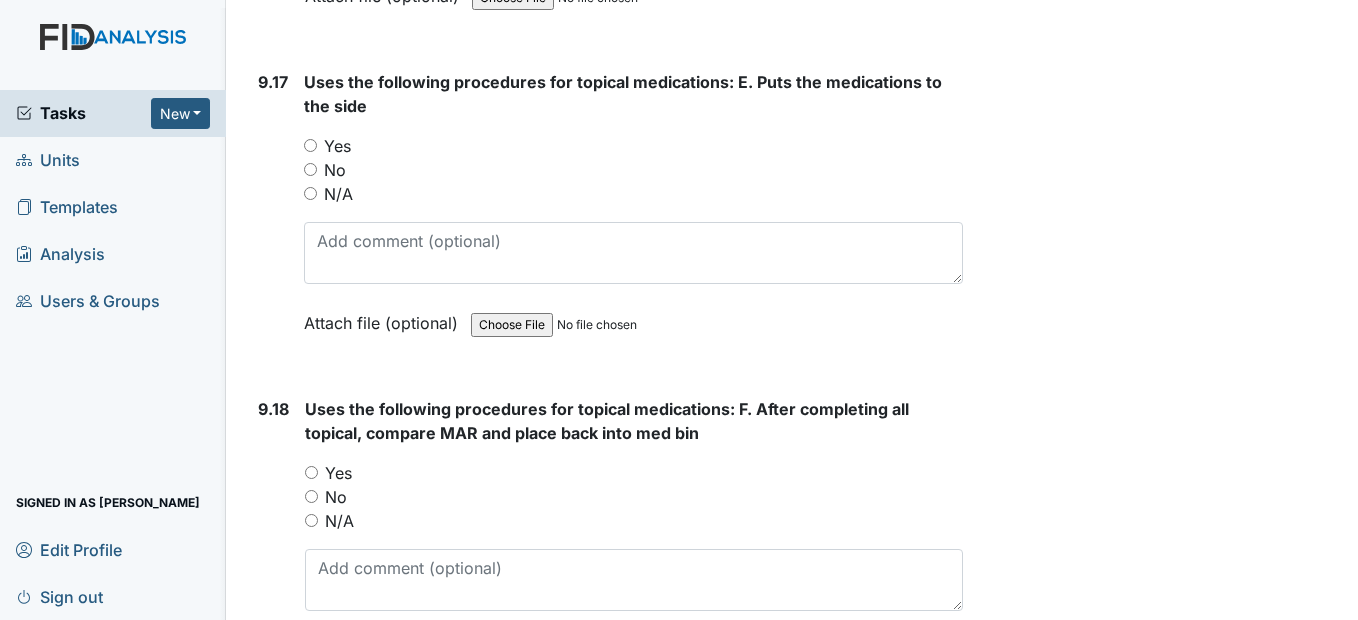 click on "Yes" at bounding box center (310, 145) 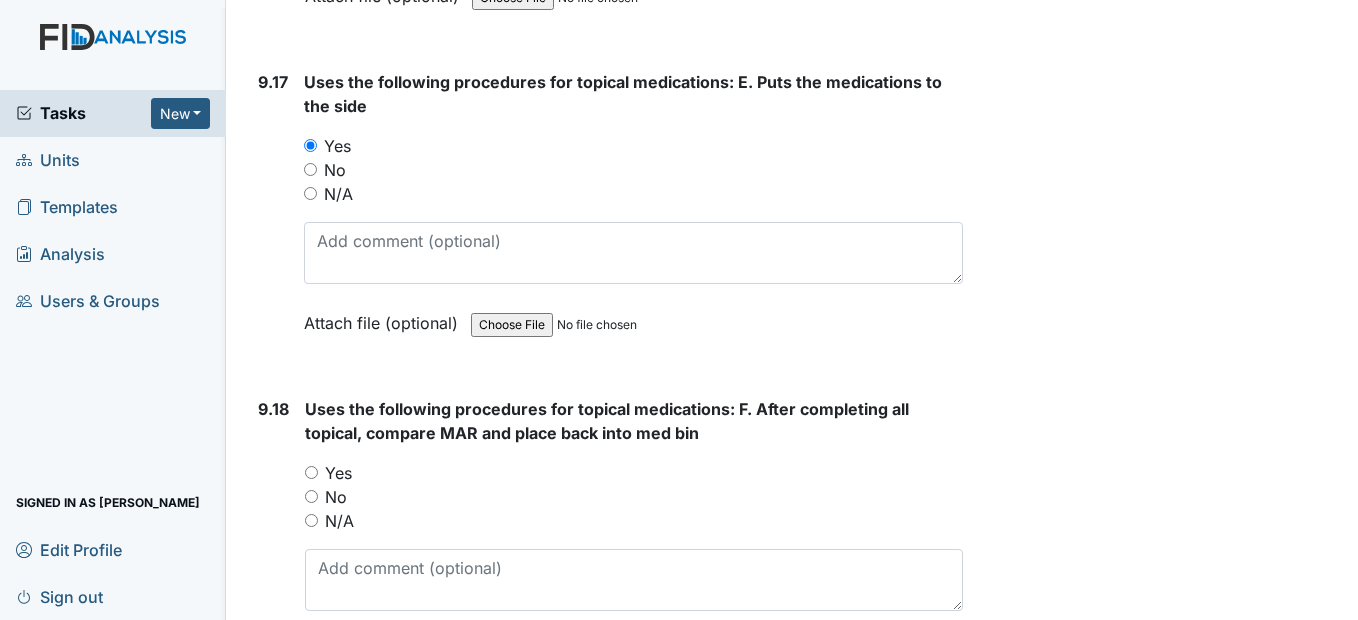 click on "Yes" at bounding box center (311, 472) 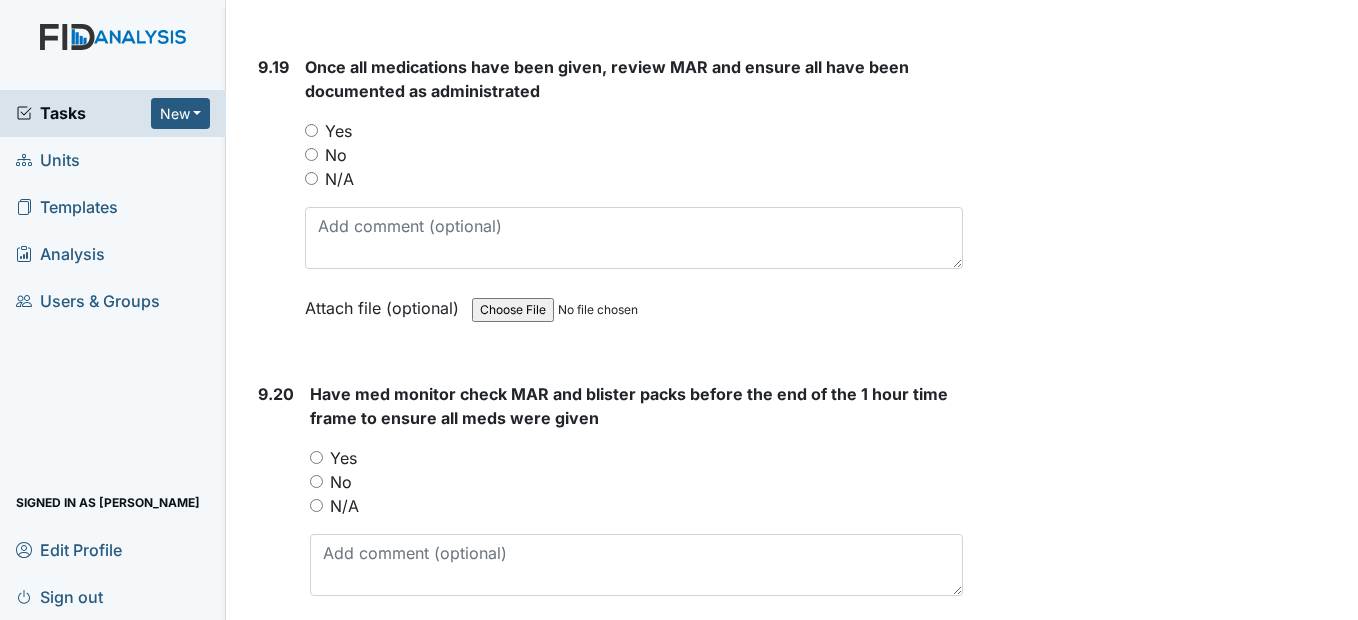 scroll, scrollTop: 28200, scrollLeft: 0, axis: vertical 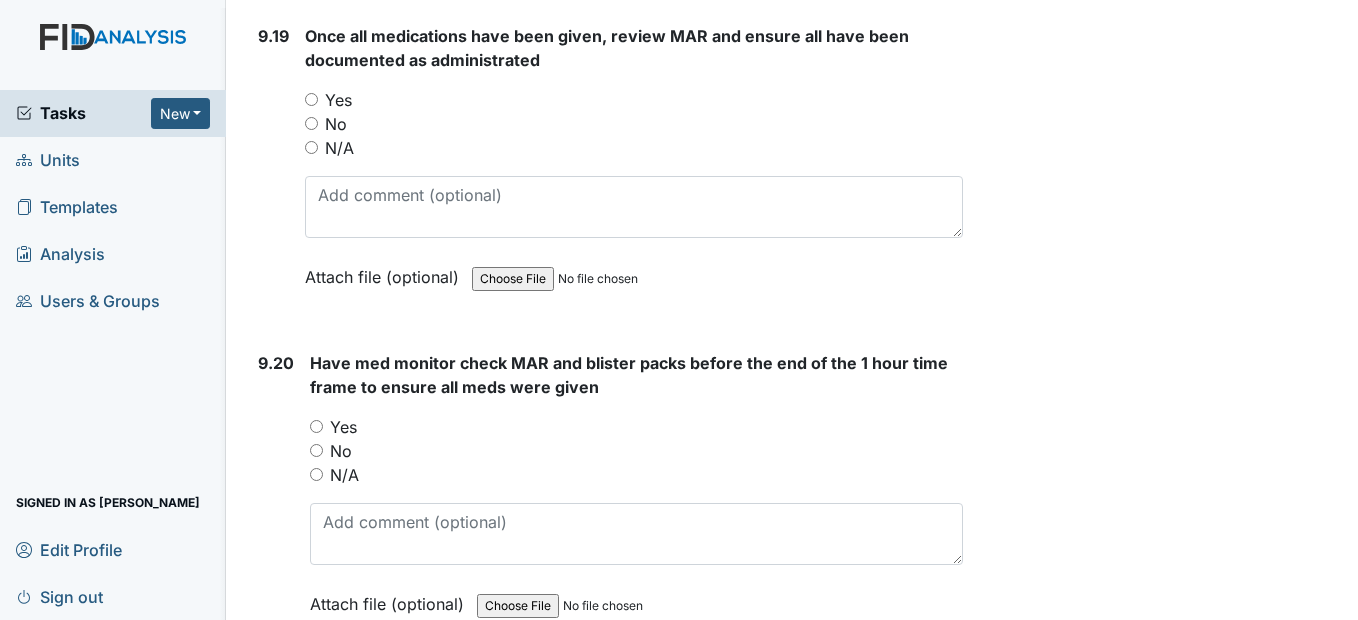 drag, startPoint x: 314, startPoint y: 164, endPoint x: 309, endPoint y: 174, distance: 11.18034 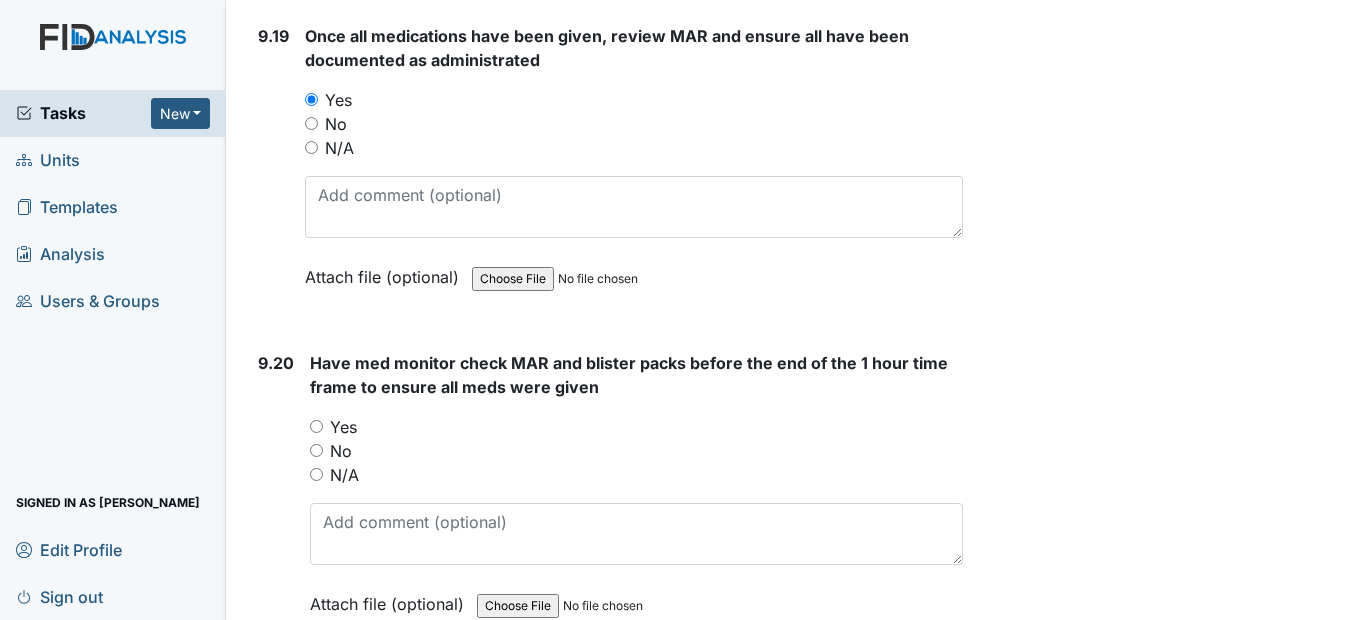 click on "Yes" at bounding box center [316, 426] 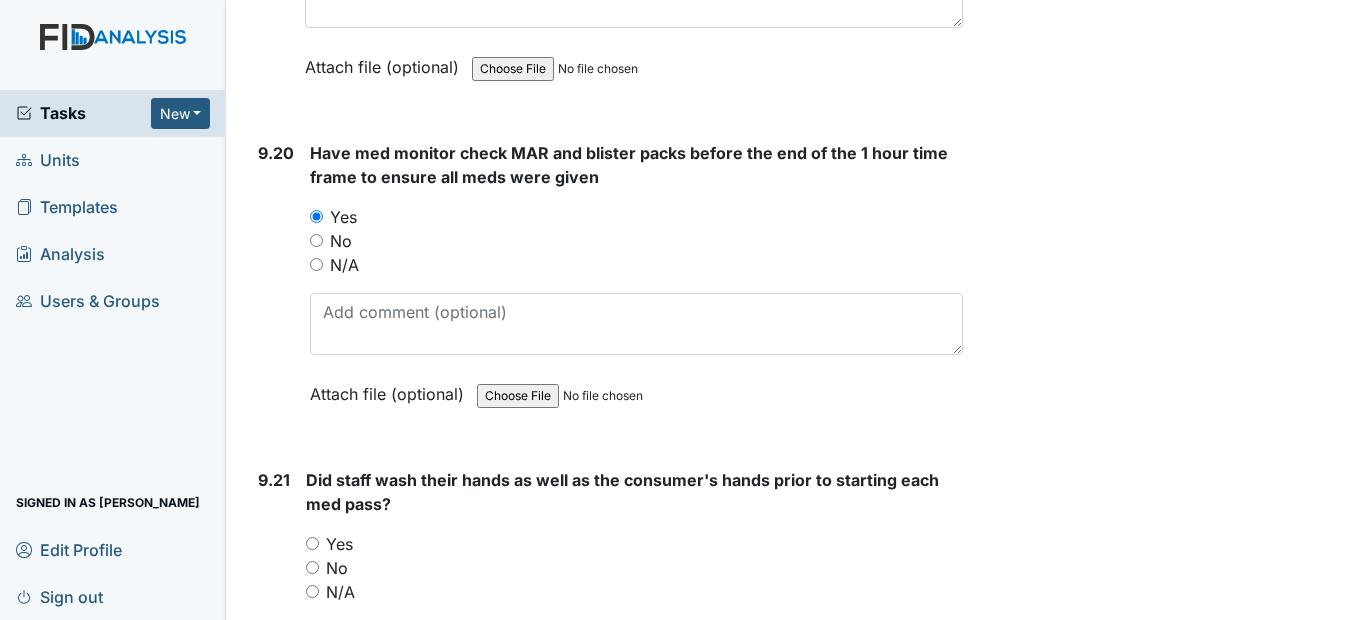 scroll, scrollTop: 28500, scrollLeft: 0, axis: vertical 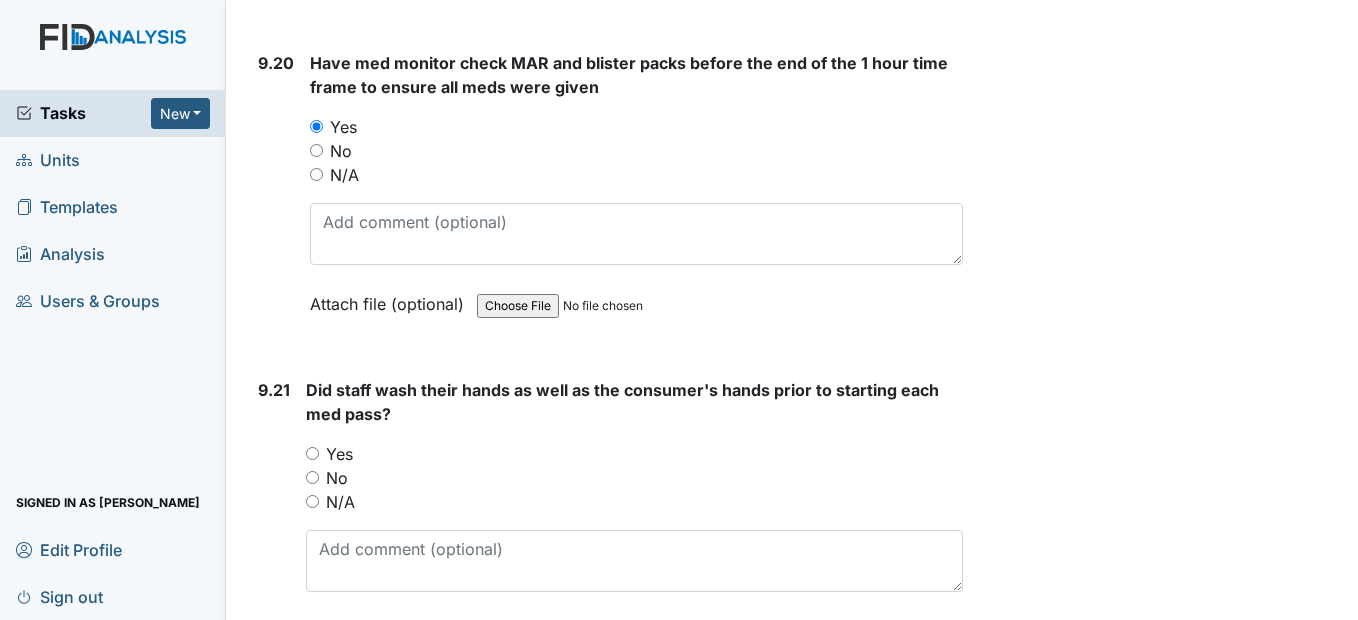 click on "Yes" at bounding box center (312, 453) 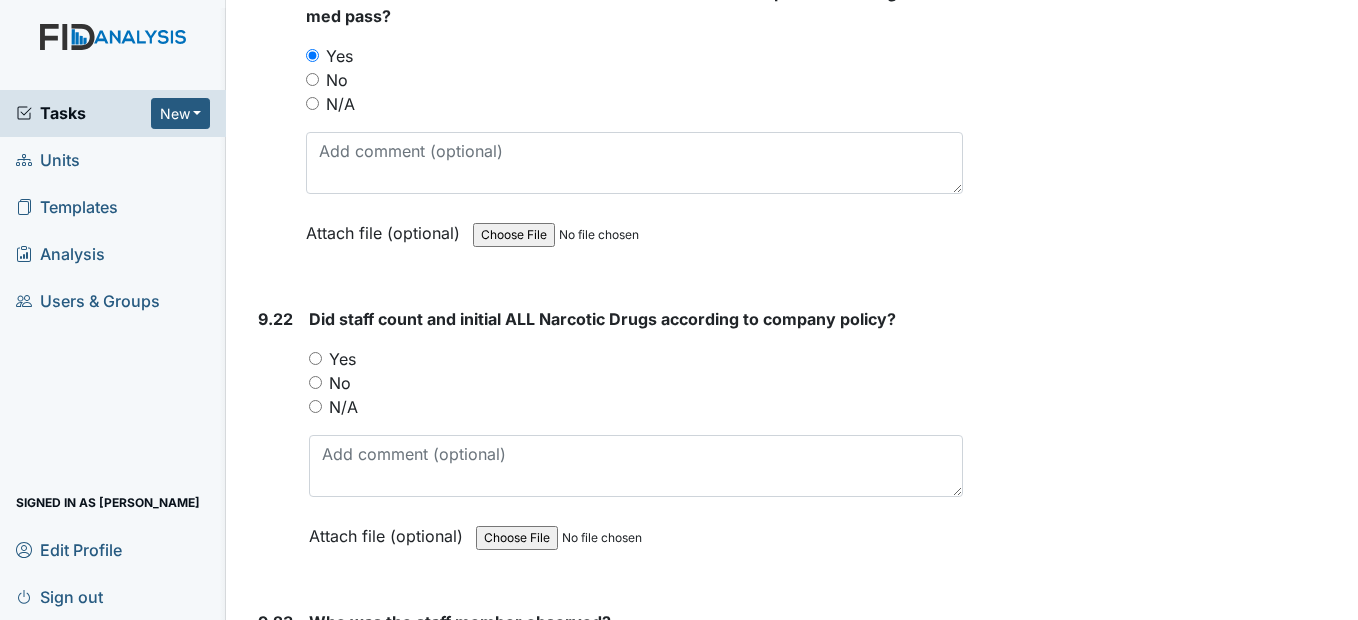 scroll, scrollTop: 28900, scrollLeft: 0, axis: vertical 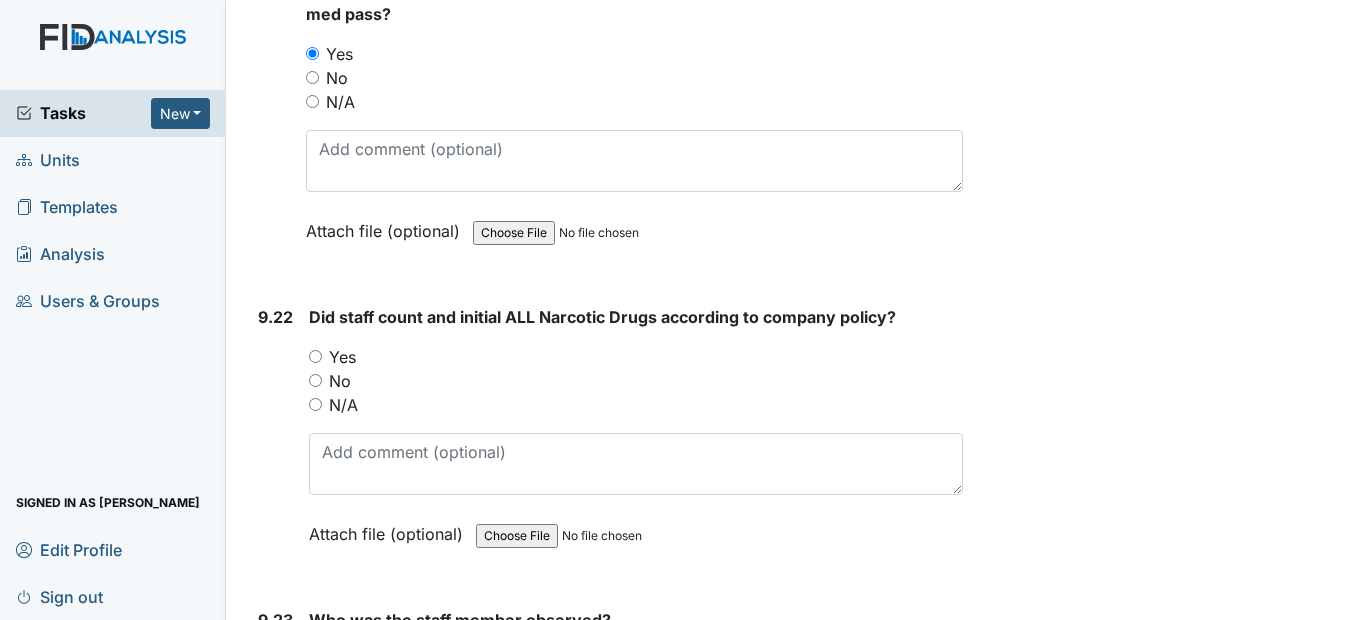 click on "Yes" at bounding box center (315, 356) 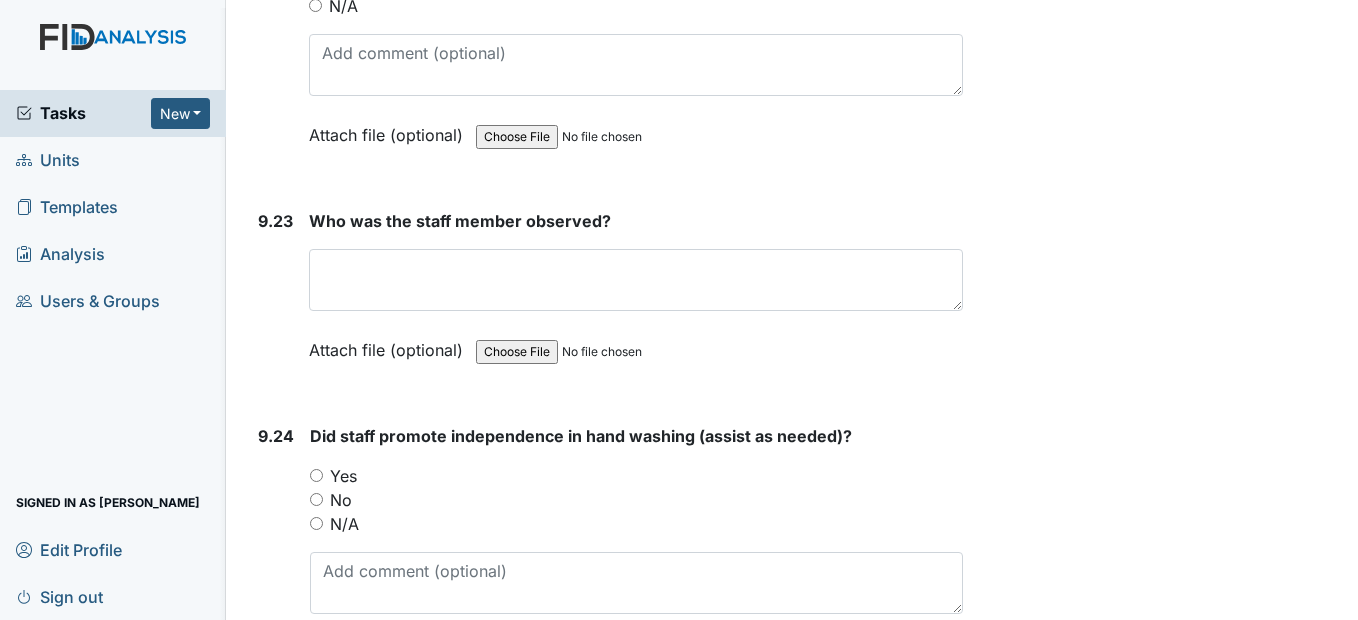 scroll, scrollTop: 29300, scrollLeft: 0, axis: vertical 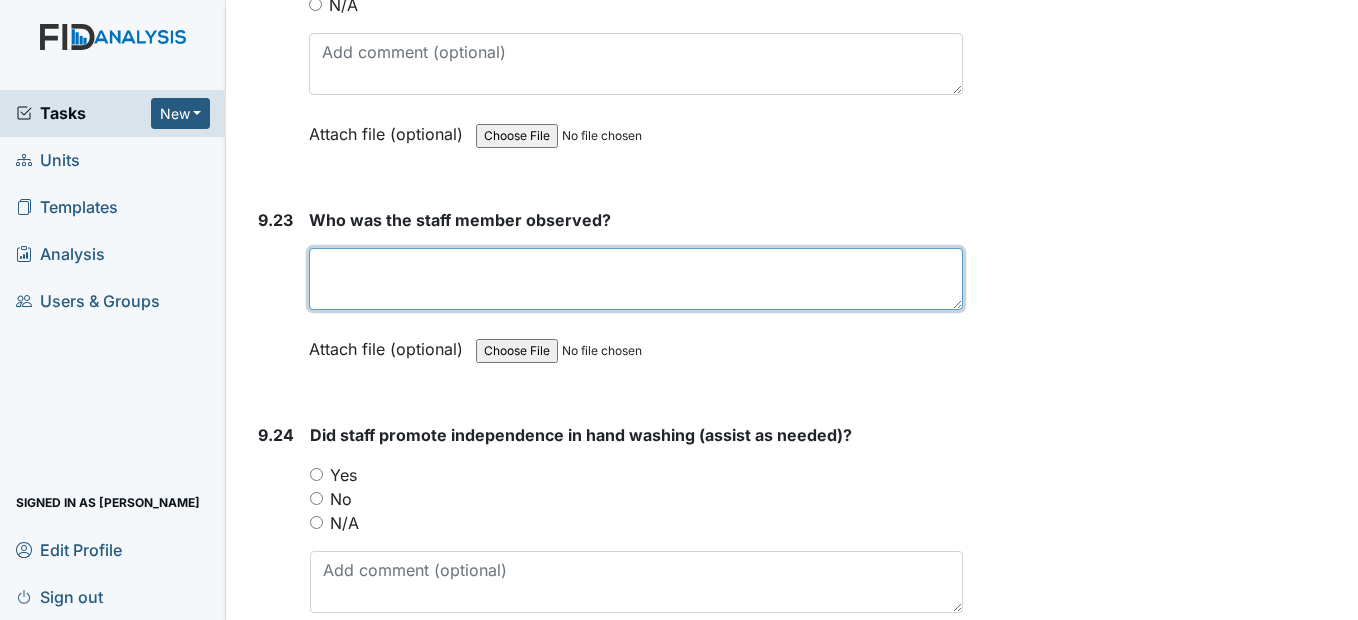 click at bounding box center [635, 279] 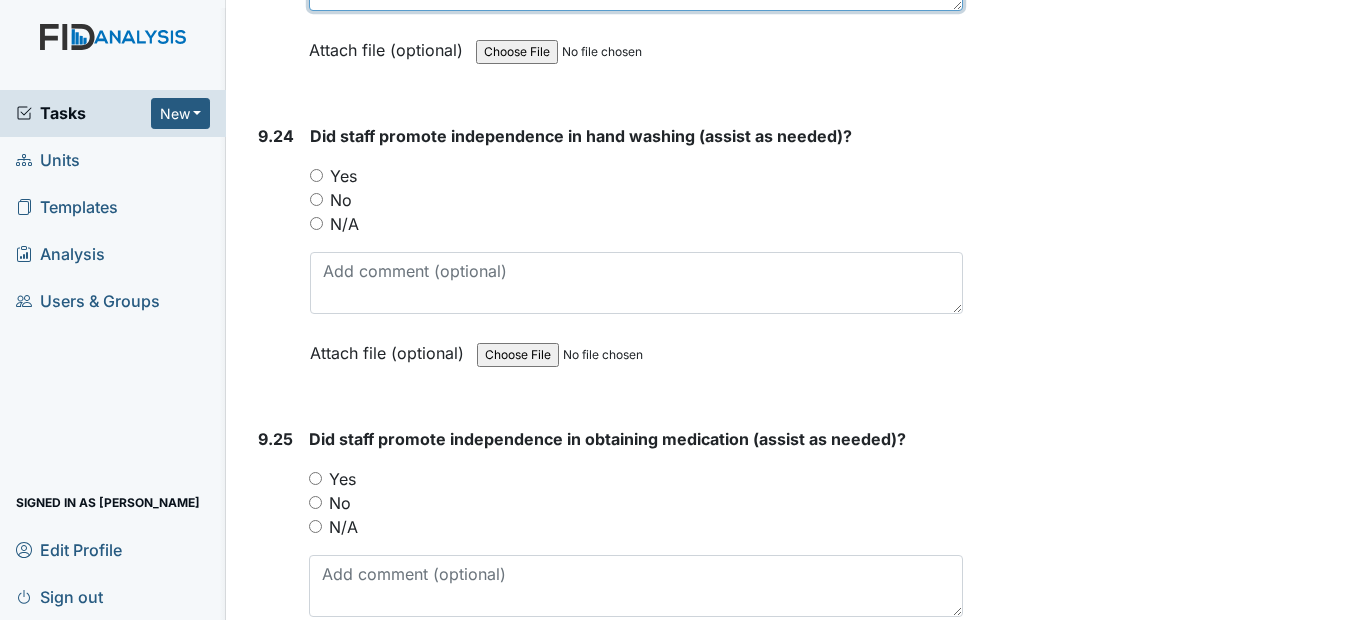 scroll, scrollTop: 29600, scrollLeft: 0, axis: vertical 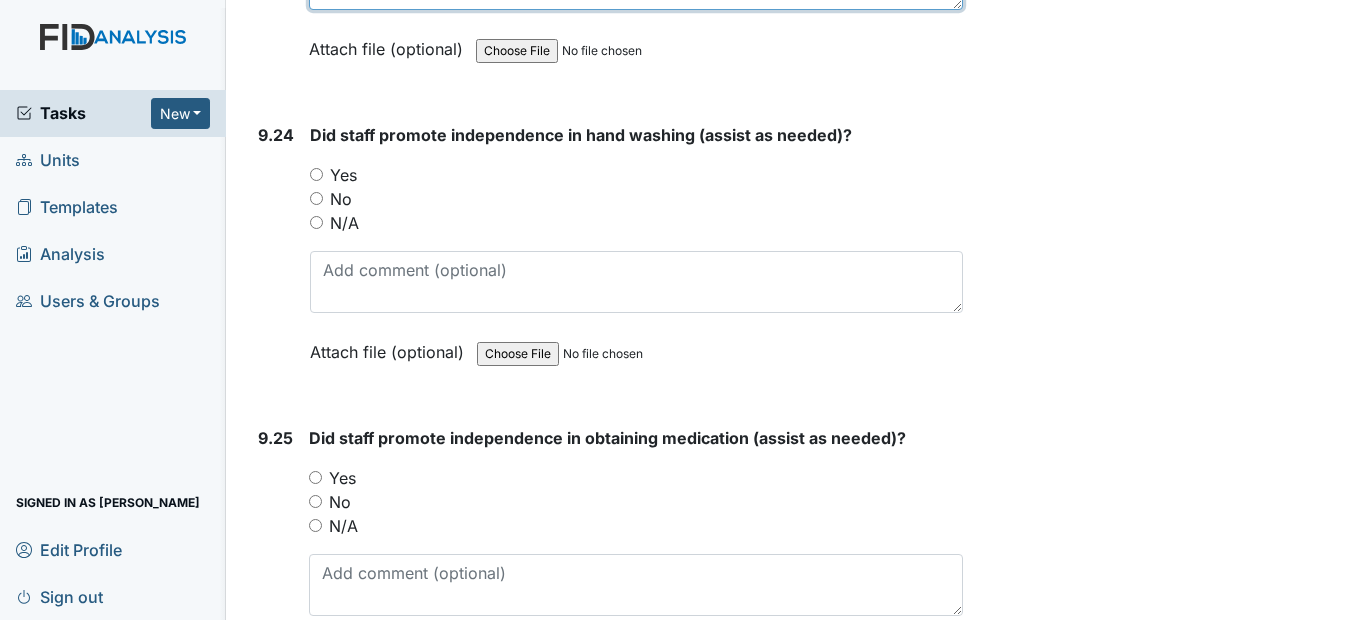 type on "Pam Smith" 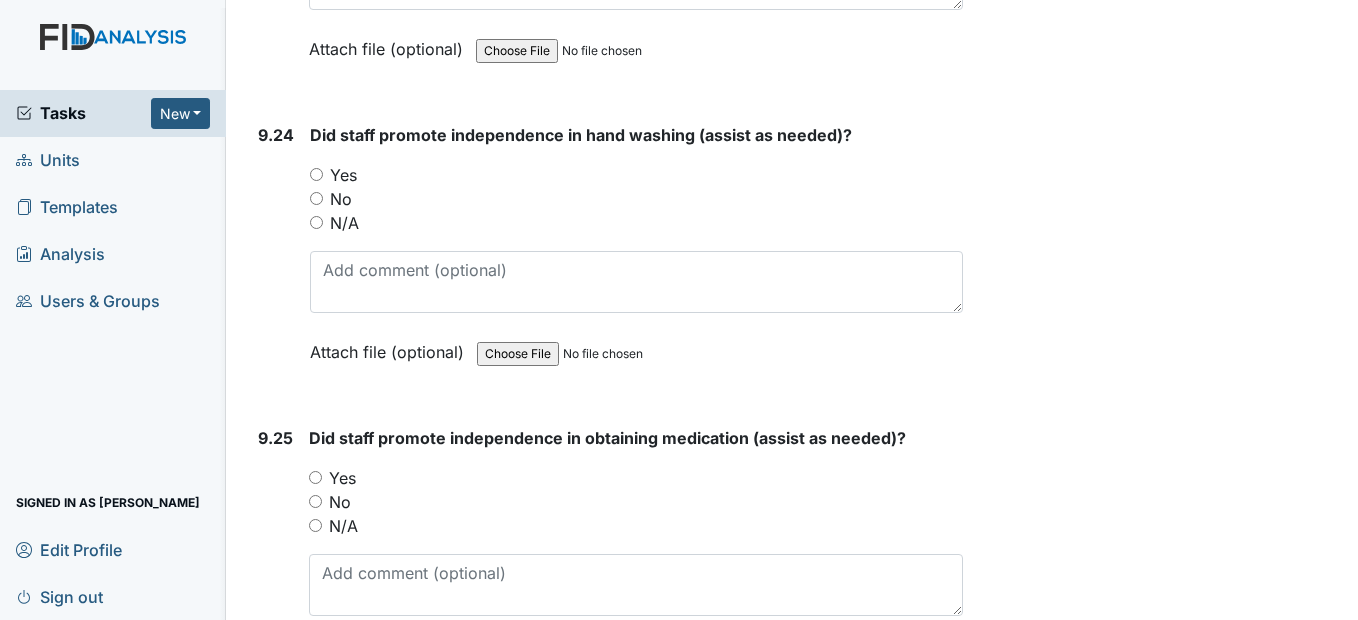 click on "Yes" at bounding box center [316, 174] 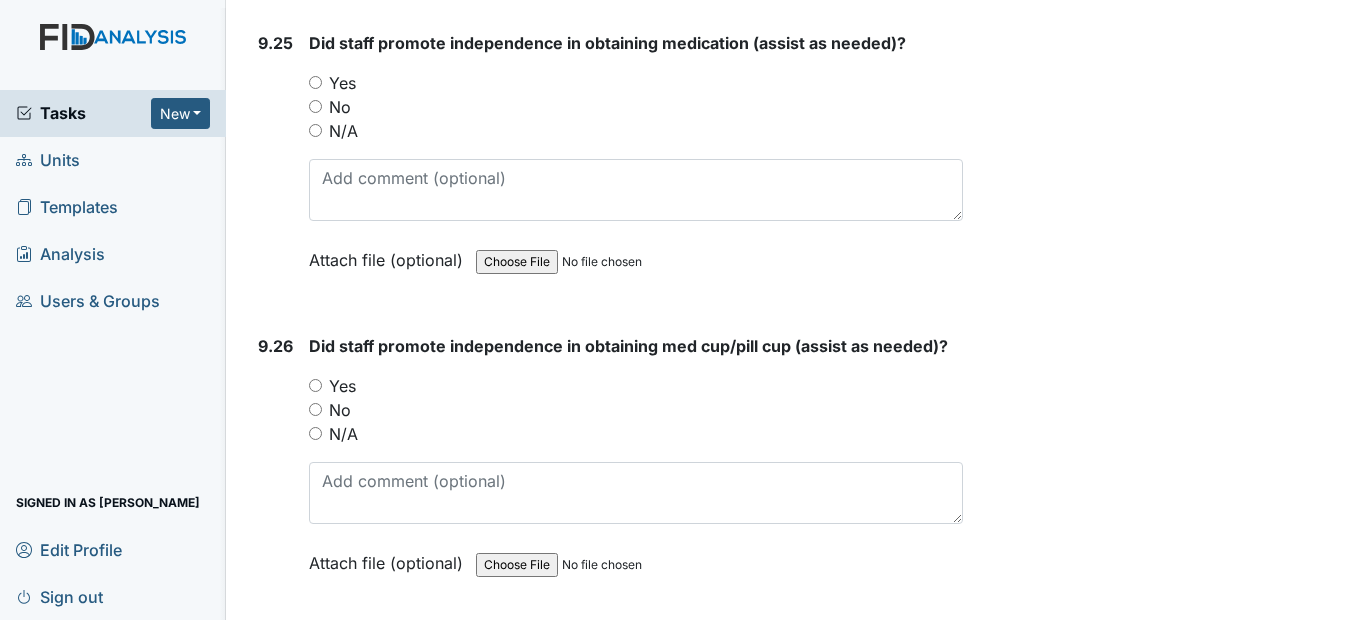 scroll, scrollTop: 30000, scrollLeft: 0, axis: vertical 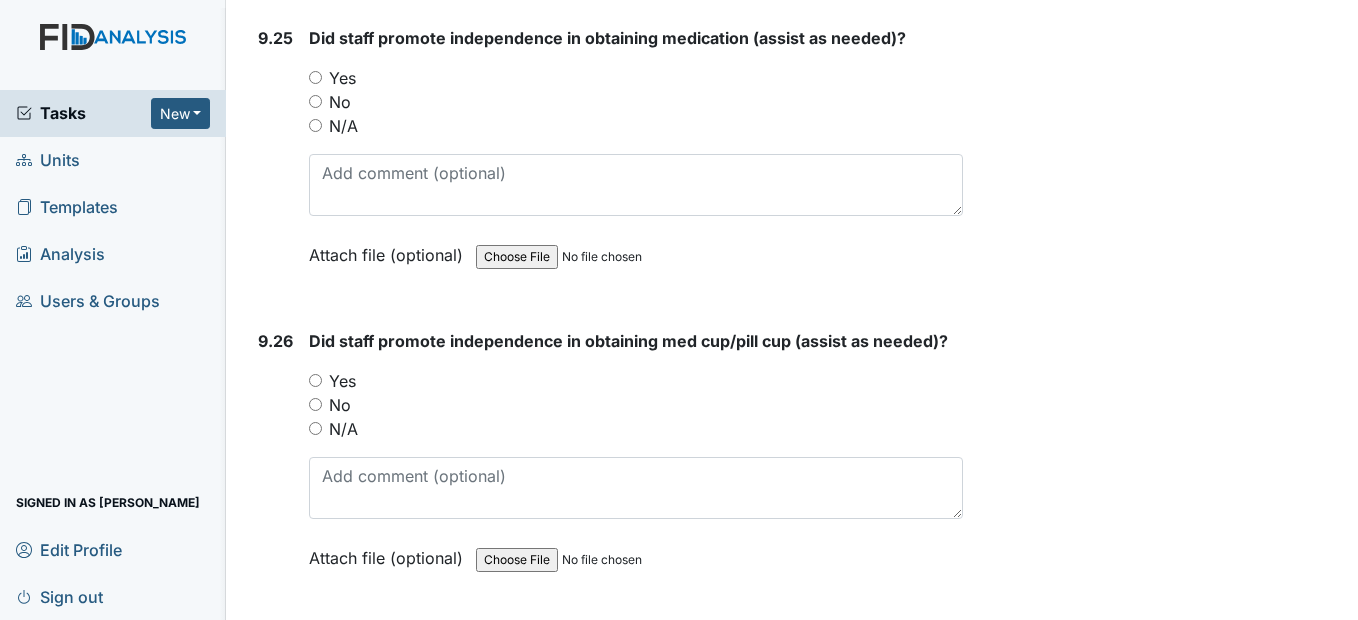click on "Yes" at bounding box center (315, 77) 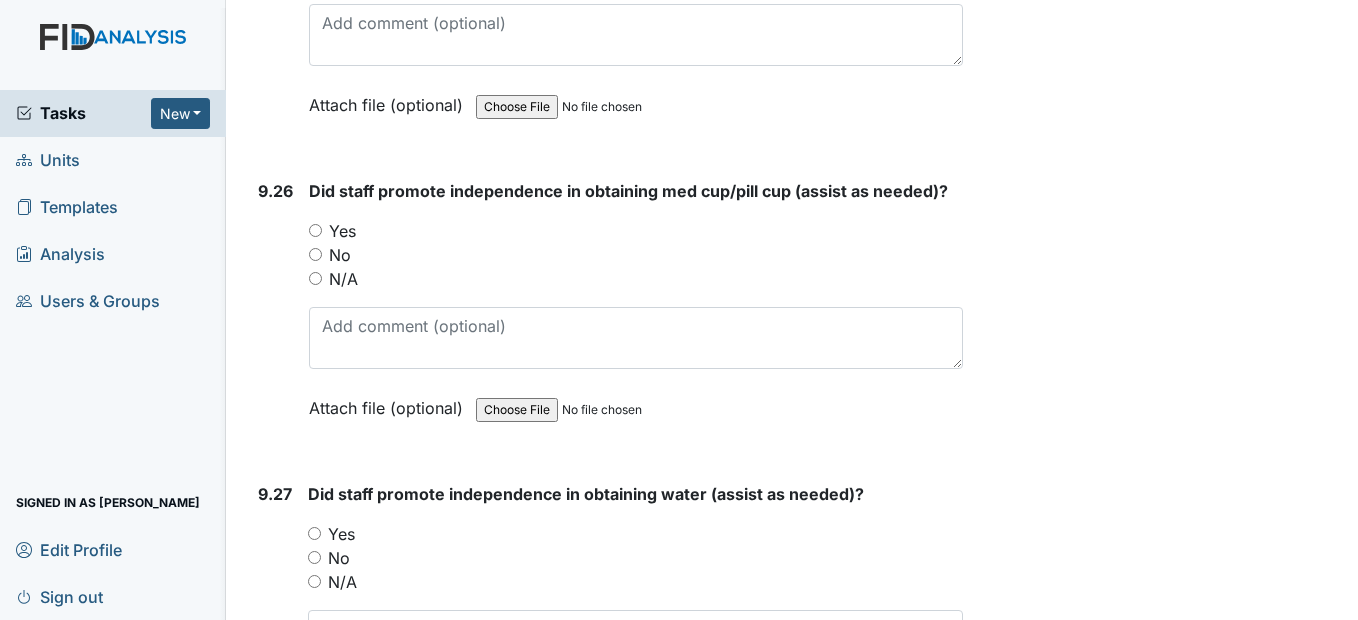 scroll, scrollTop: 30200, scrollLeft: 0, axis: vertical 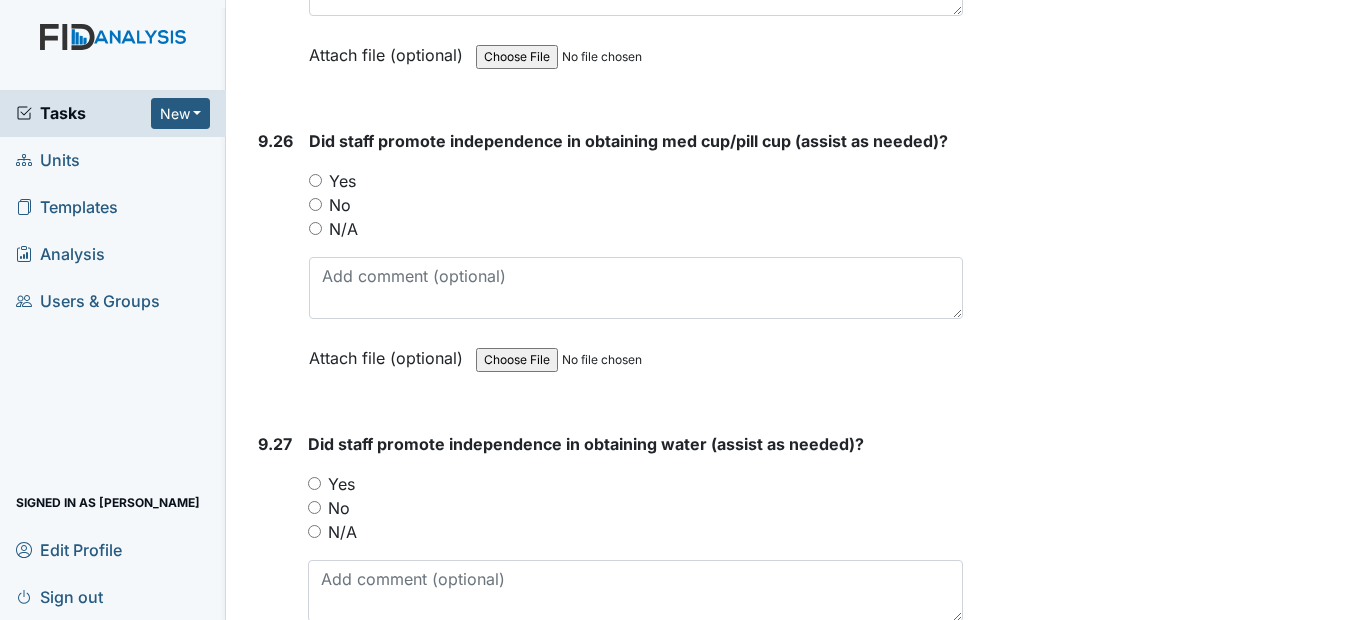 click on "Yes" at bounding box center (315, 180) 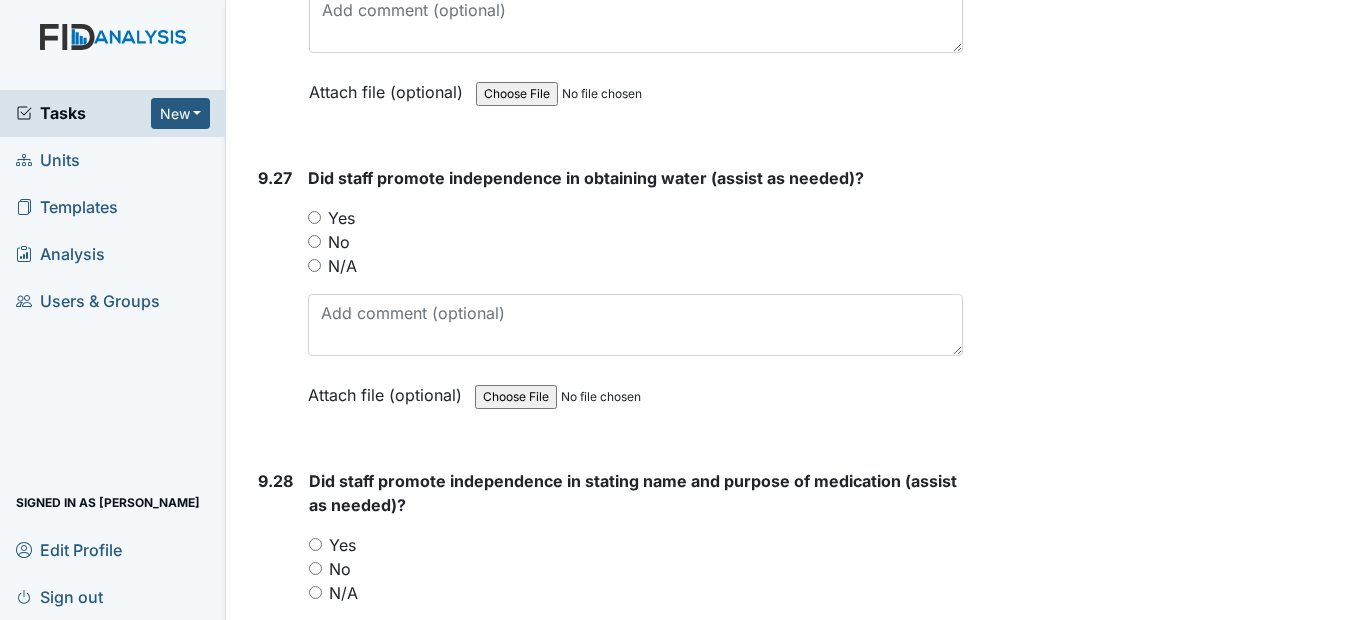 scroll, scrollTop: 30500, scrollLeft: 0, axis: vertical 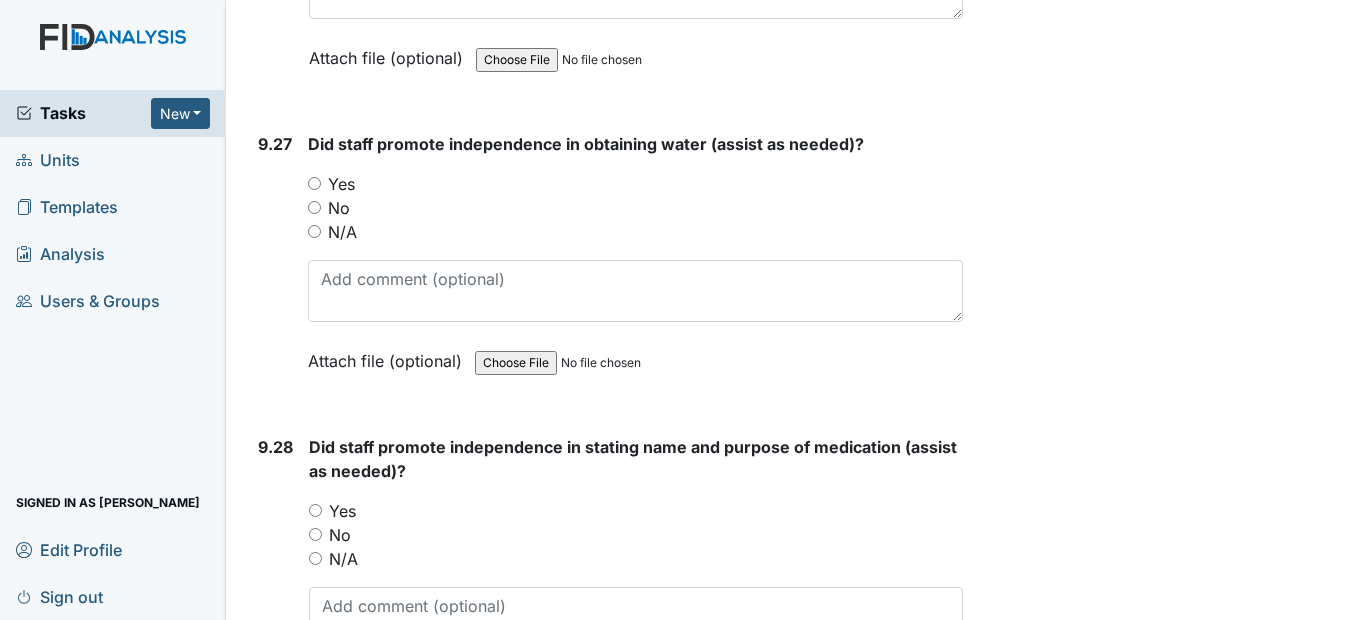 click on "Yes" at bounding box center (635, 184) 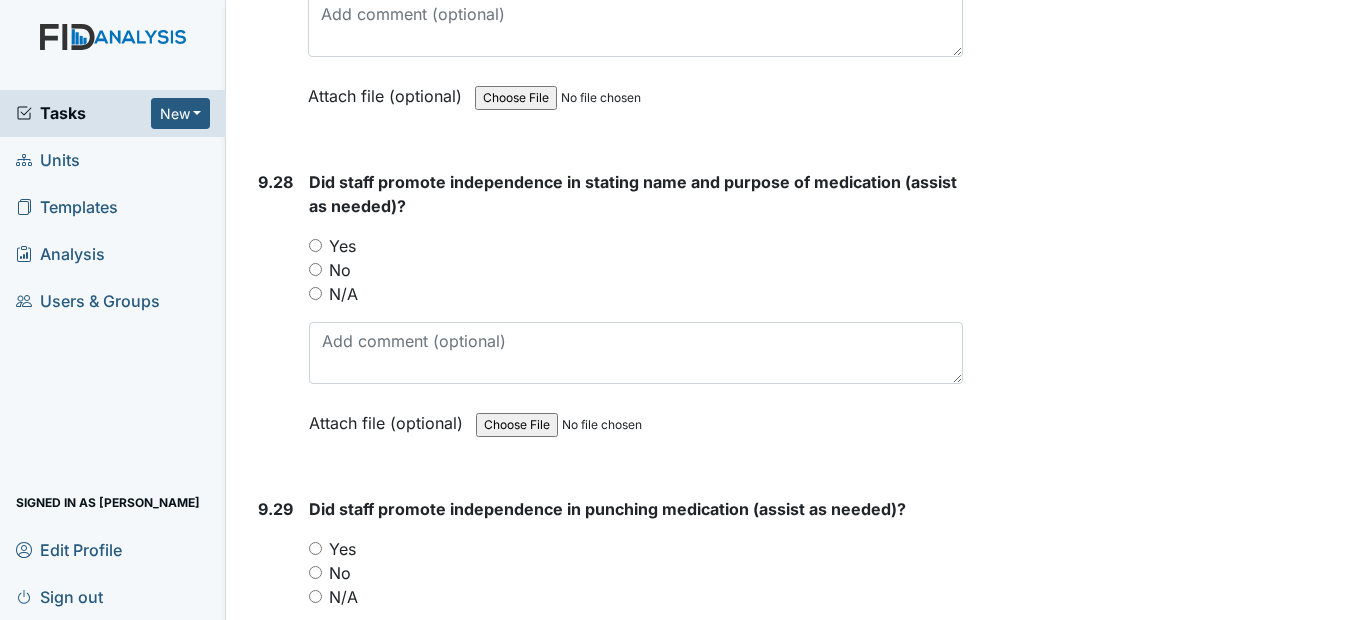 scroll, scrollTop: 30800, scrollLeft: 0, axis: vertical 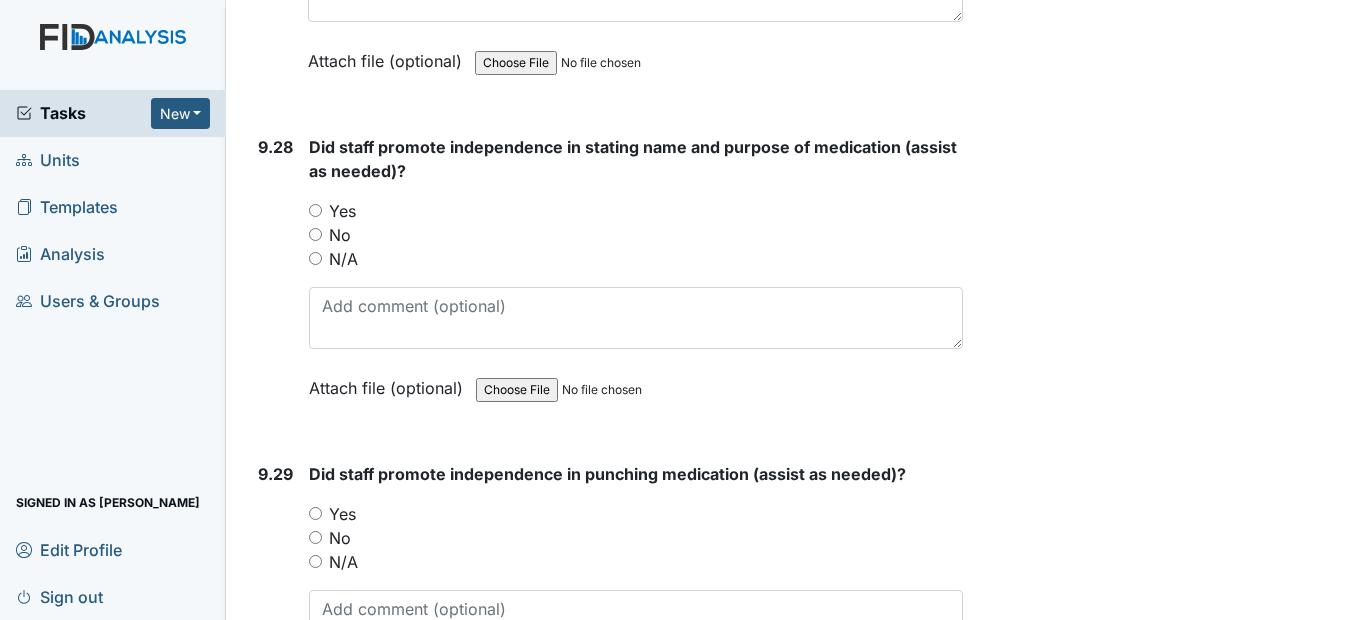 click on "Yes" at bounding box center [315, 210] 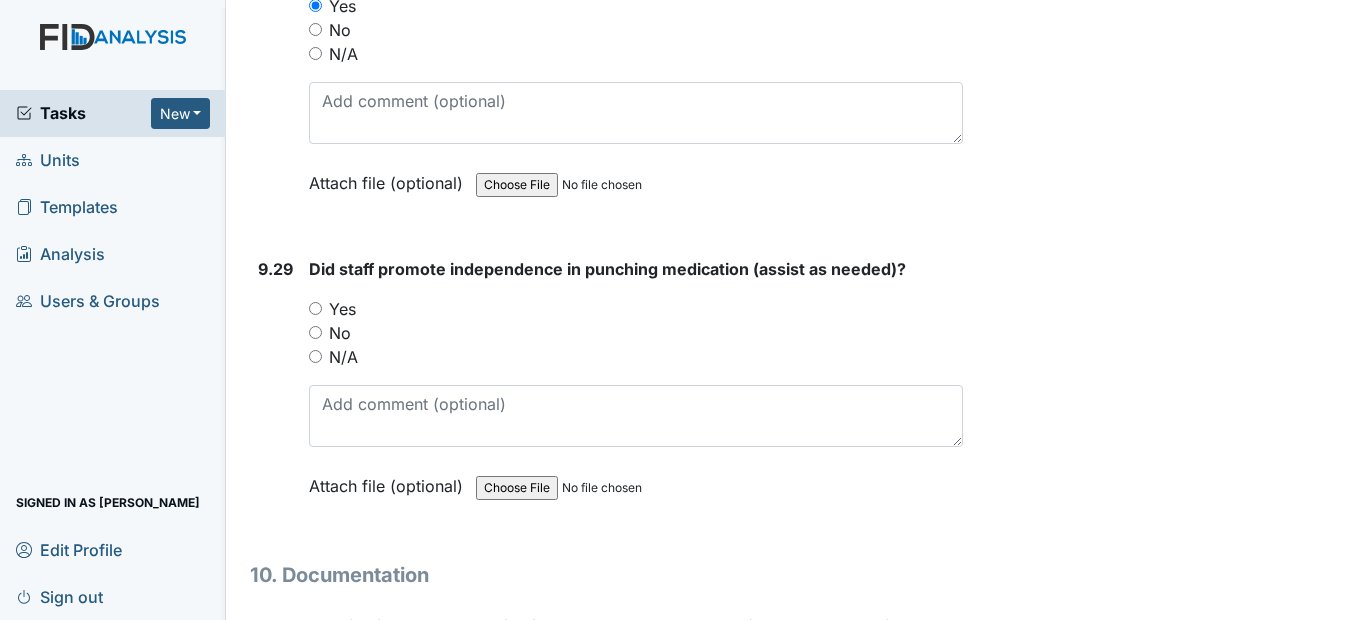 scroll, scrollTop: 31100, scrollLeft: 0, axis: vertical 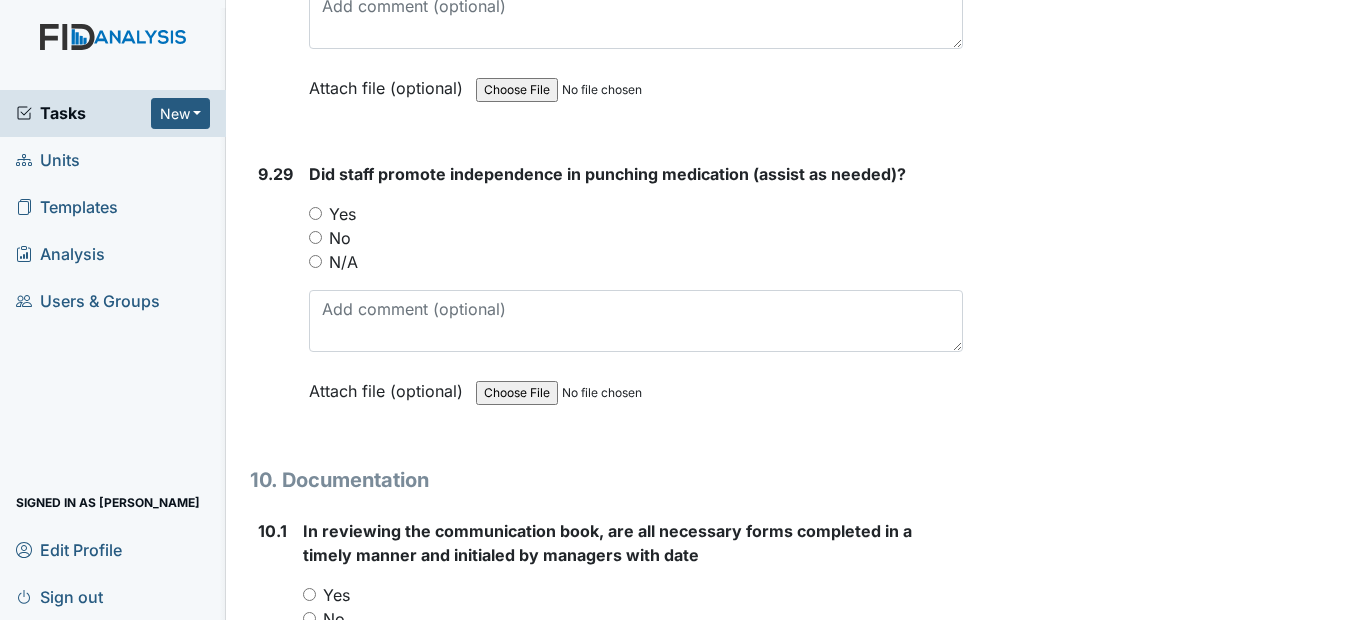 click on "Yes" at bounding box center (315, 213) 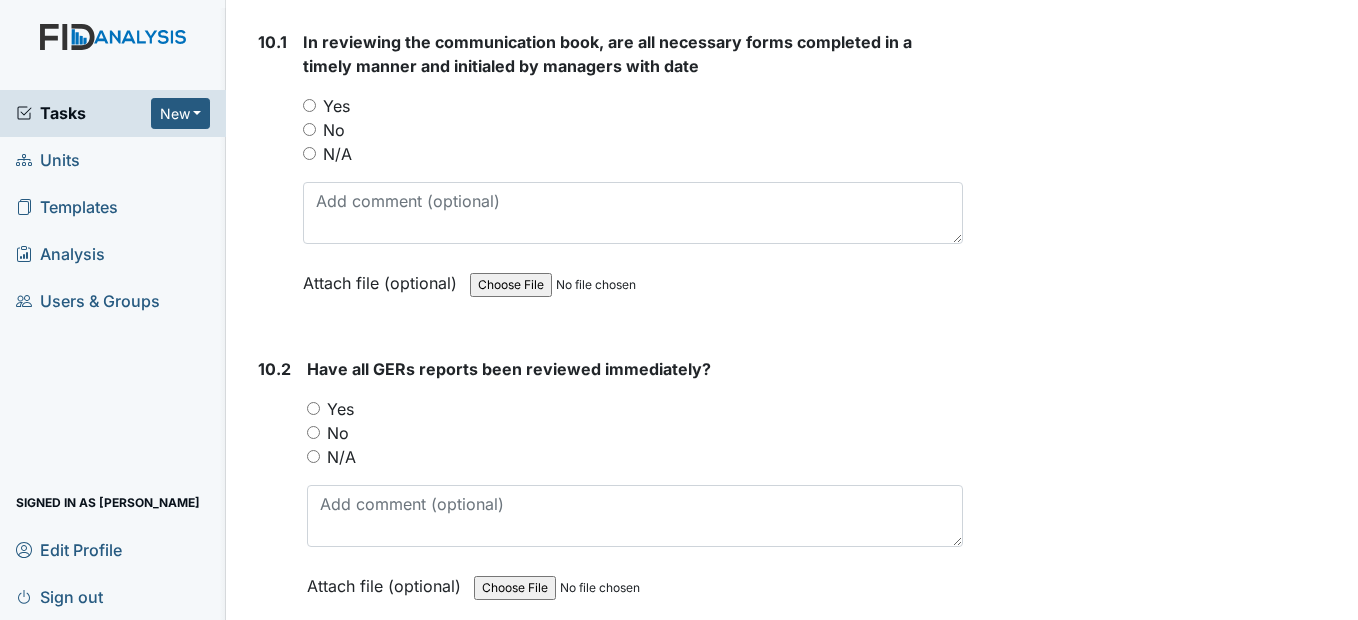 scroll, scrollTop: 31600, scrollLeft: 0, axis: vertical 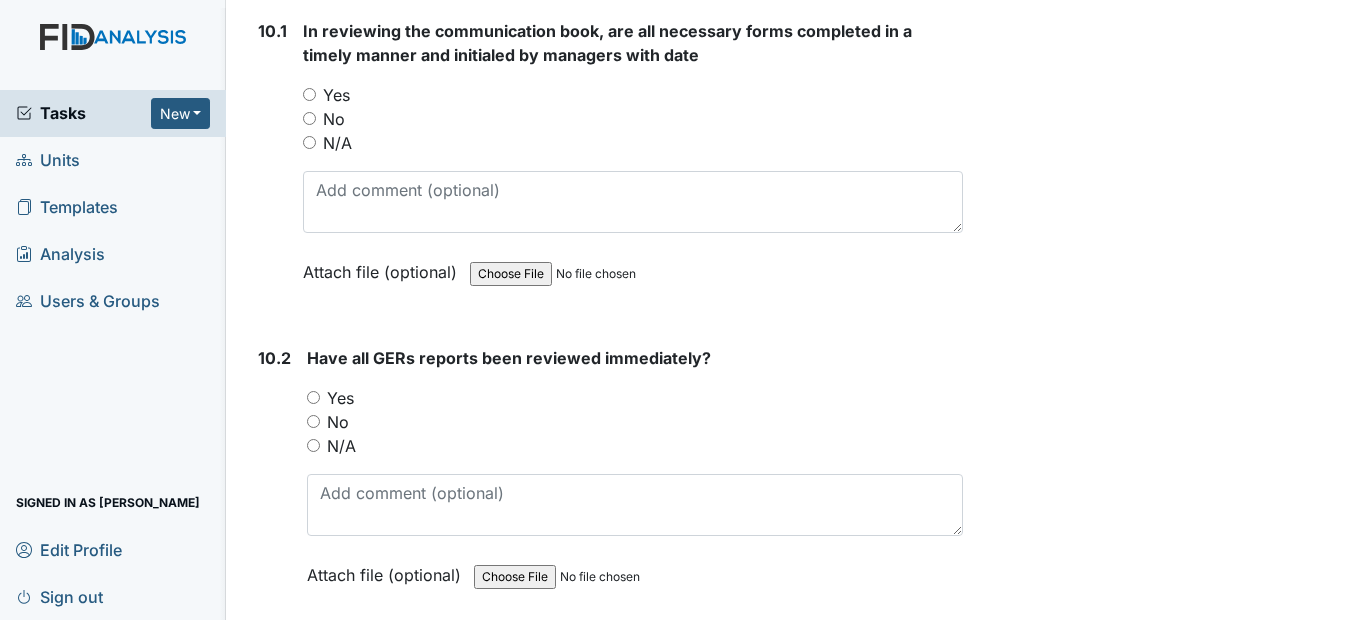 click on "Yes" at bounding box center [309, 94] 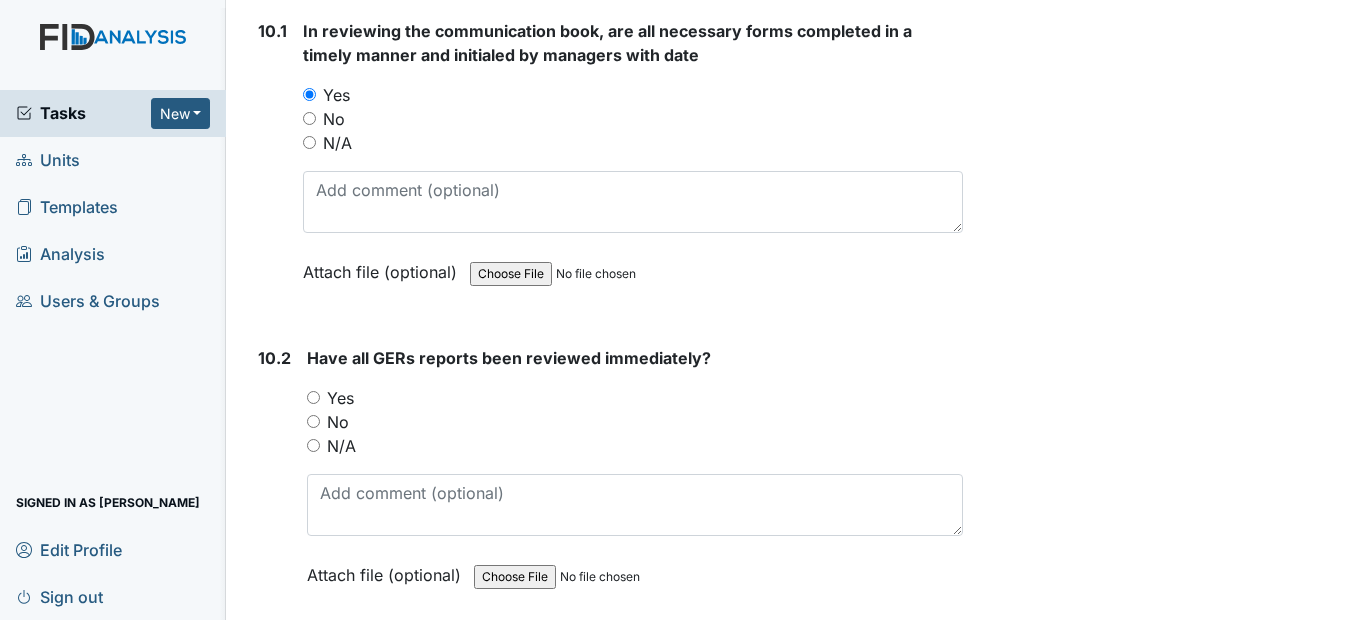 drag, startPoint x: 309, startPoint y: 166, endPoint x: 293, endPoint y: 174, distance: 17.888544 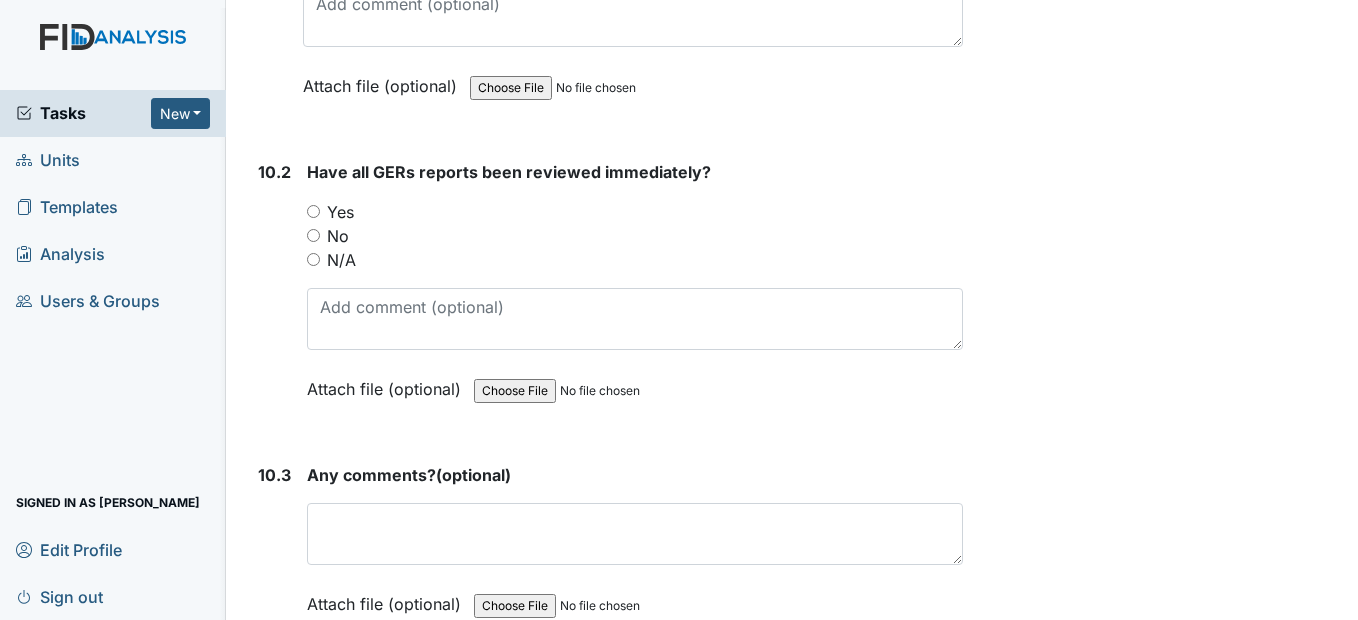 scroll, scrollTop: 31800, scrollLeft: 0, axis: vertical 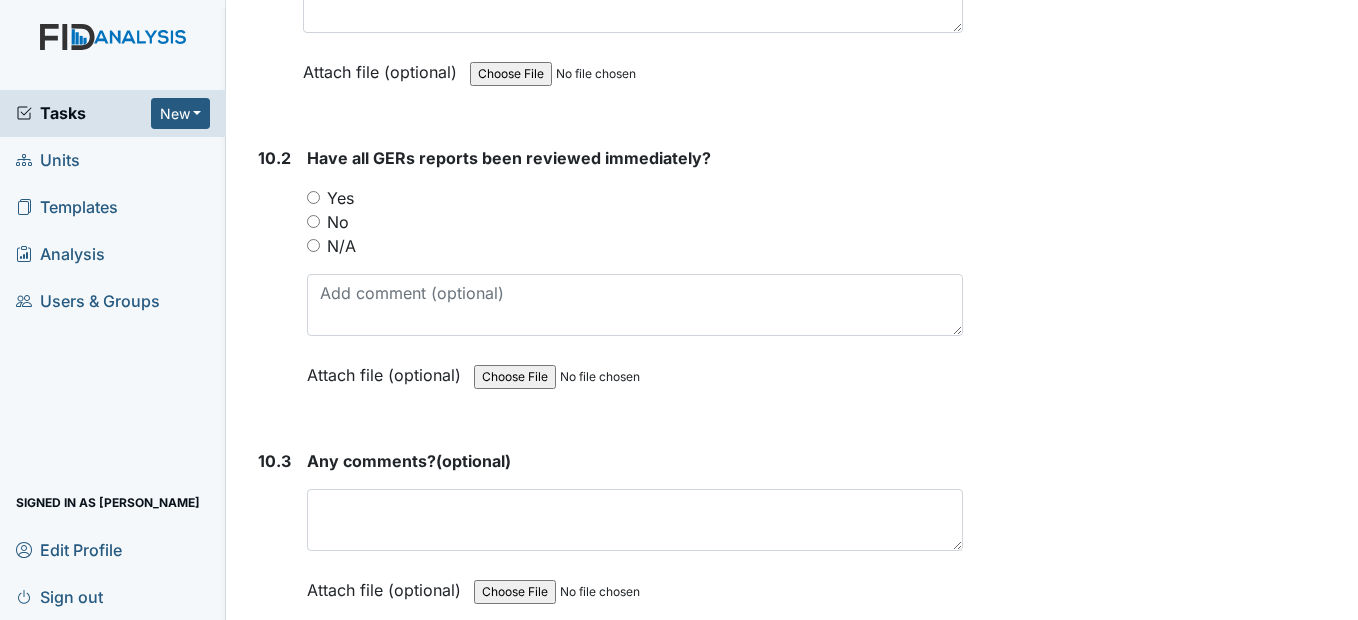 click on "Yes" at bounding box center (313, 197) 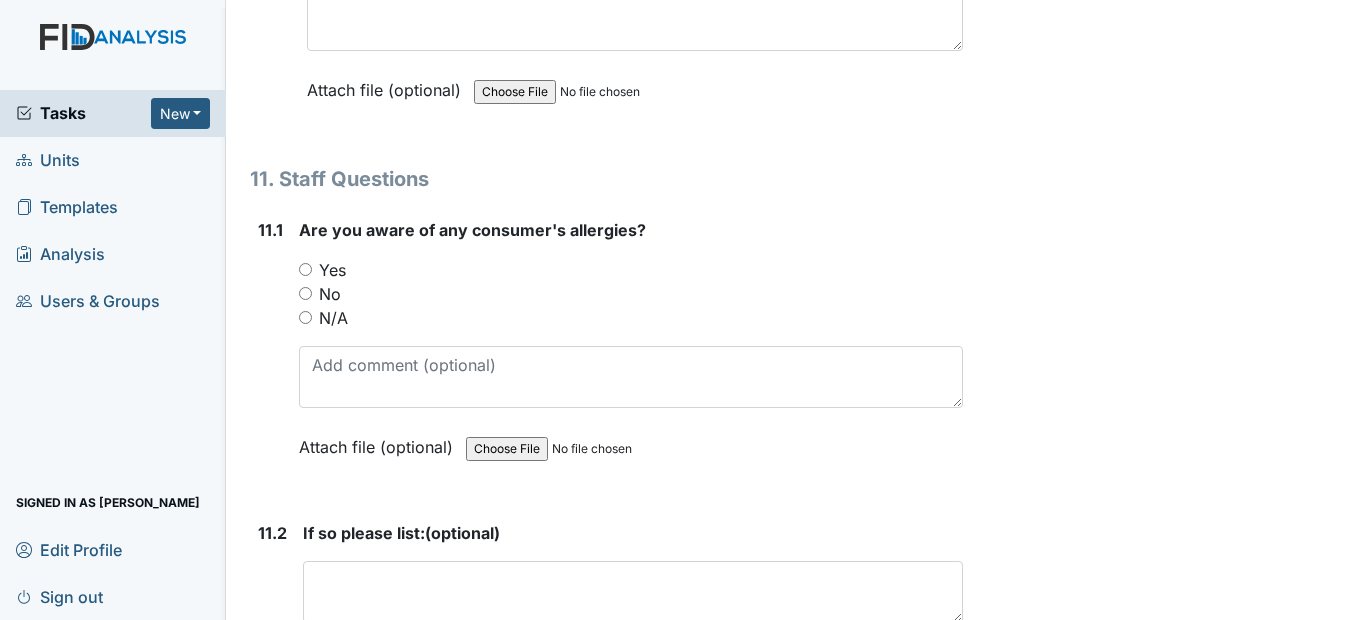 scroll, scrollTop: 32400, scrollLeft: 0, axis: vertical 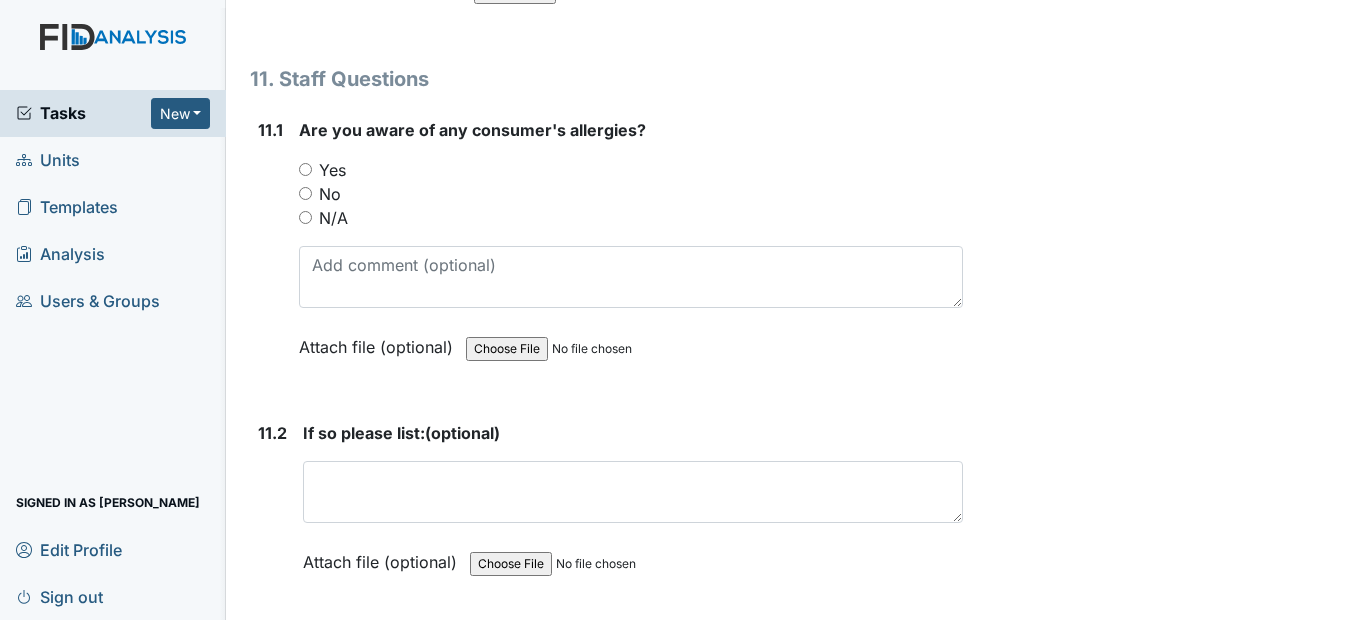 click on "No" at bounding box center [305, 193] 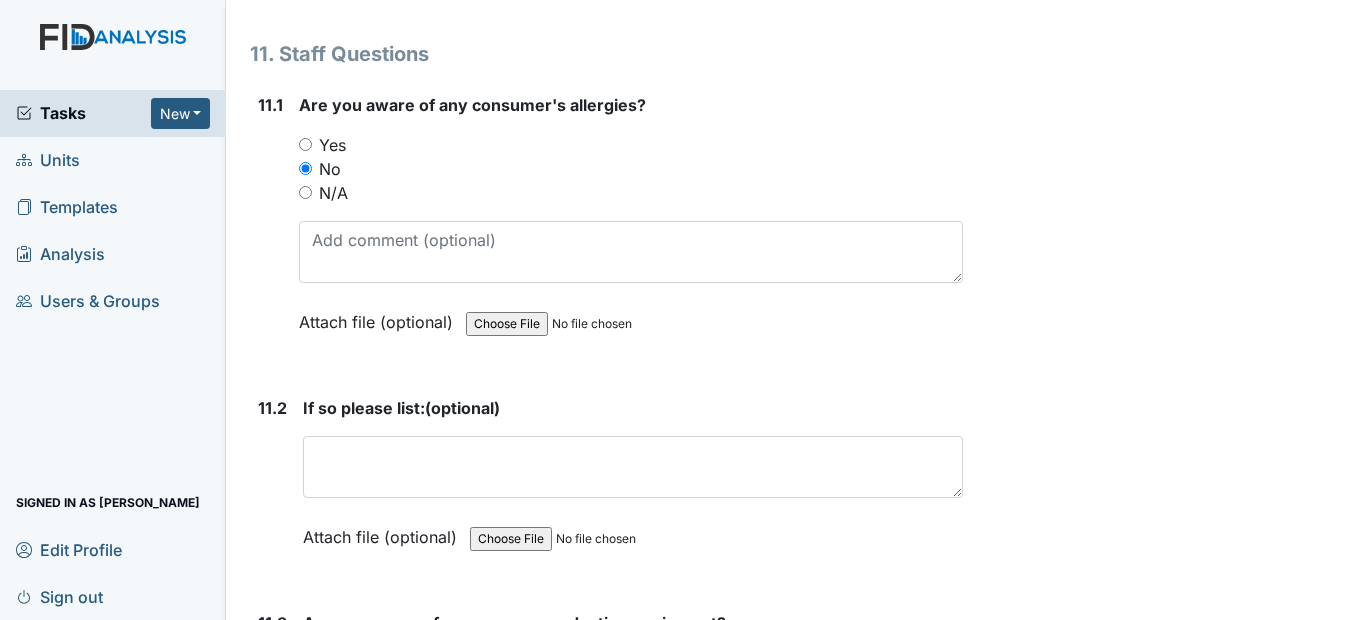 scroll, scrollTop: 32400, scrollLeft: 0, axis: vertical 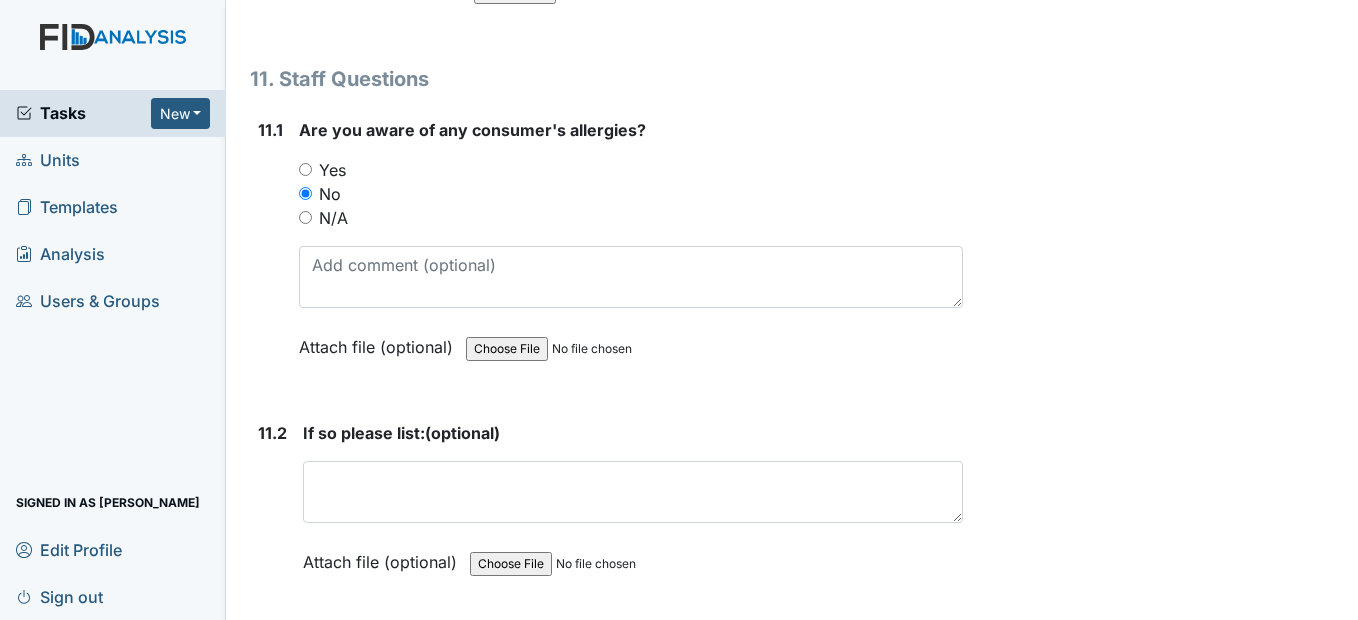click on "Yes" at bounding box center (305, 169) 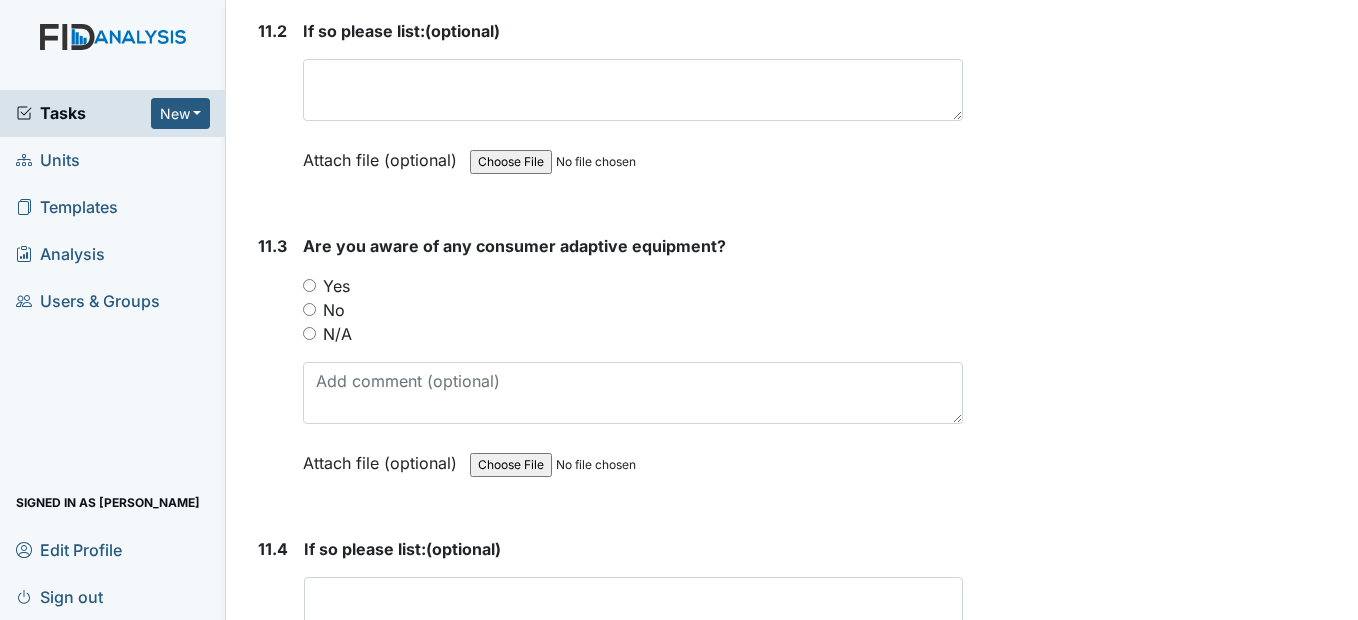 scroll, scrollTop: 32900, scrollLeft: 0, axis: vertical 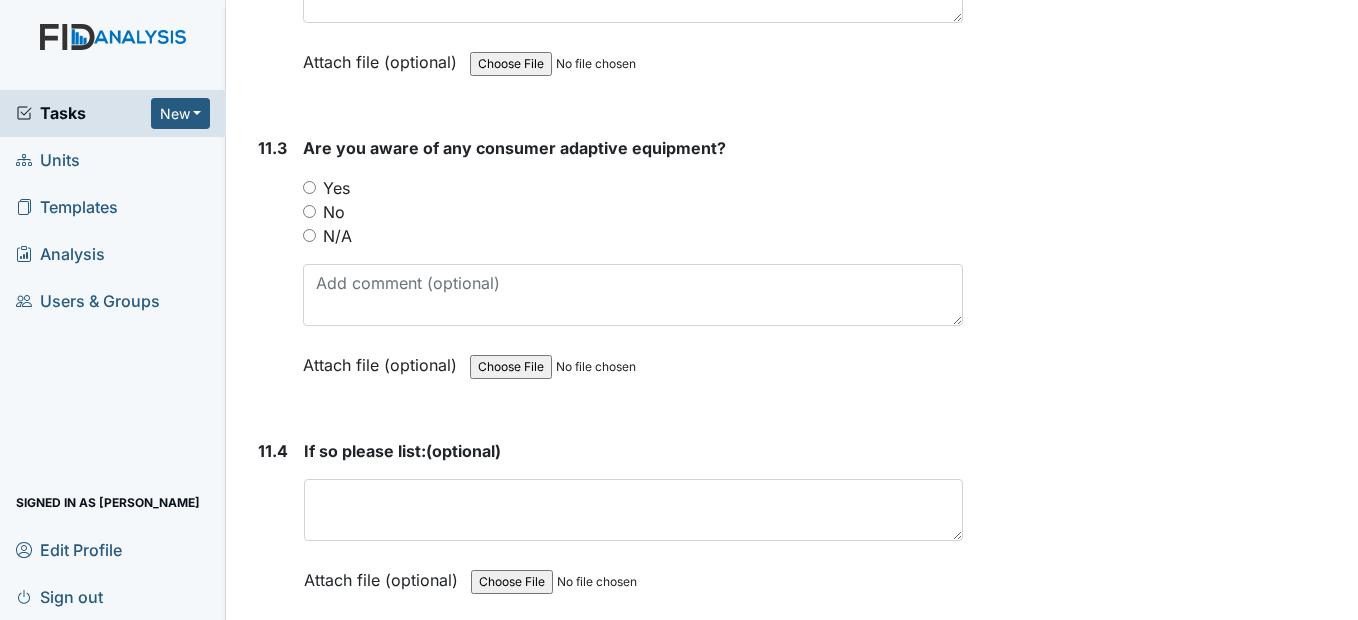 click on "Yes" at bounding box center (309, 187) 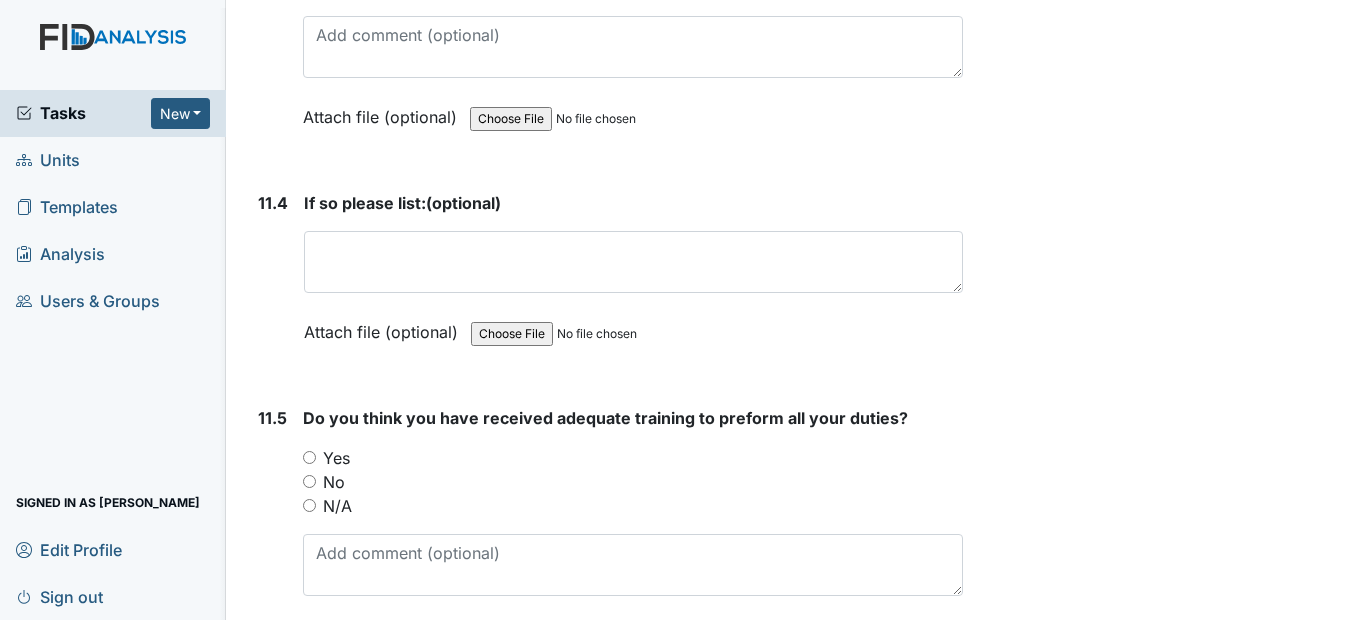 scroll, scrollTop: 33200, scrollLeft: 0, axis: vertical 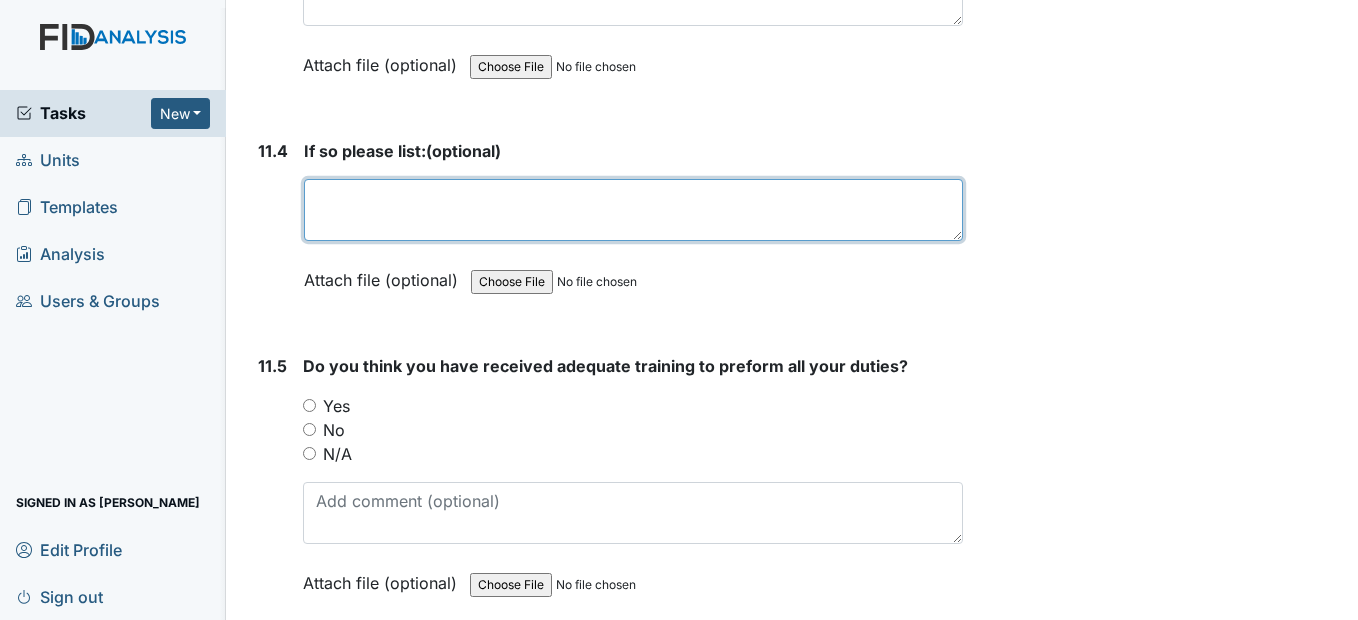 click at bounding box center (633, 210) 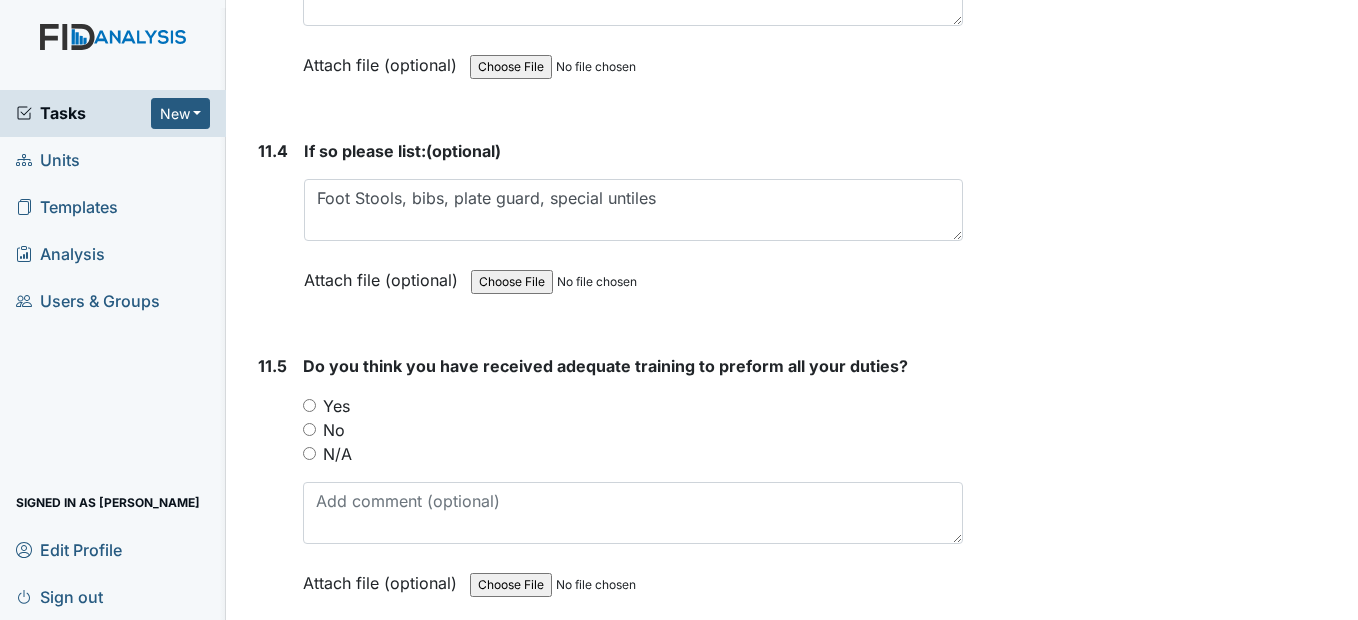 drag, startPoint x: 620, startPoint y: 273, endPoint x: 804, endPoint y: 313, distance: 188.29764 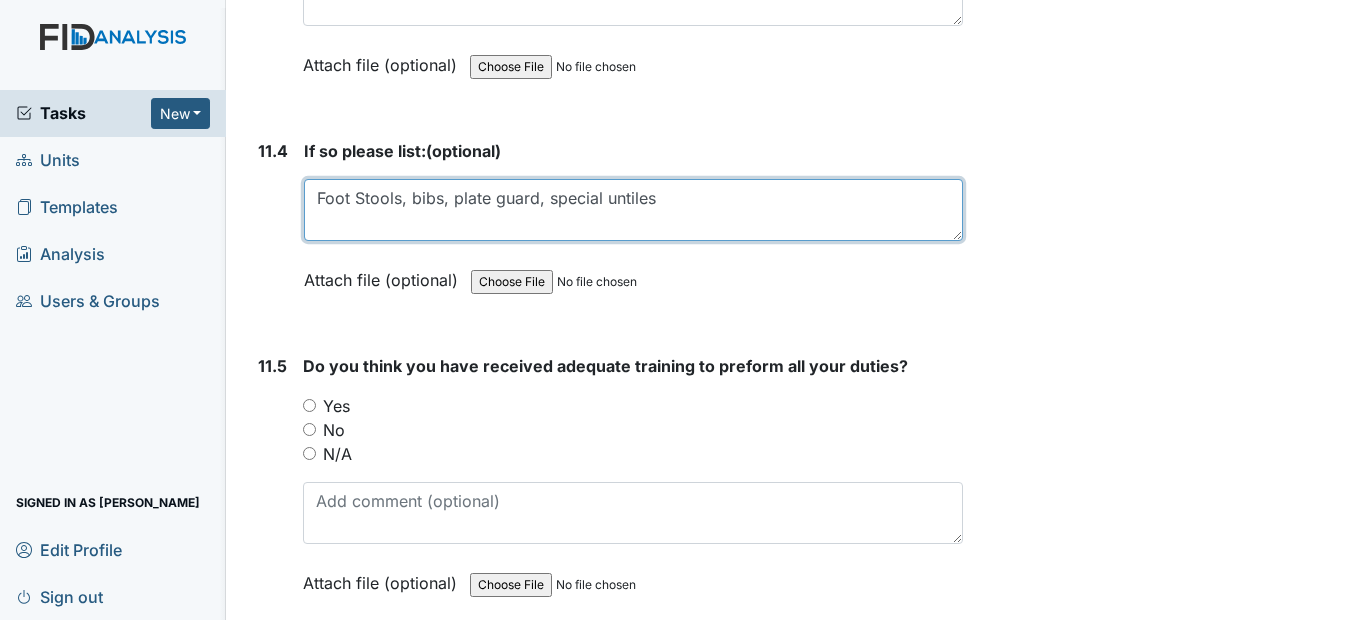 click on "Foot Stools, bibs, plate guard, special untiles" at bounding box center [633, 210] 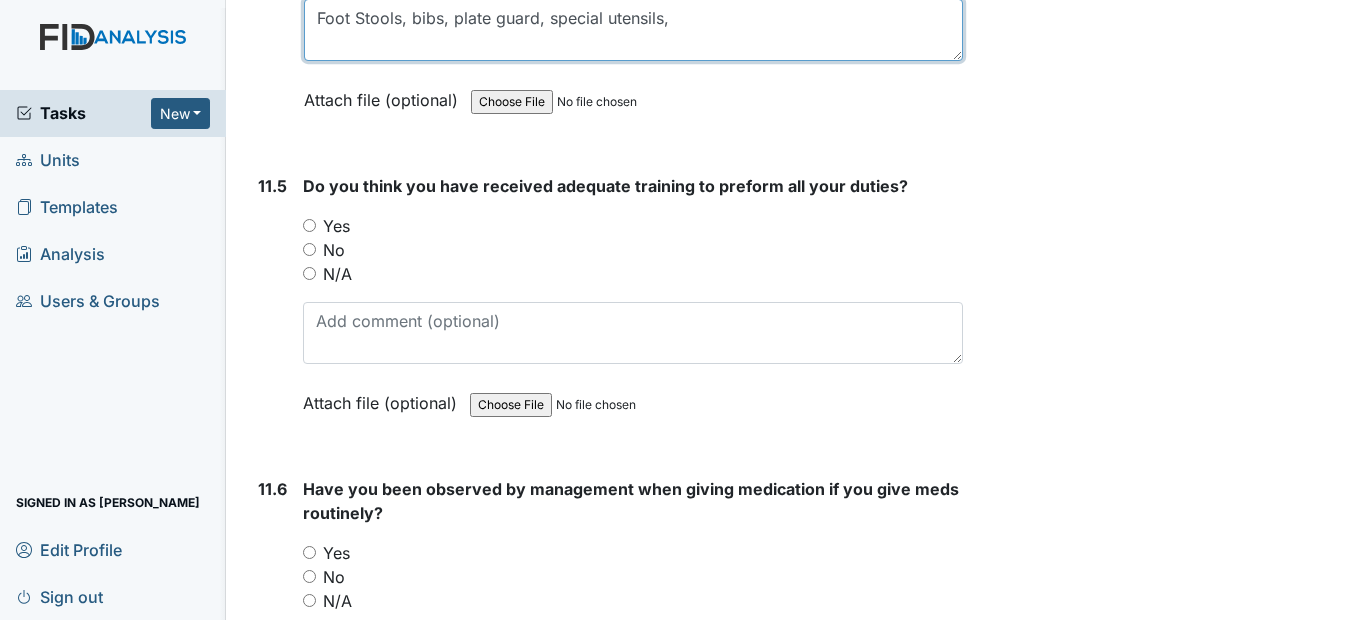 scroll, scrollTop: 33400, scrollLeft: 0, axis: vertical 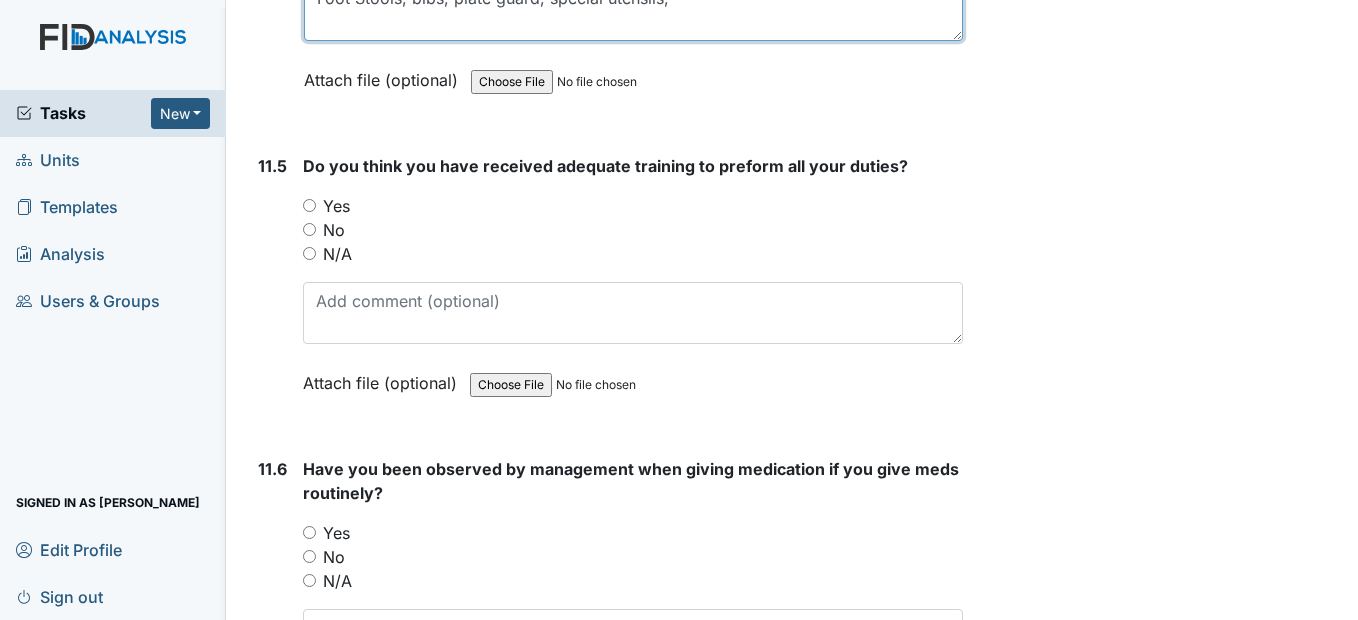type on "Foot Stools, bibs, plate guard, special utensils," 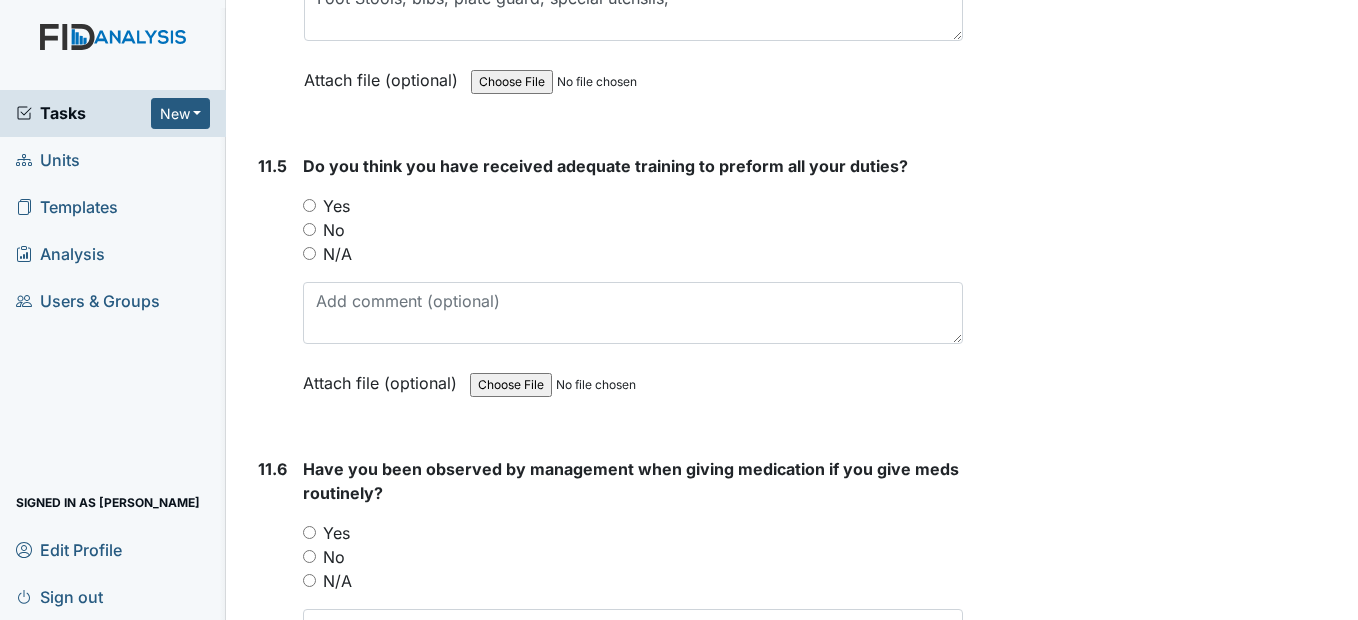click on "Yes" at bounding box center [309, 205] 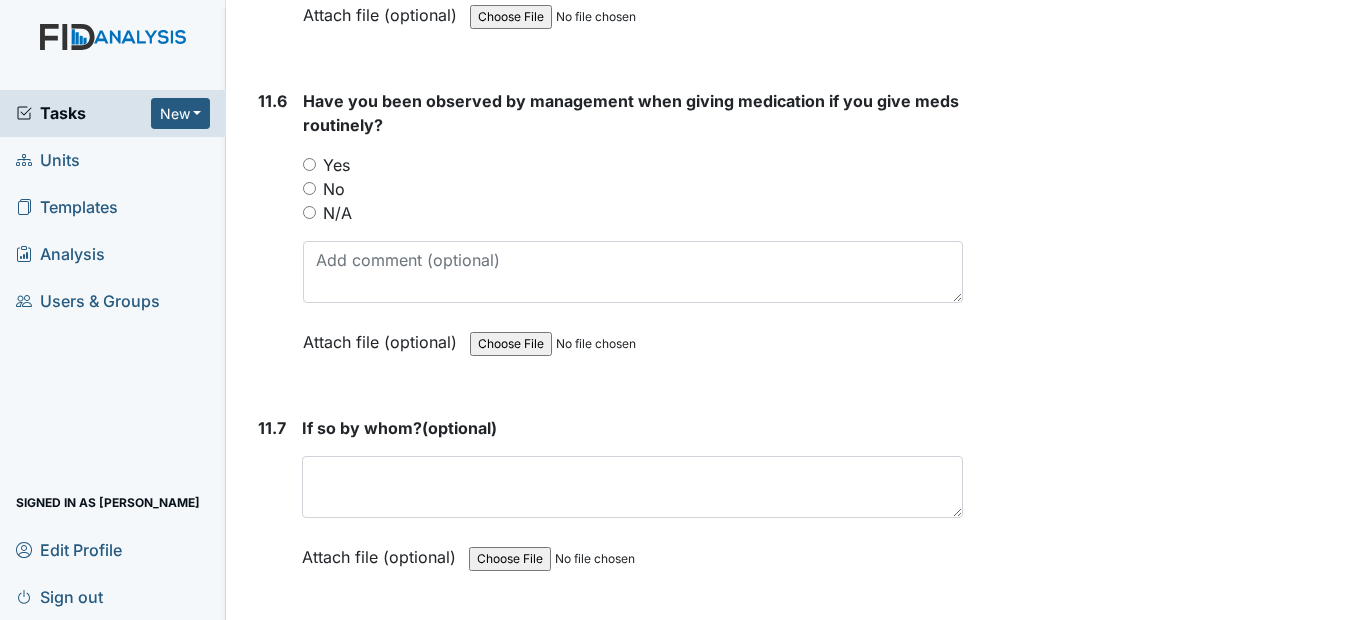 scroll, scrollTop: 33800, scrollLeft: 0, axis: vertical 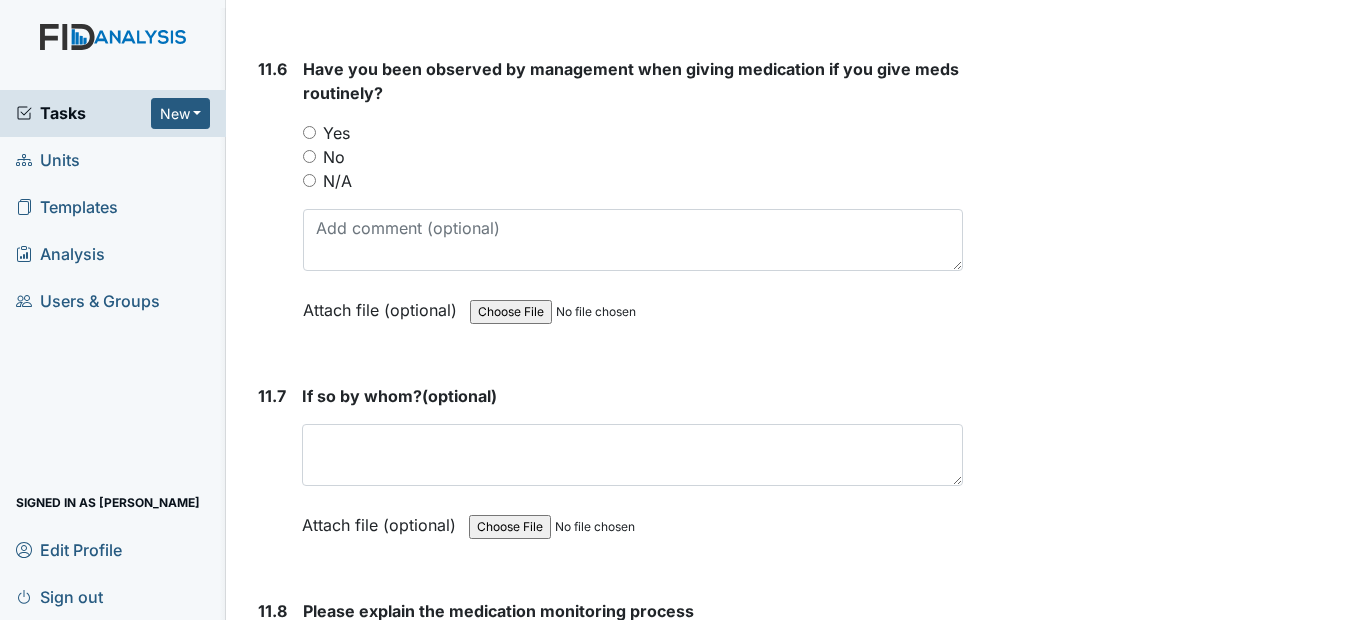 click on "11.6
Have you been observed by management when giving medication if you give meds routinely?
You must select one of the below options.
Yes
No
N/A
Attach file (optional)
You can upload .pdf, .txt, .jpg, .jpeg, .png, .csv, .xls, or .doc files under 100MB." at bounding box center (606, 204) 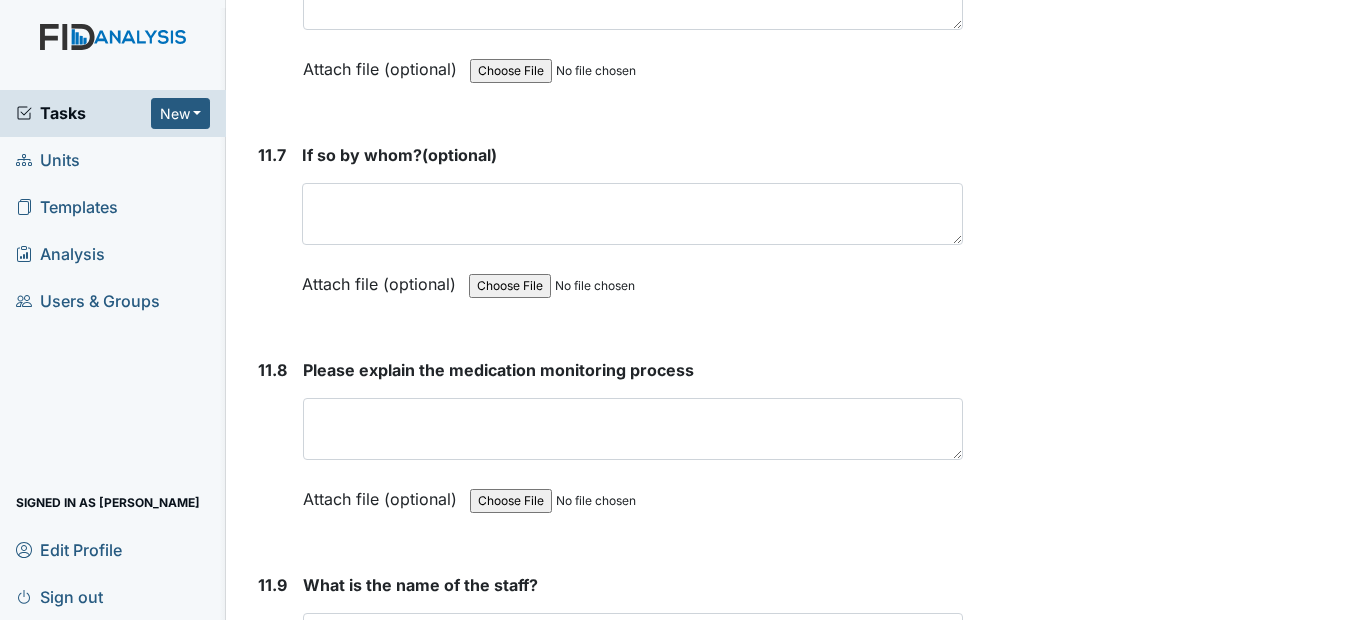 scroll, scrollTop: 34100, scrollLeft: 0, axis: vertical 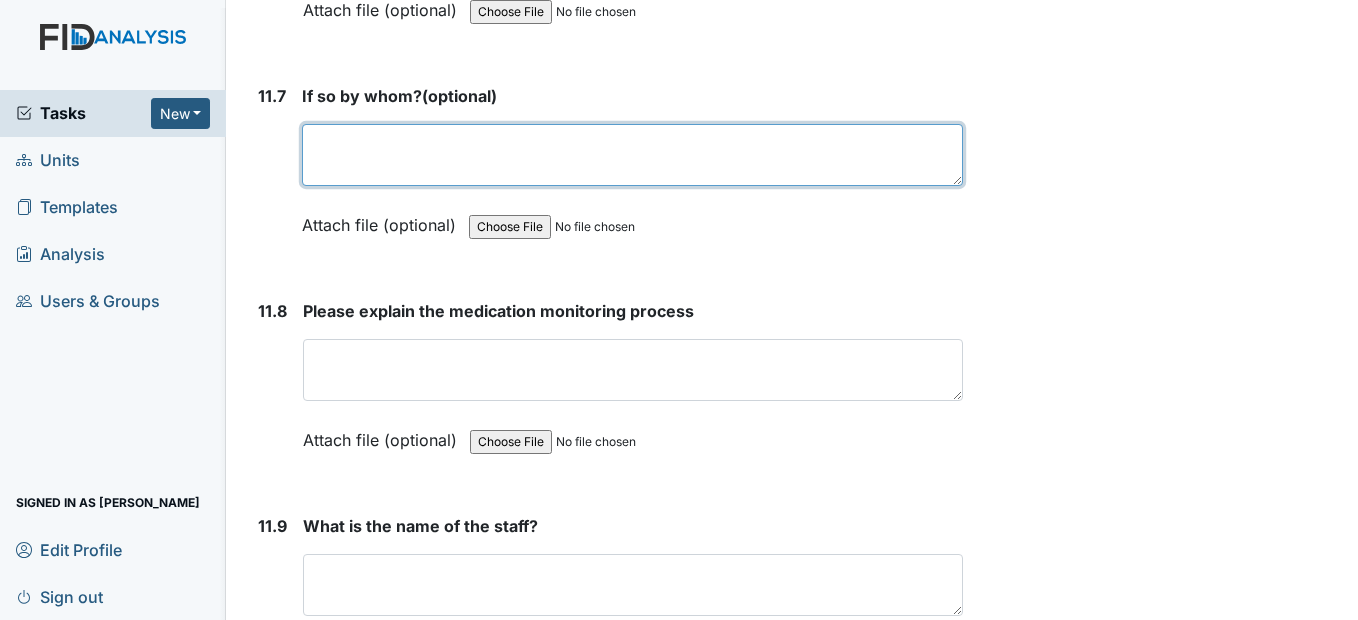 click at bounding box center [632, 155] 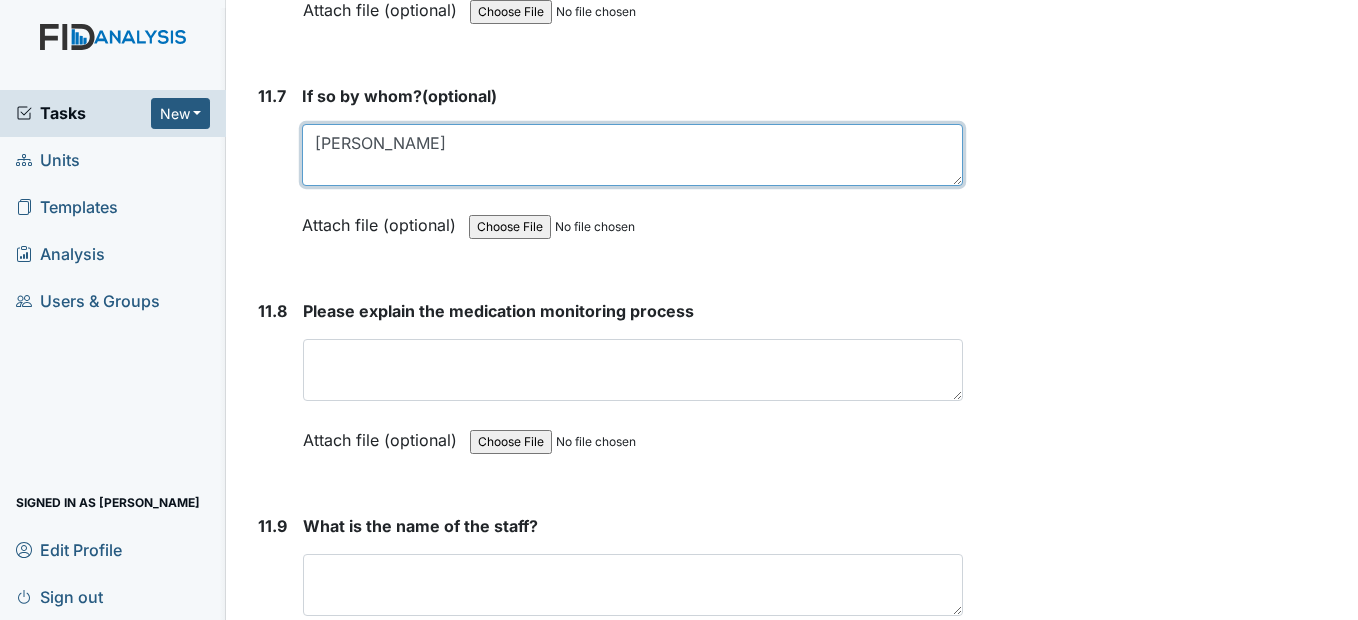 type on "Lynette Williams" 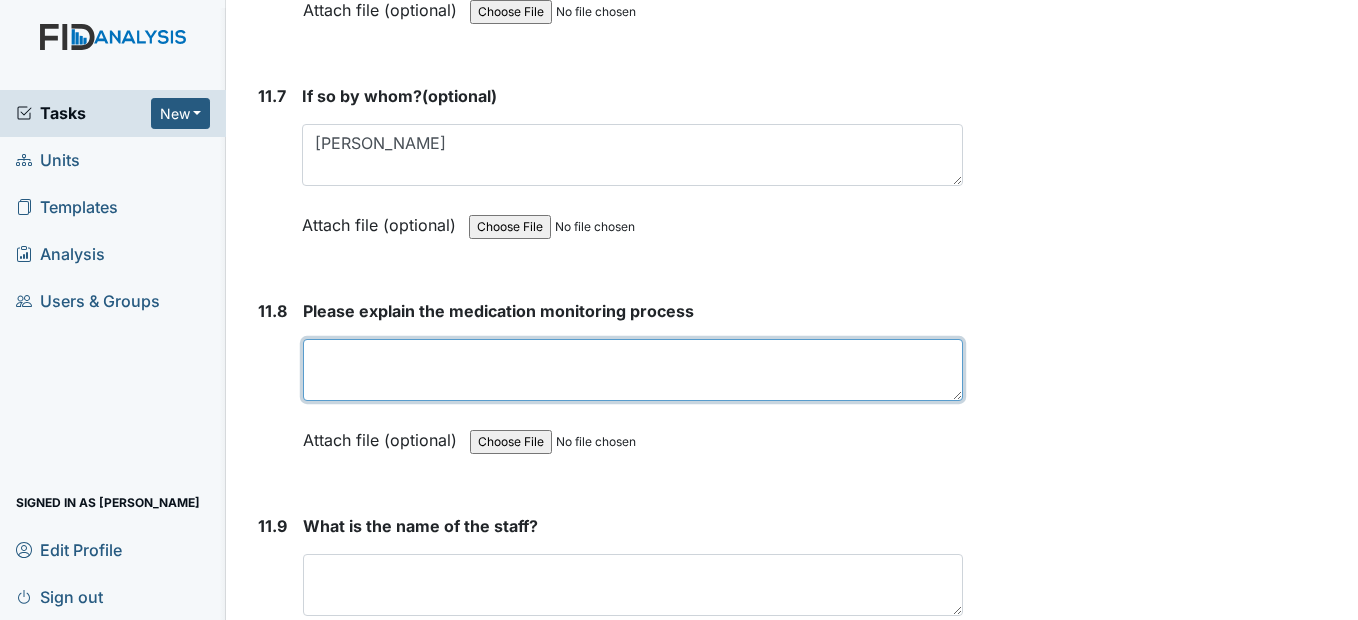 click at bounding box center (632, 370) 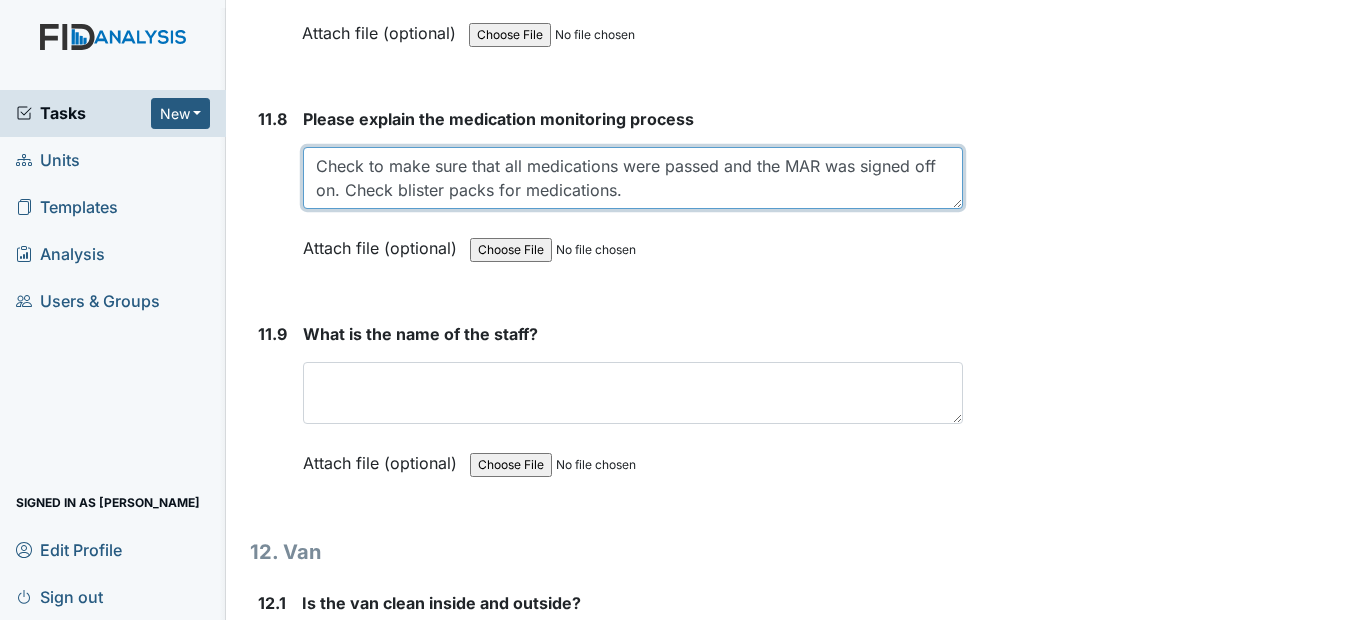scroll, scrollTop: 34300, scrollLeft: 0, axis: vertical 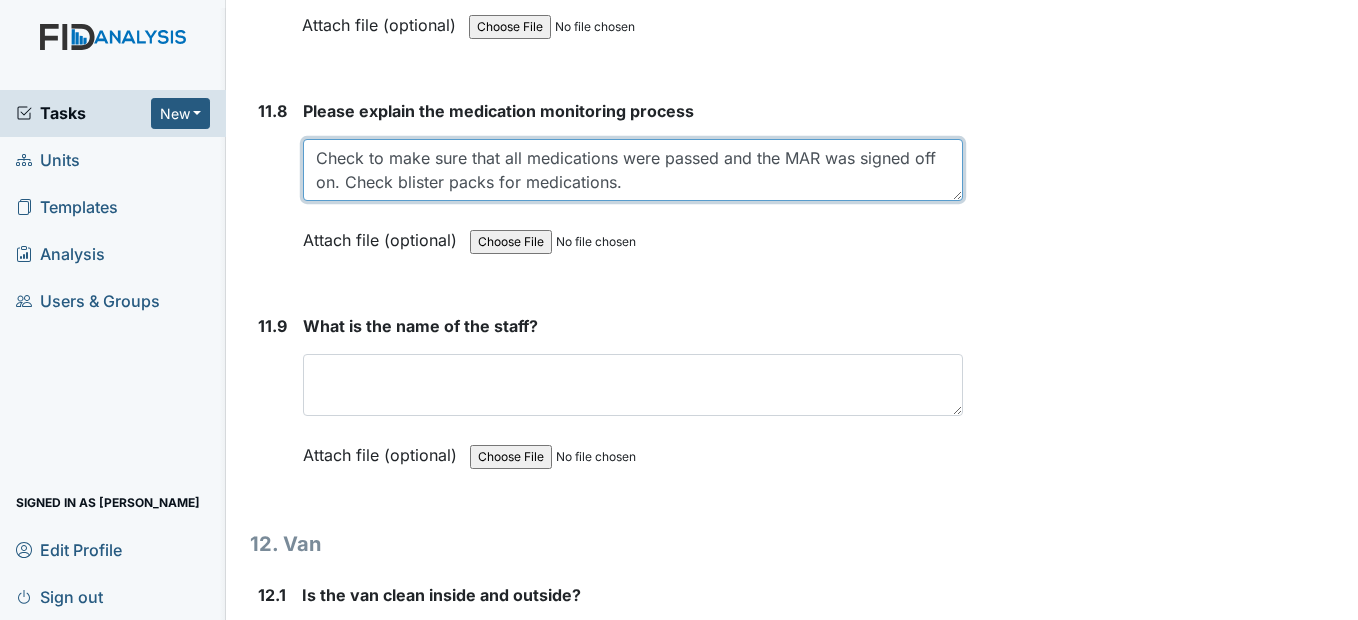 type on "Check to make sure that all medications were passed and the MAR was signed off on. Check blister packs for medications." 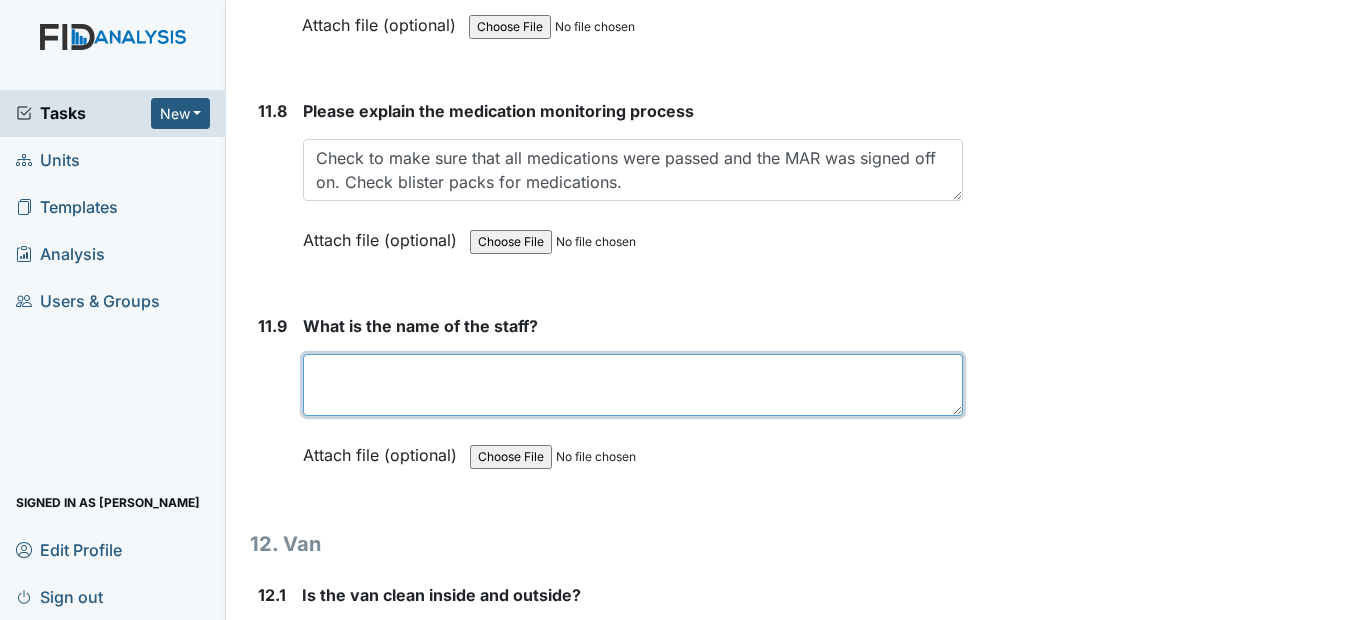 click at bounding box center [632, 385] 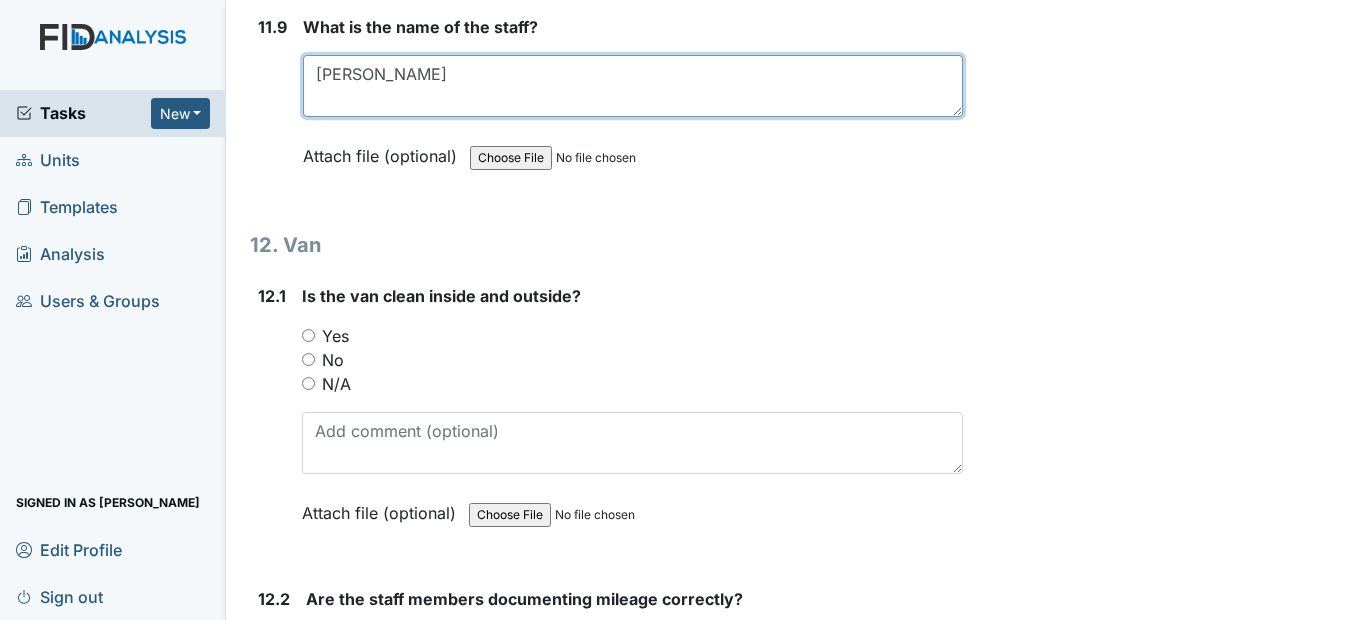 scroll, scrollTop: 34600, scrollLeft: 0, axis: vertical 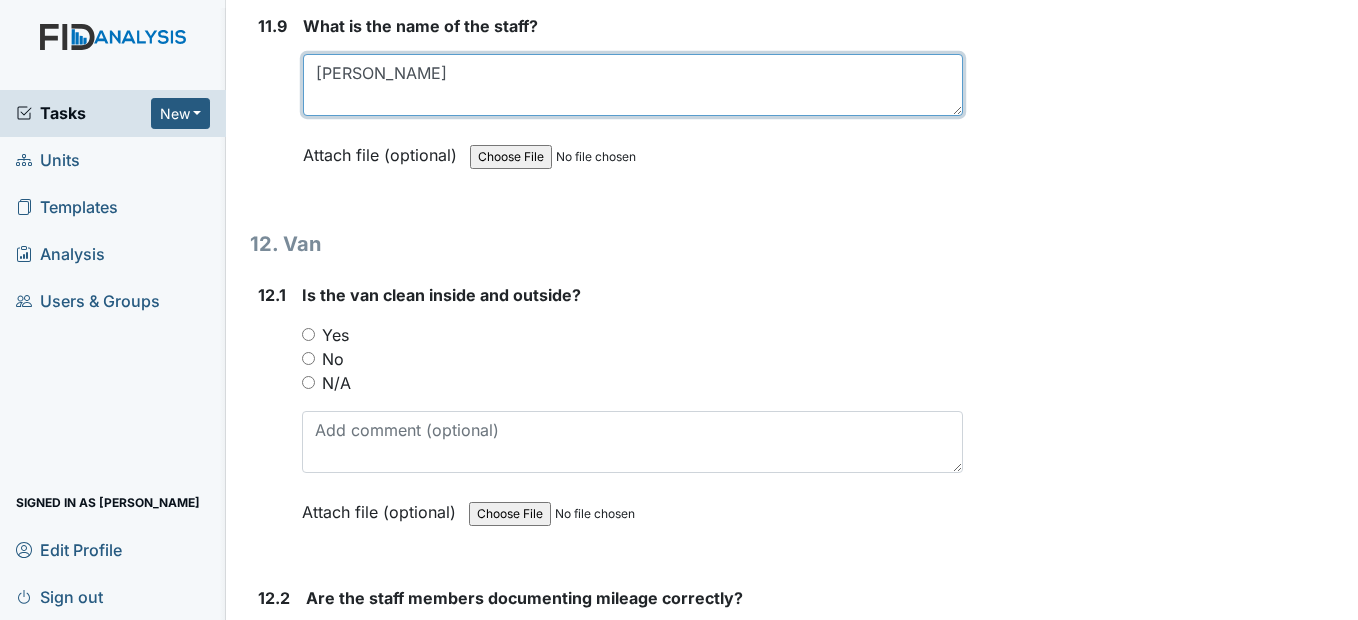 type on "Tasha Coffield" 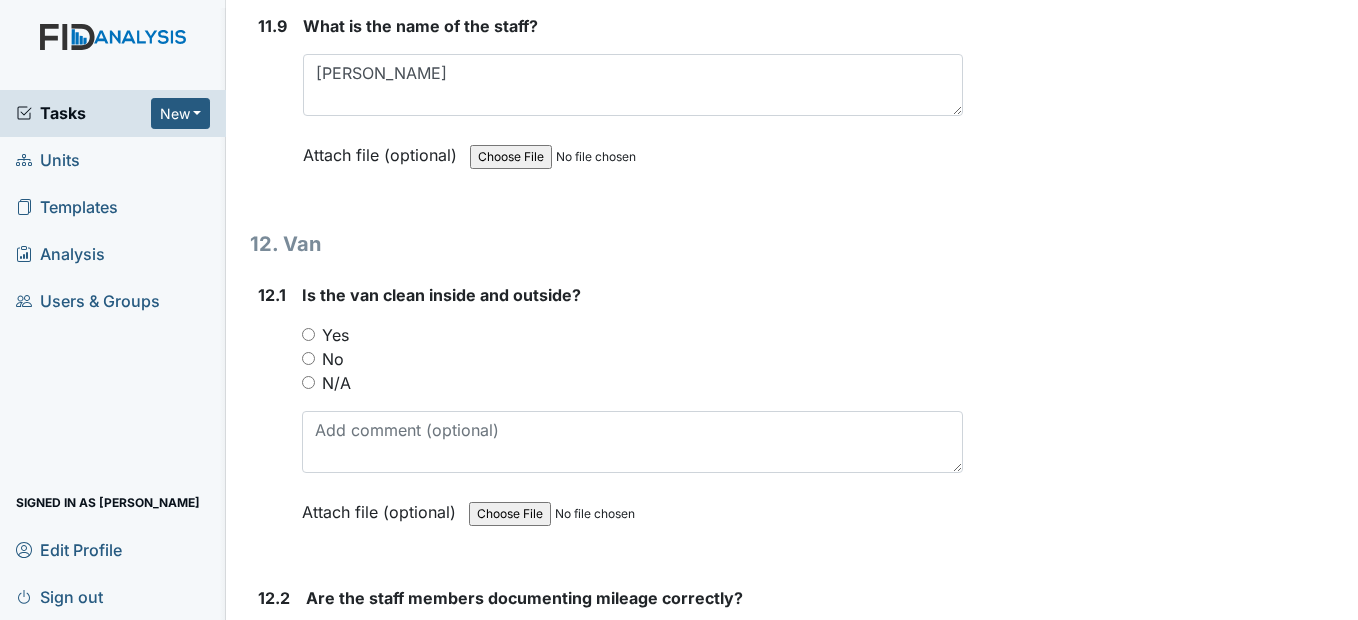 click on "Yes" at bounding box center [308, 334] 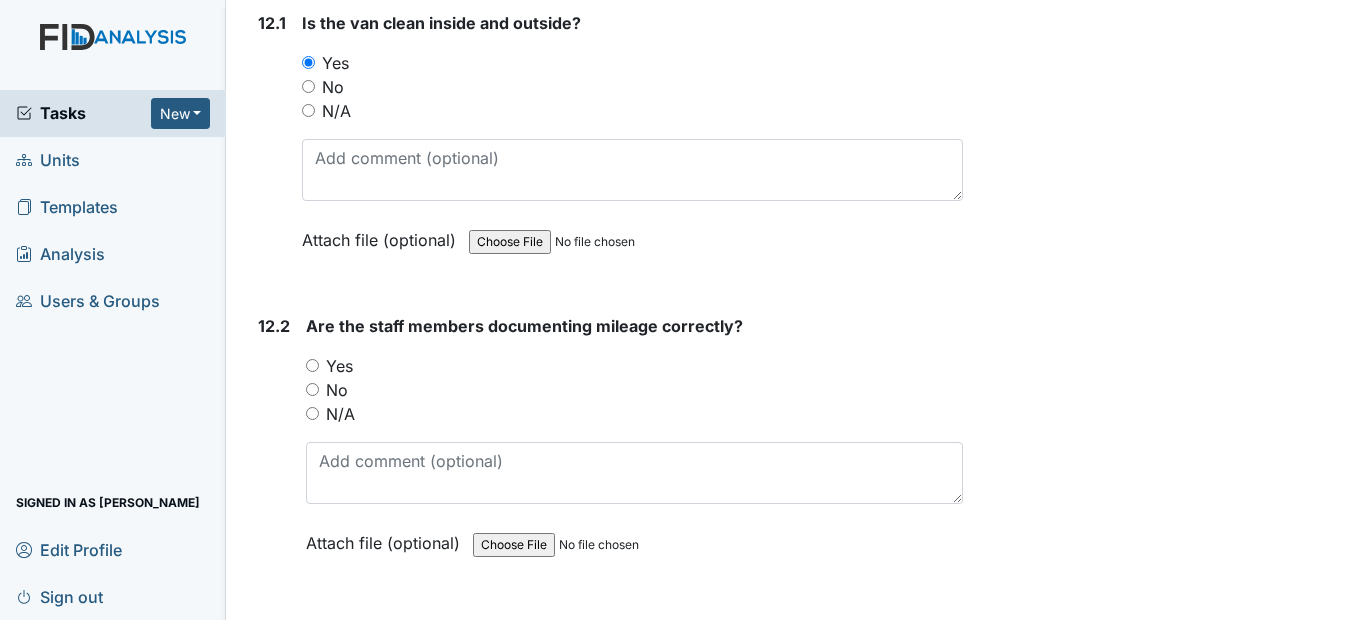 scroll, scrollTop: 34900, scrollLeft: 0, axis: vertical 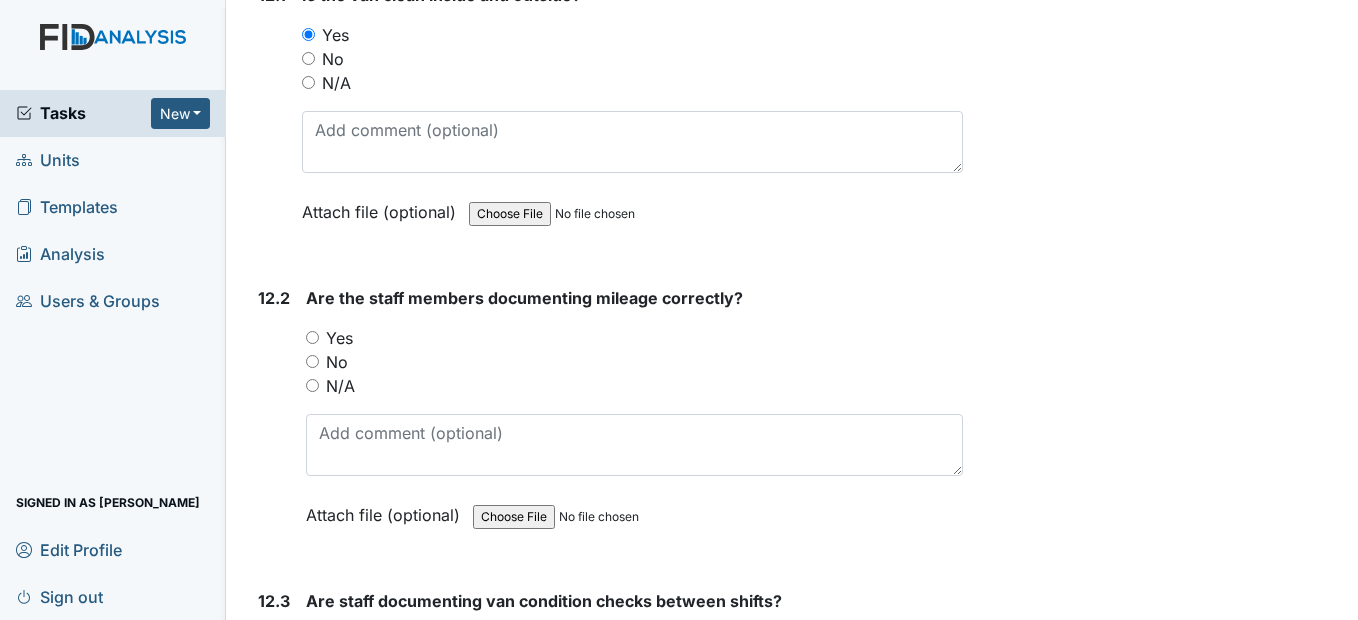 click on "Yes" at bounding box center (634, 338) 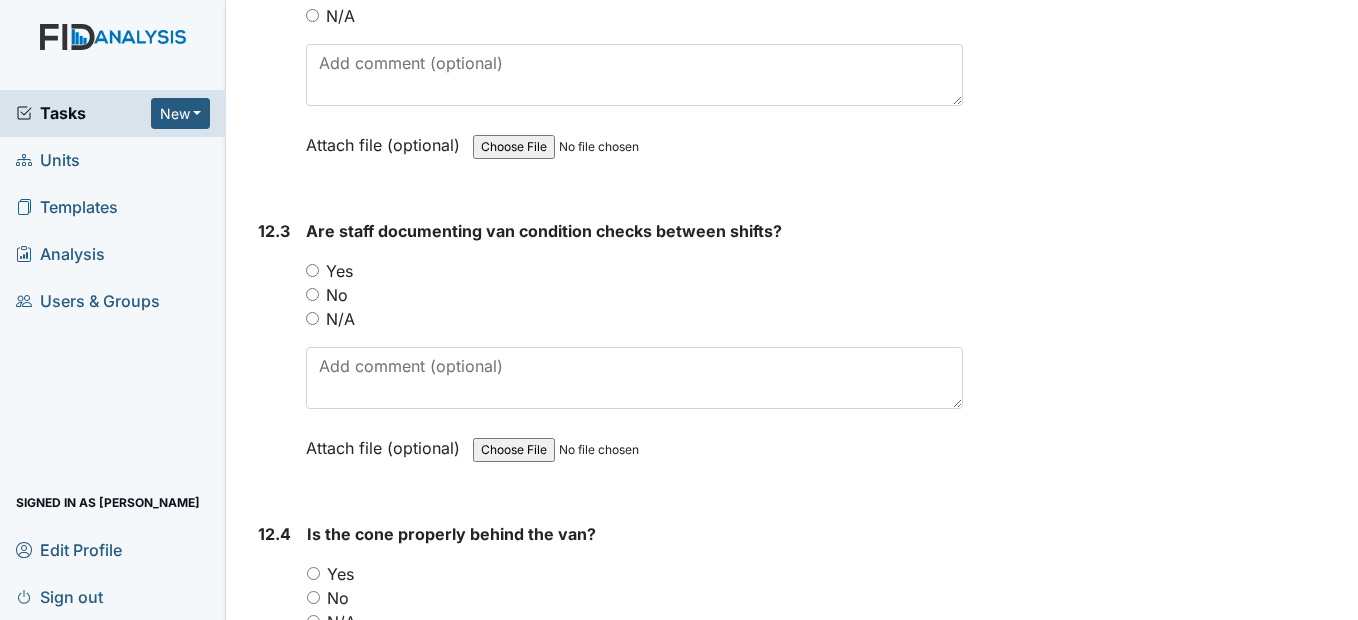 scroll, scrollTop: 35300, scrollLeft: 0, axis: vertical 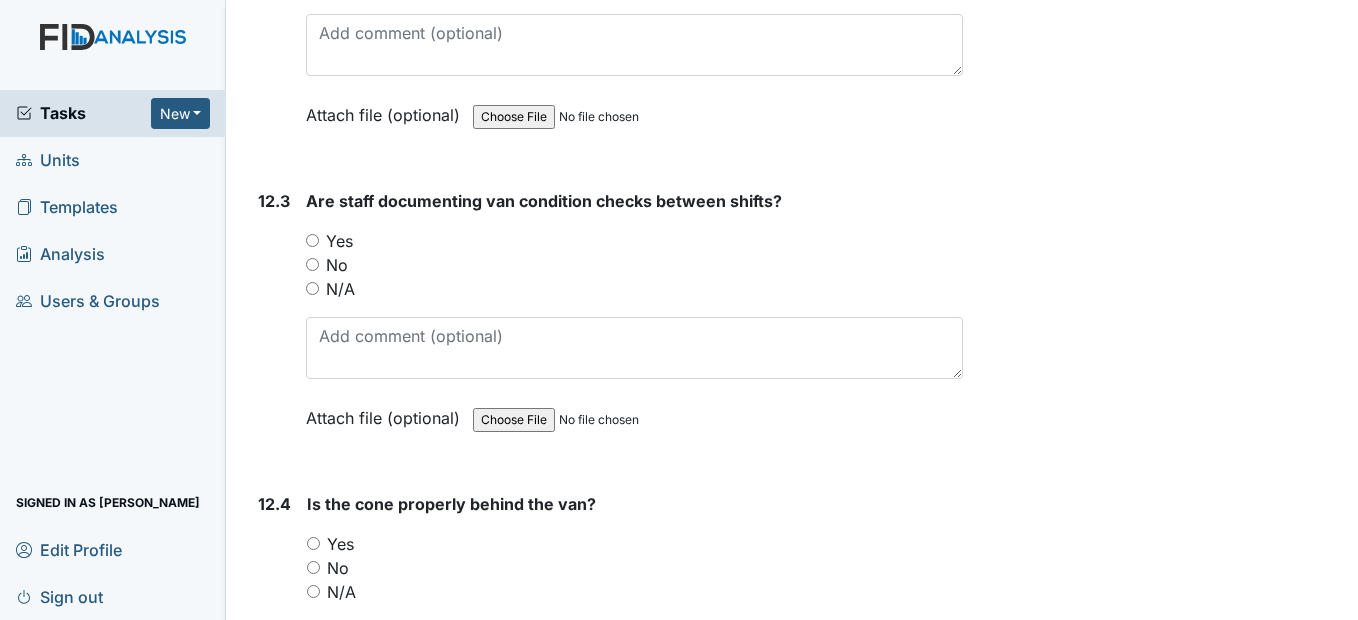 click on "Yes" at bounding box center [312, 240] 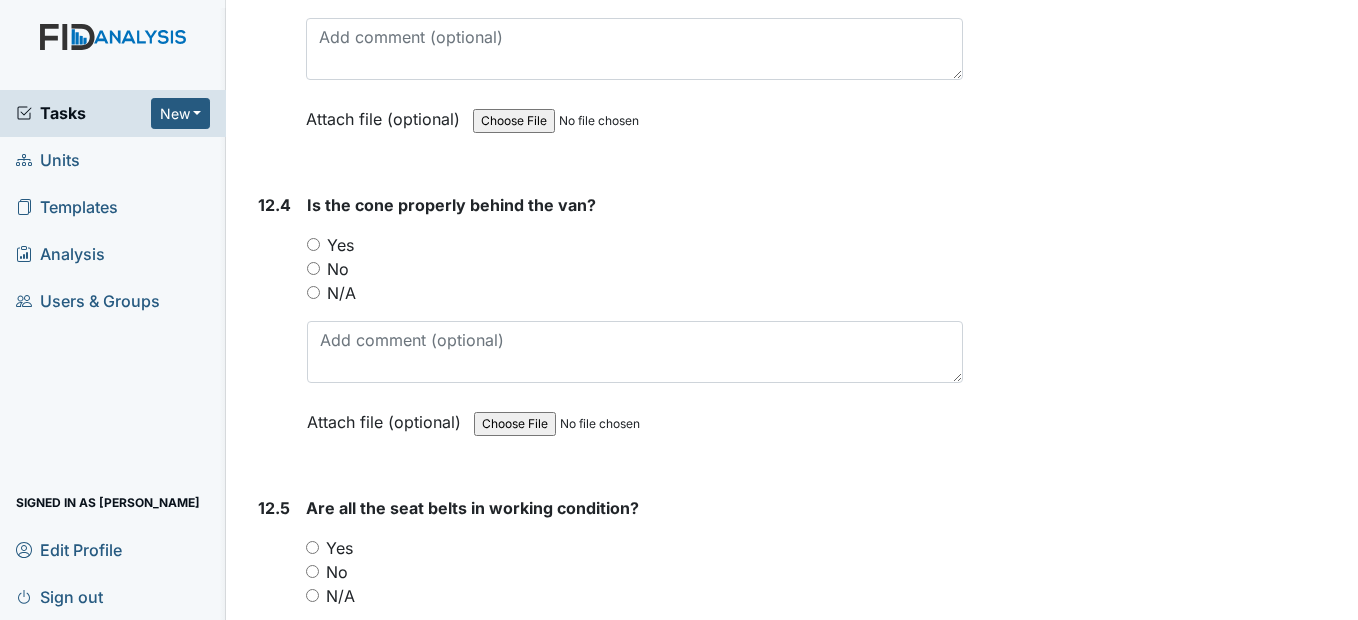 scroll, scrollTop: 35600, scrollLeft: 0, axis: vertical 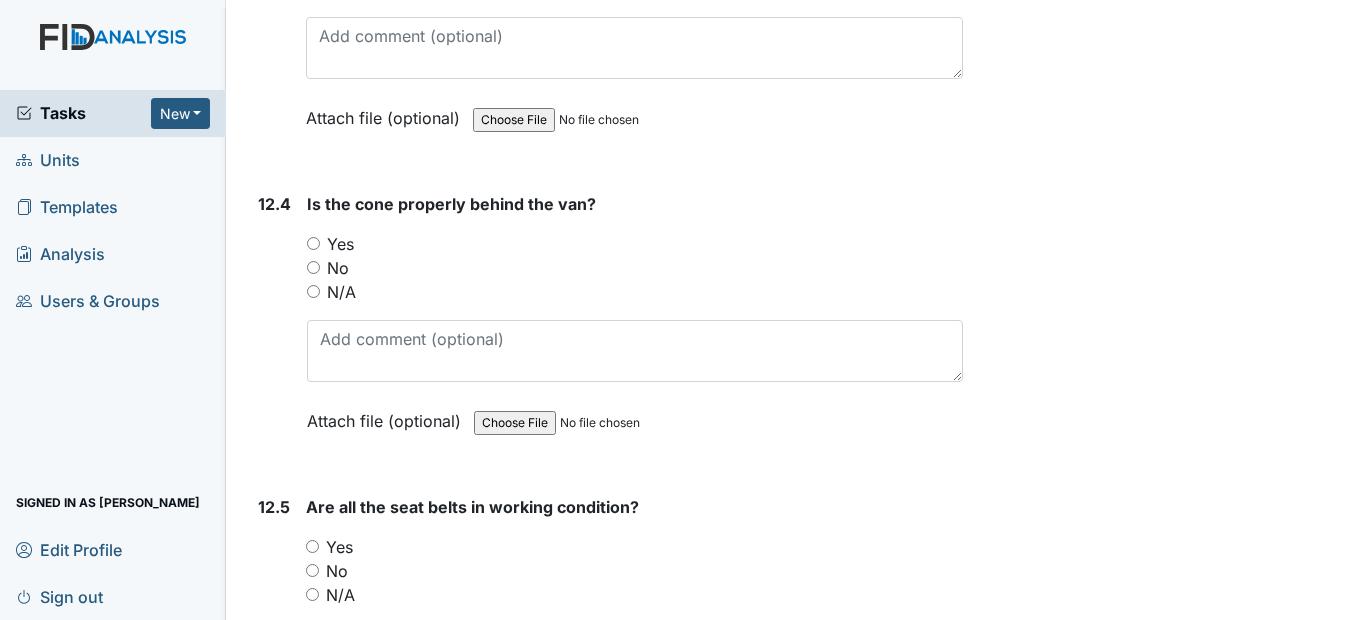 click on "Yes" at bounding box center (313, 243) 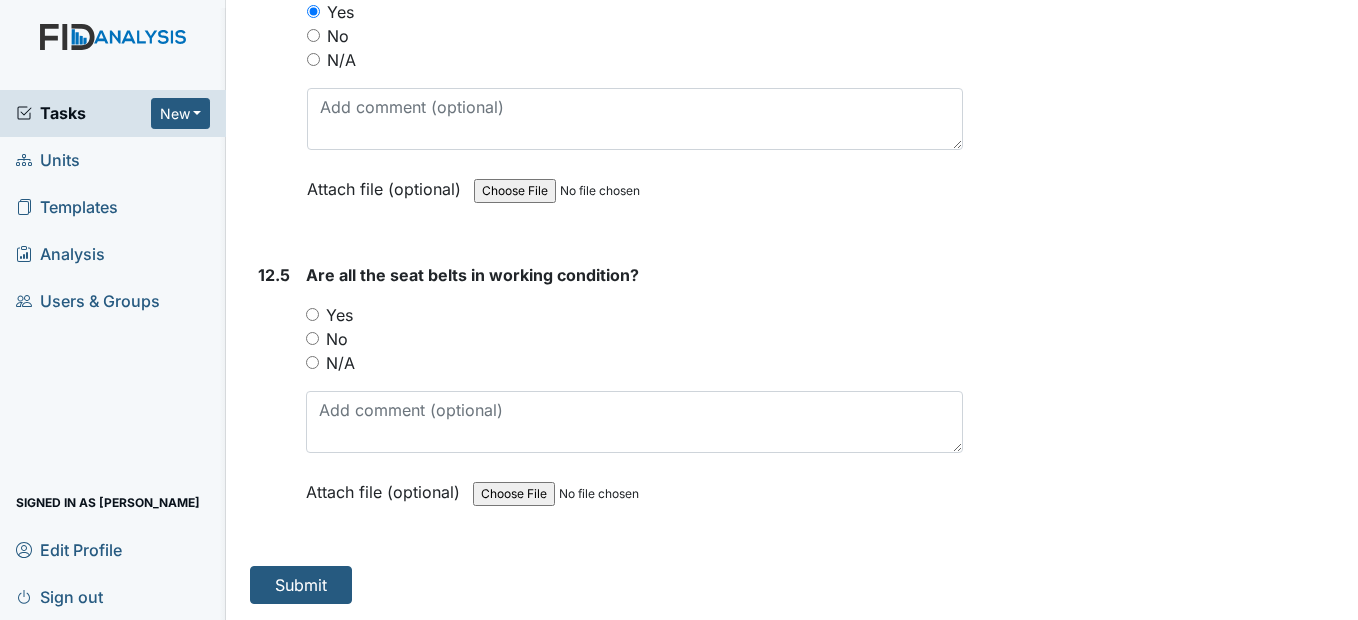scroll, scrollTop: 35900, scrollLeft: 0, axis: vertical 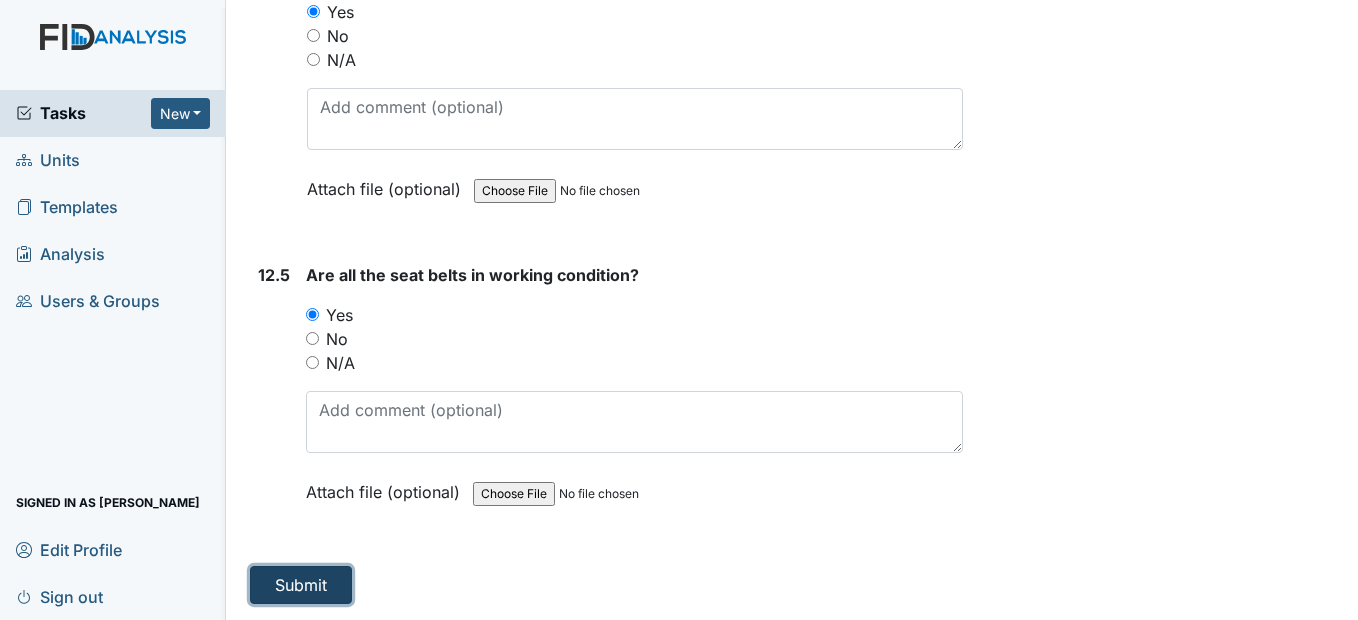 click on "Submit" at bounding box center (301, 585) 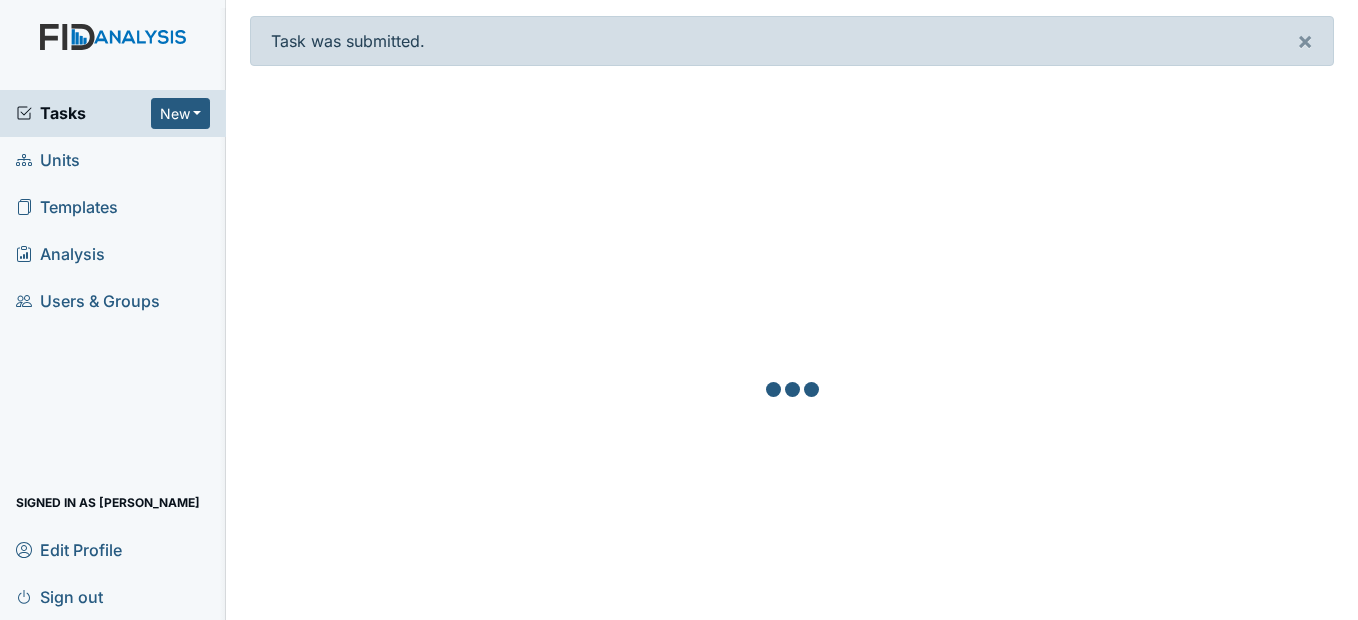 scroll, scrollTop: 0, scrollLeft: 0, axis: both 